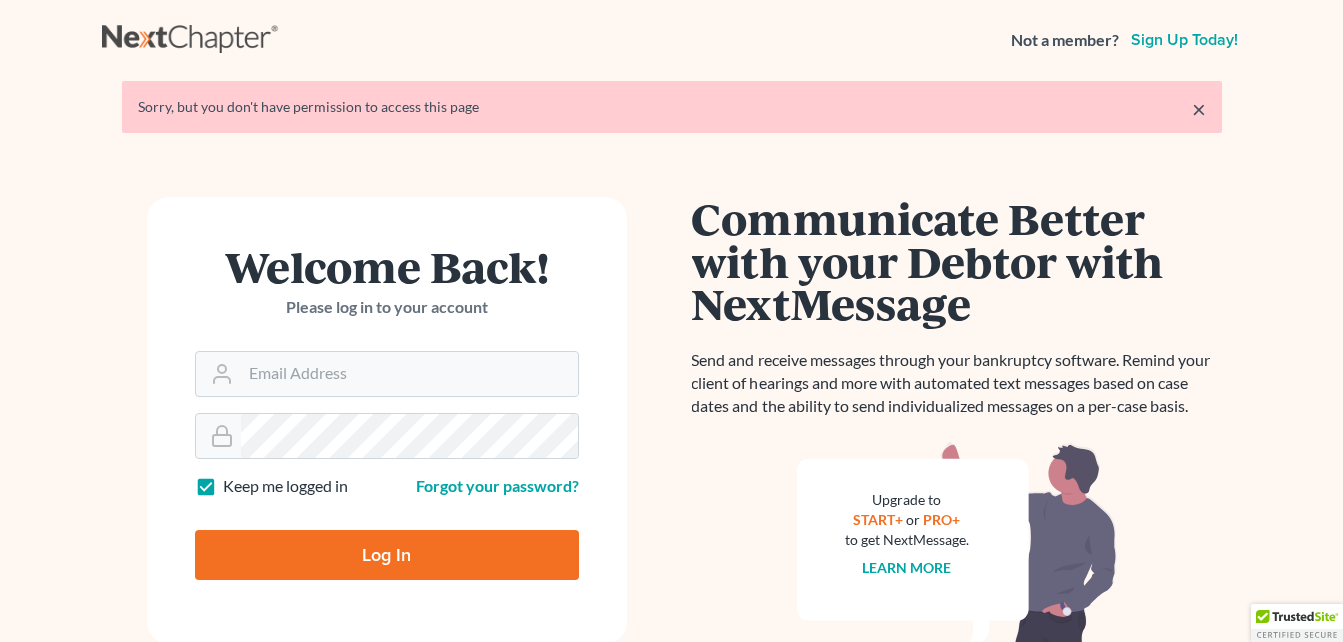 scroll, scrollTop: 0, scrollLeft: 0, axis: both 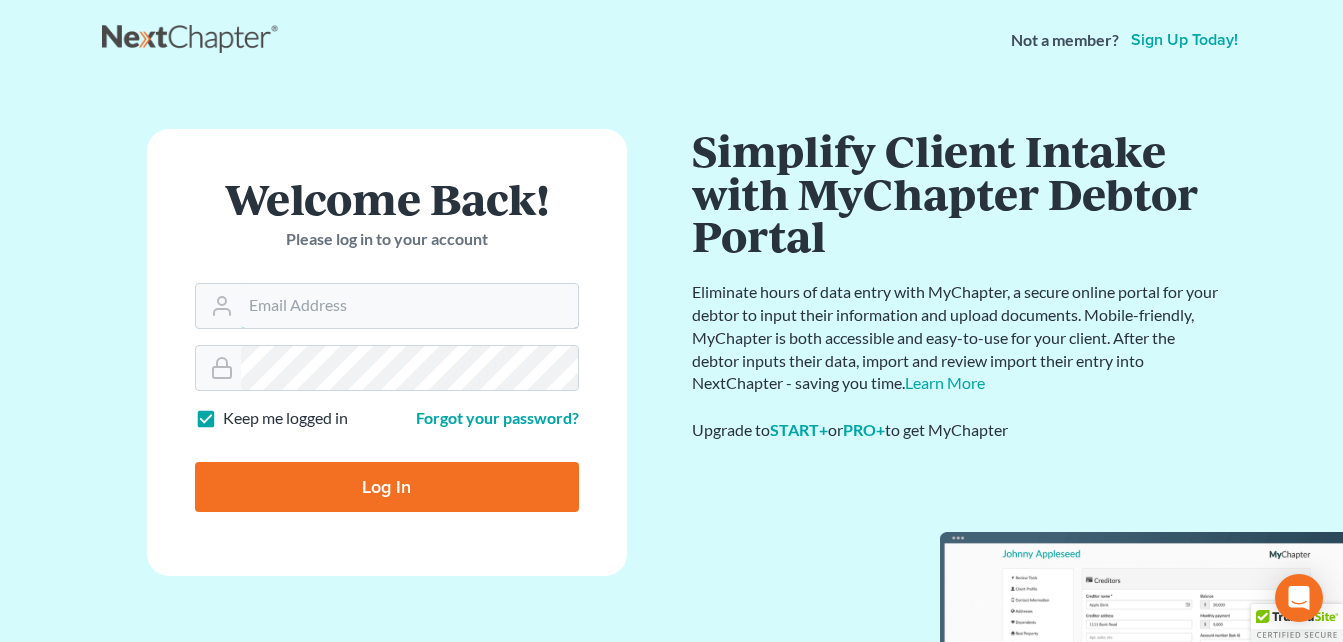 type on "attorneyjuliusking@yahoo.com" 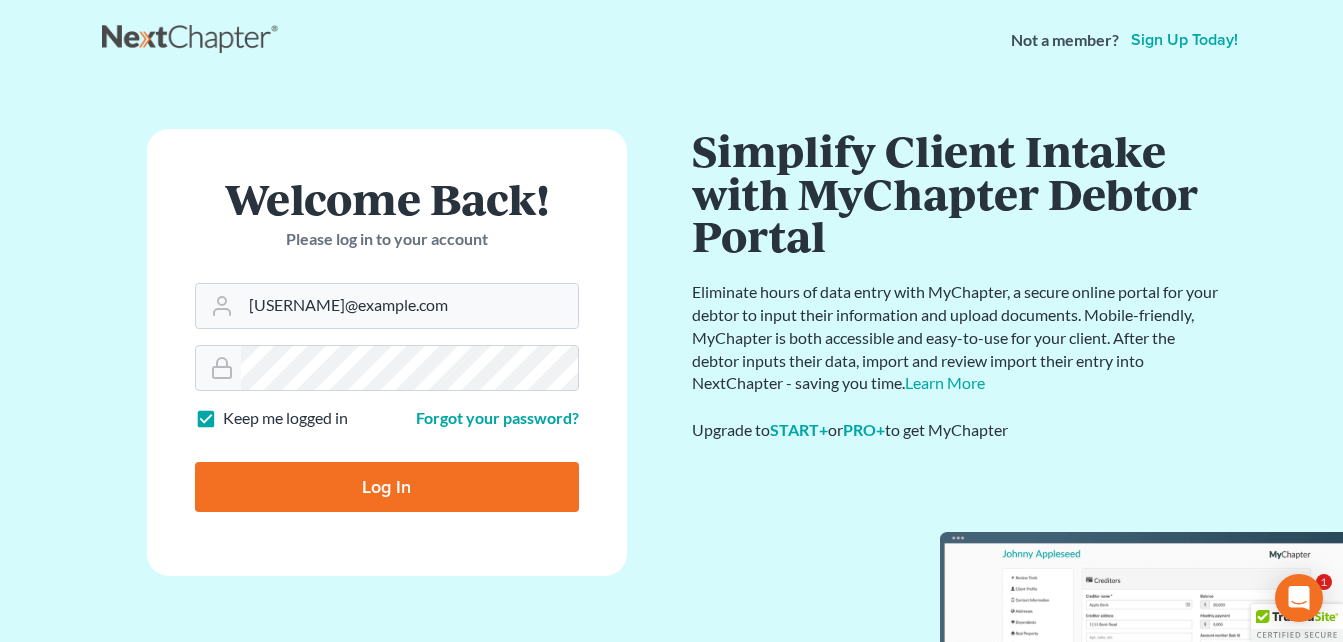 click on "Log In" at bounding box center (387, 487) 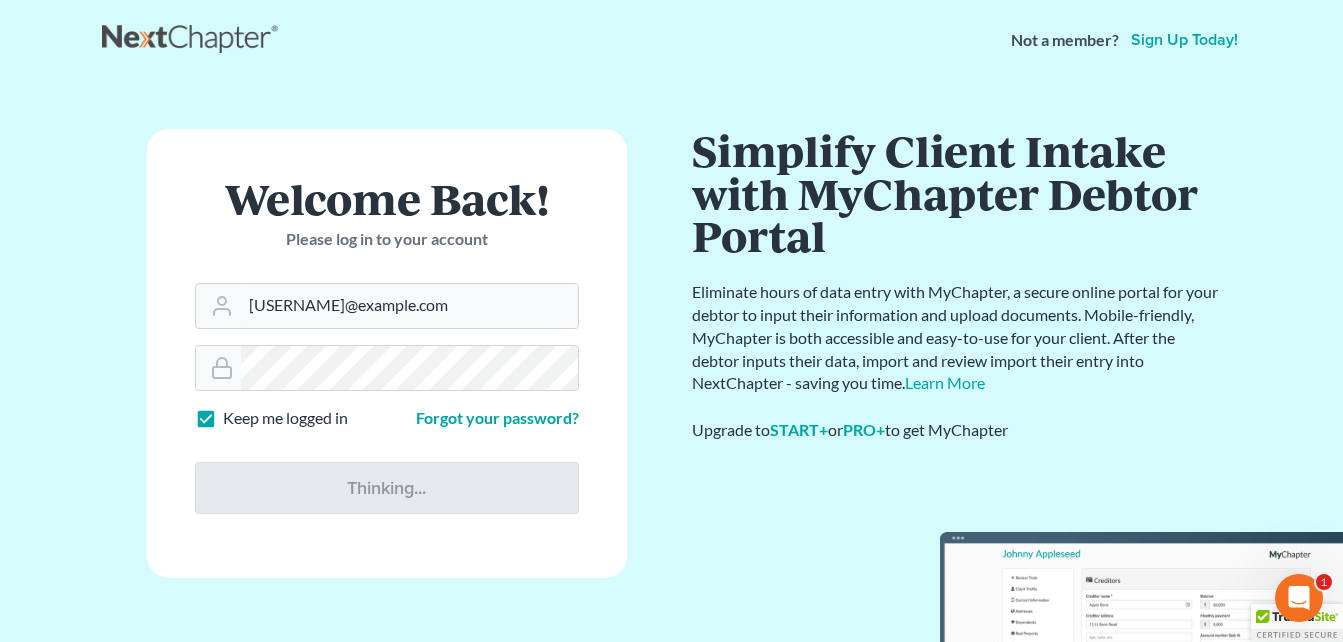 scroll, scrollTop: 0, scrollLeft: 0, axis: both 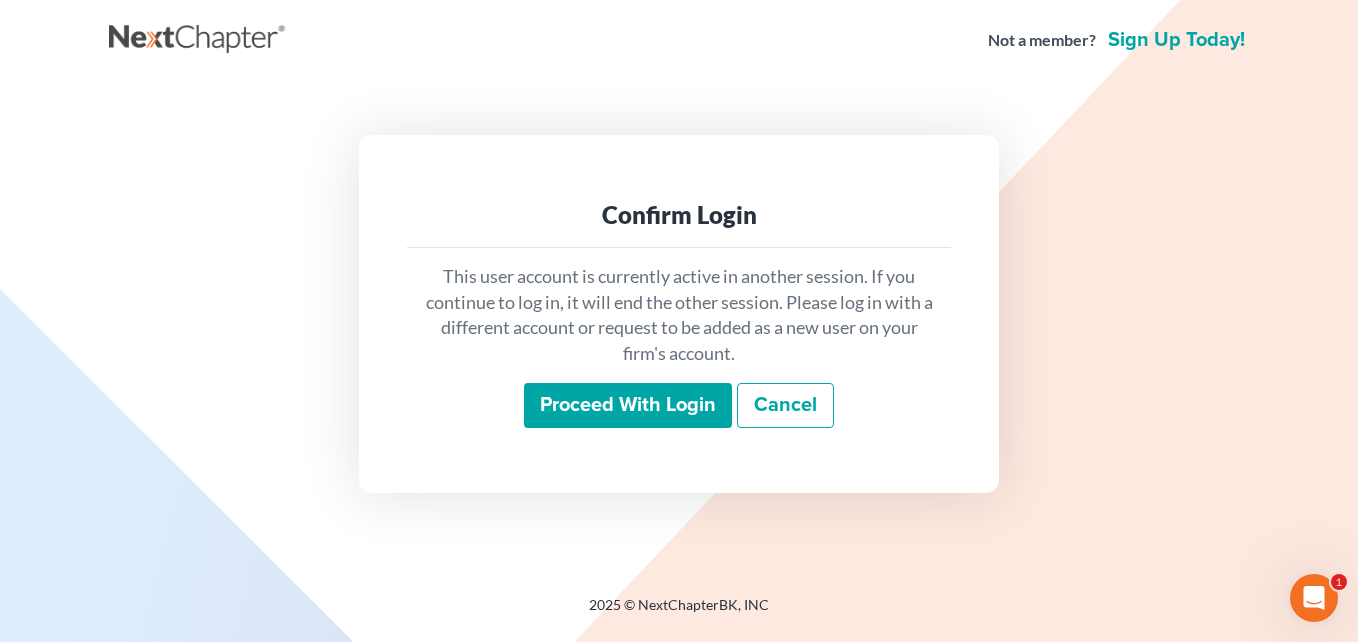 click on "Proceed with login" at bounding box center (628, 406) 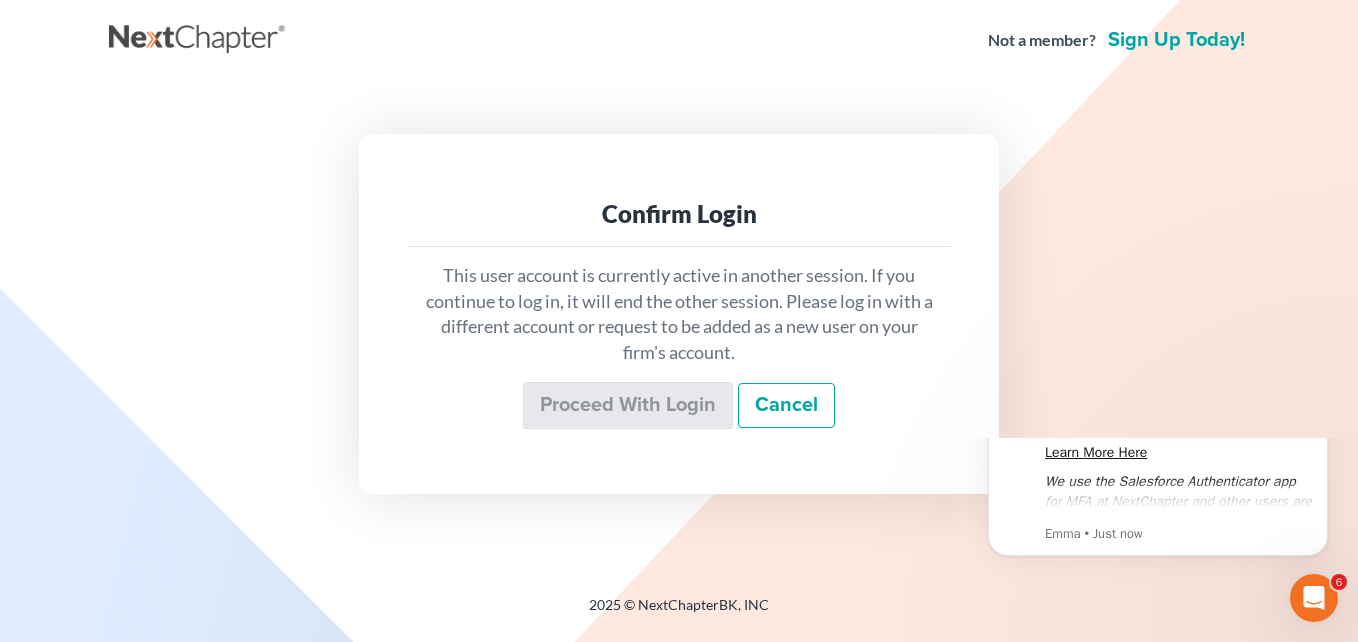 scroll, scrollTop: 0, scrollLeft: 0, axis: both 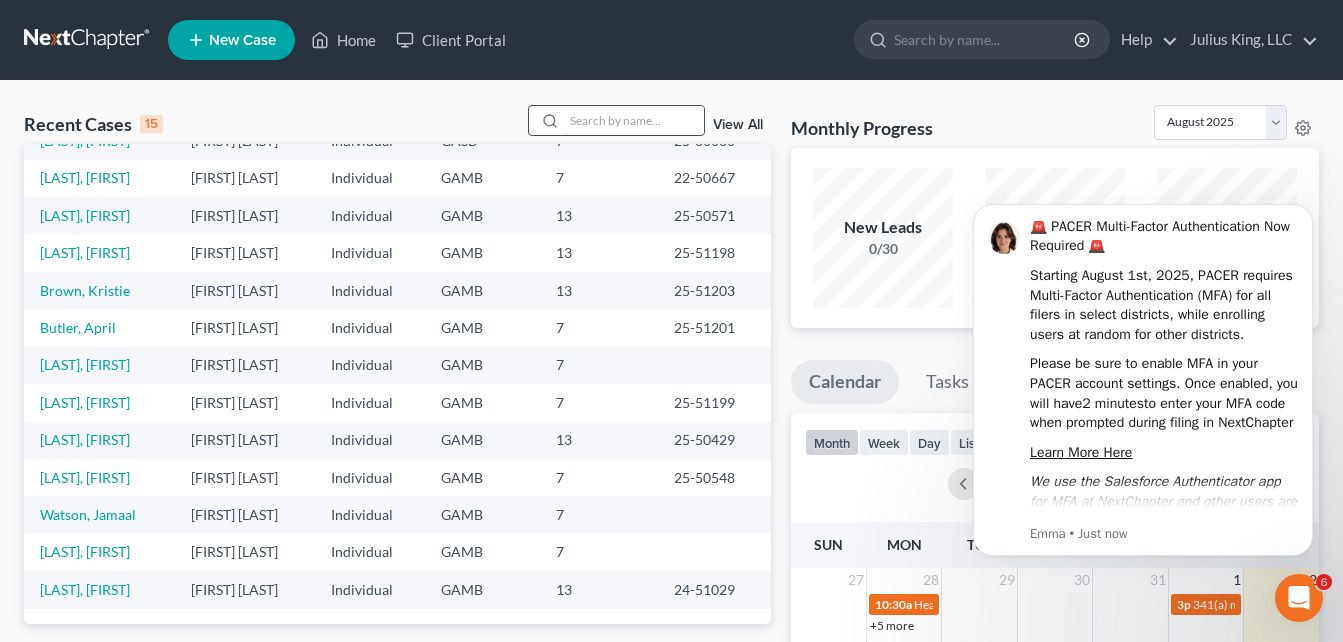 click at bounding box center [634, 120] 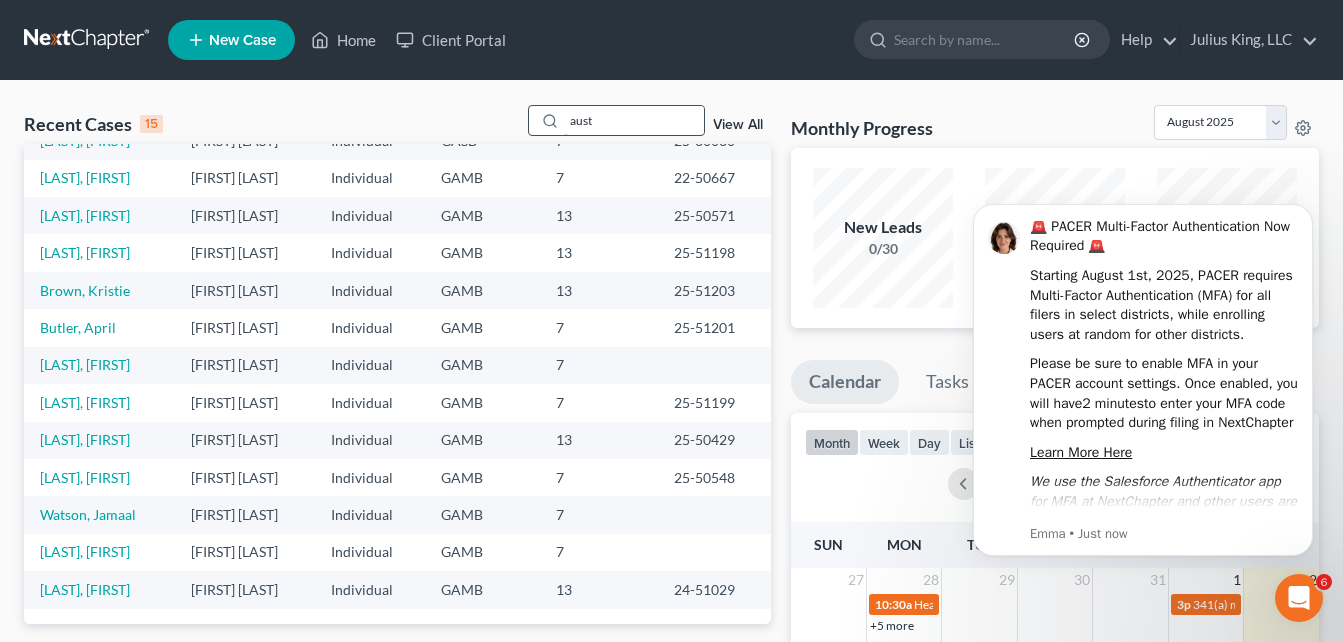 scroll, scrollTop: 0, scrollLeft: 0, axis: both 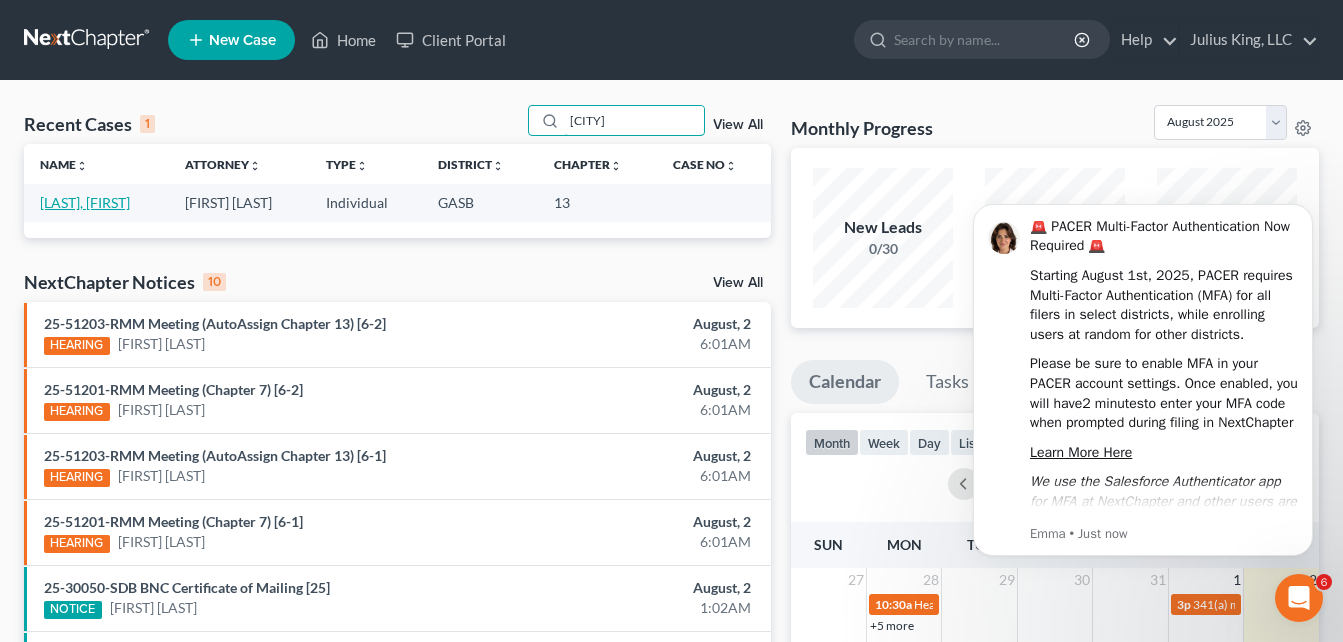 type on "austin" 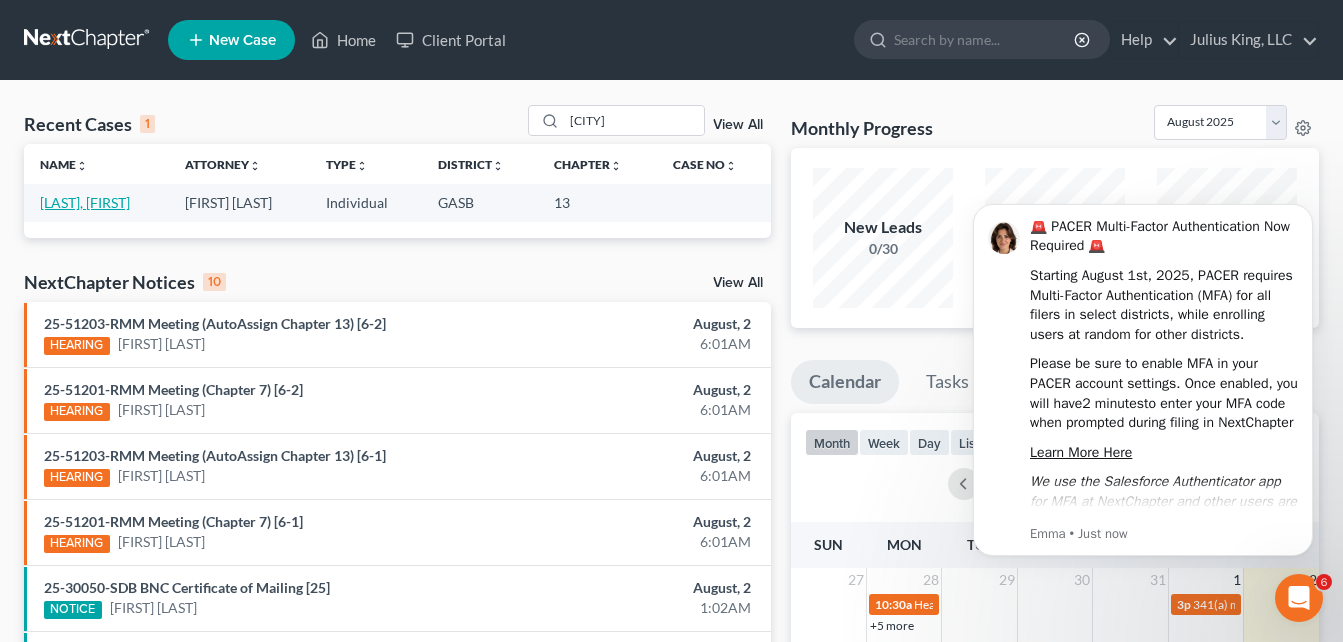 click on "[LAST], [NAME]" at bounding box center (85, 202) 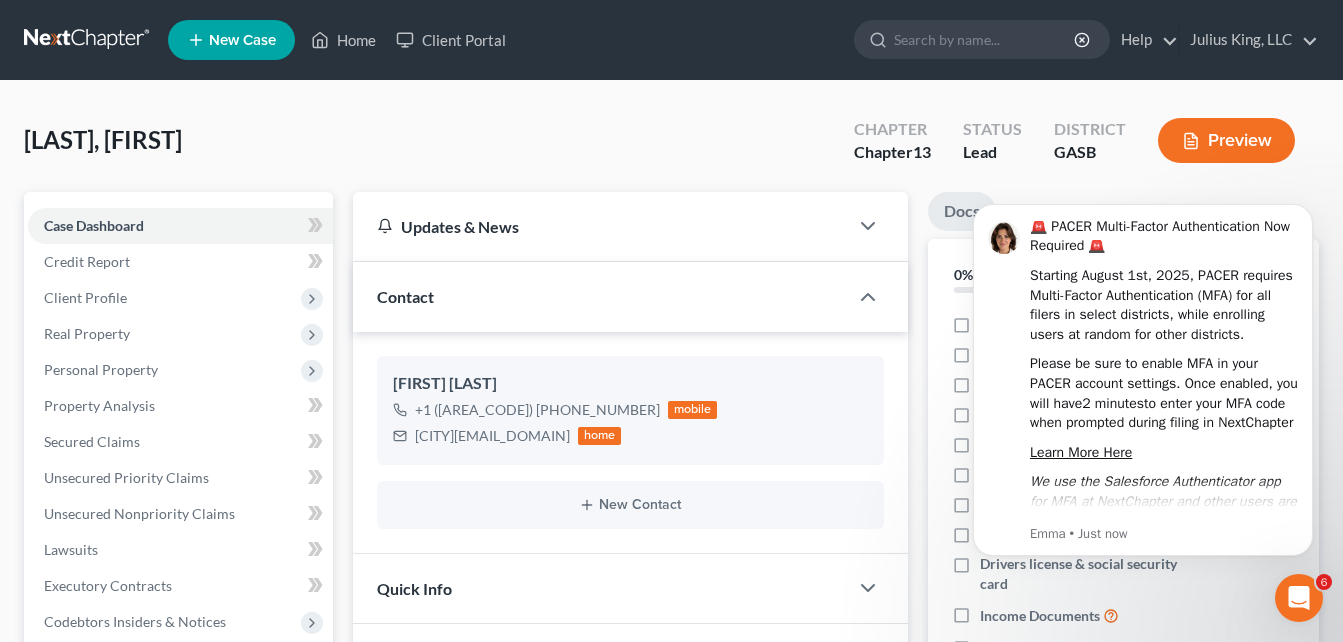 click on "🚨 PACER Multi-Factor Authentication Now Required 🚨   Starting August 1st, 2025, PACER requires Multi-Factor Authentication (MFA) for all filers in select districts, while enrolling users at random for other districts.   Please be sure to enable MFA in your PACER account settings. Once enabled, you will have  2 minutes  to enter your MFA code when prompted during filing in NextChapter   Learn More Here   We use the Salesforce Authenticator app for MFA at NextChapter and other users are reporting the Microsoft Authenticator is easy to use.   Emma • Just now" 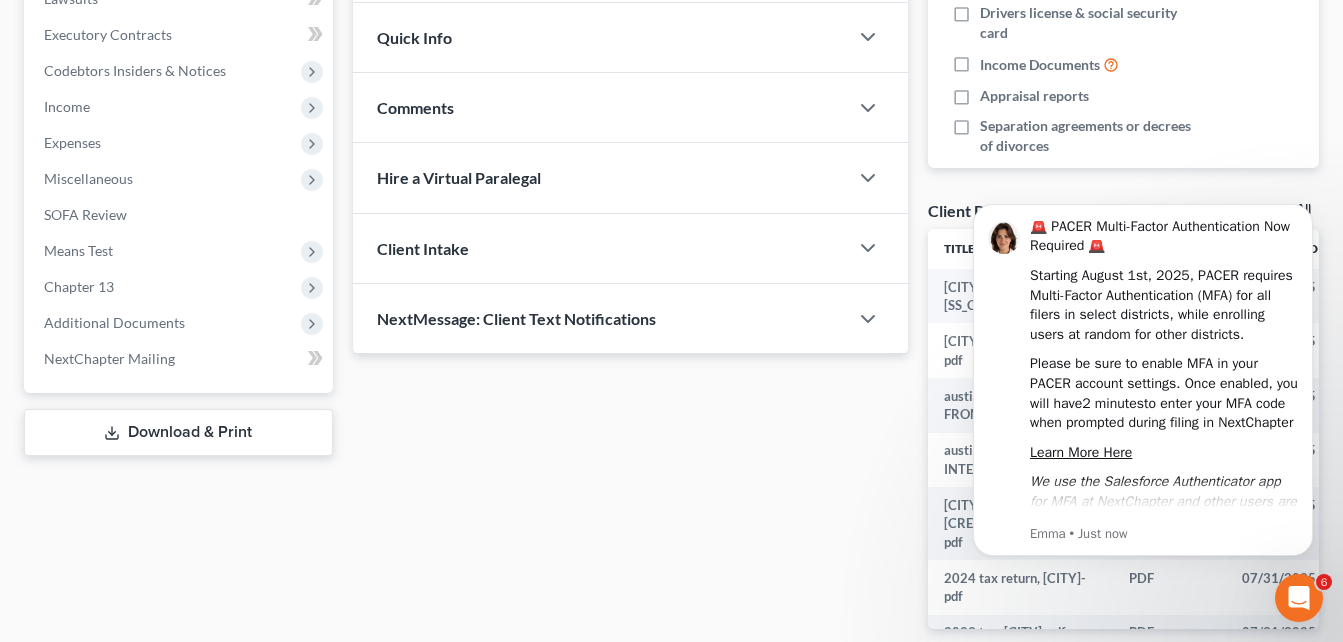 scroll, scrollTop: 646, scrollLeft: 0, axis: vertical 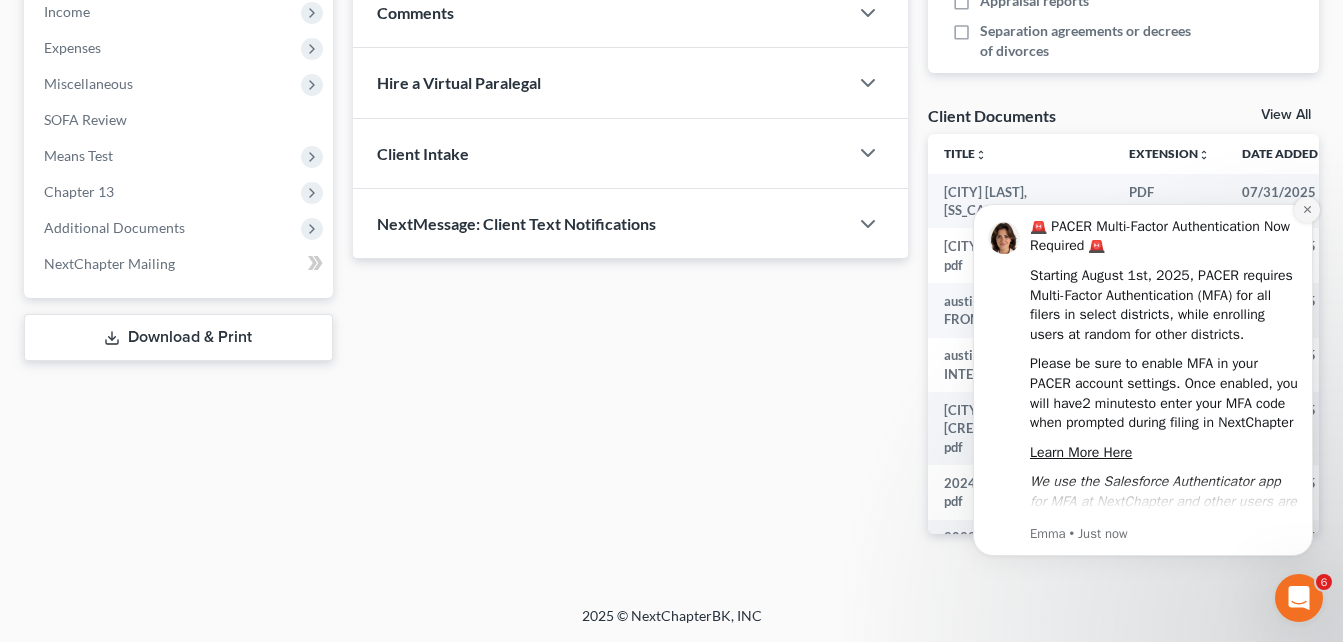 click 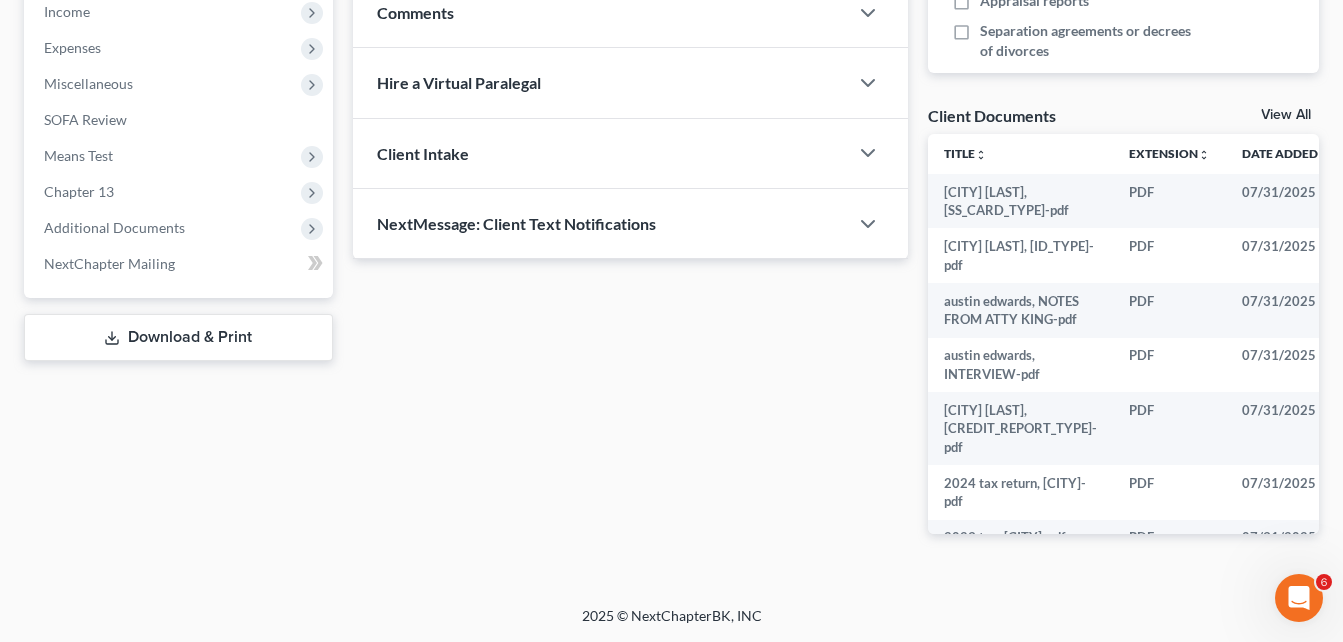 click on "View All" at bounding box center [1286, 115] 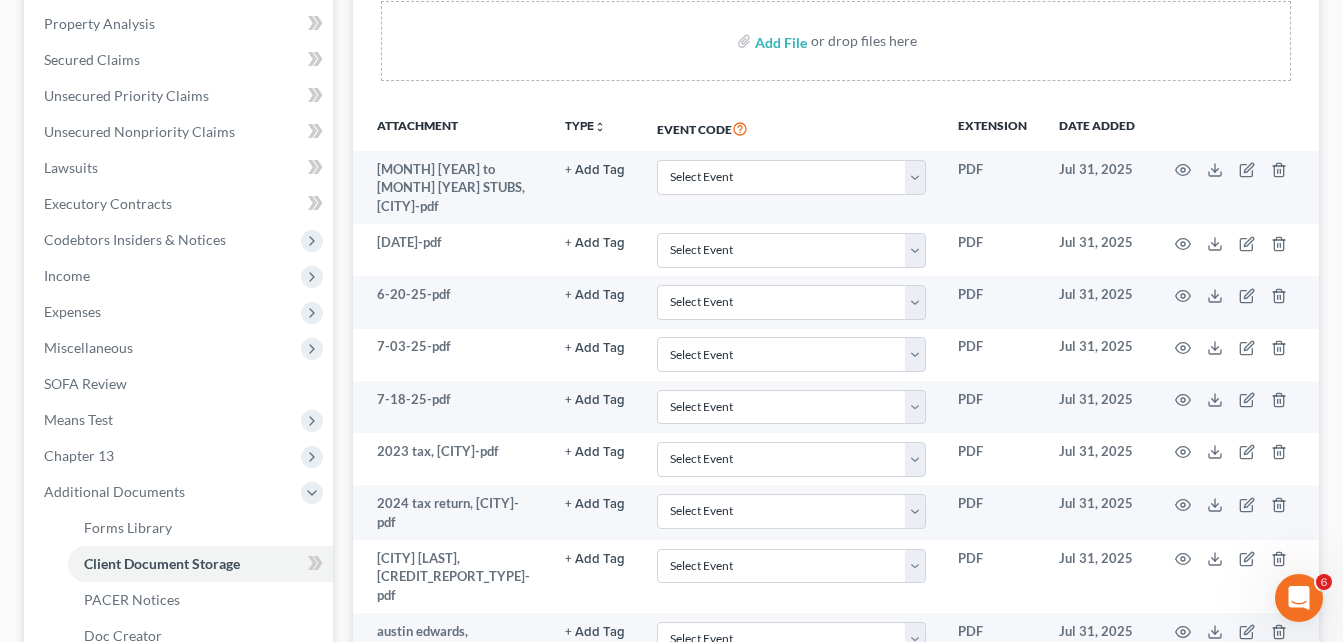 scroll, scrollTop: 0, scrollLeft: 0, axis: both 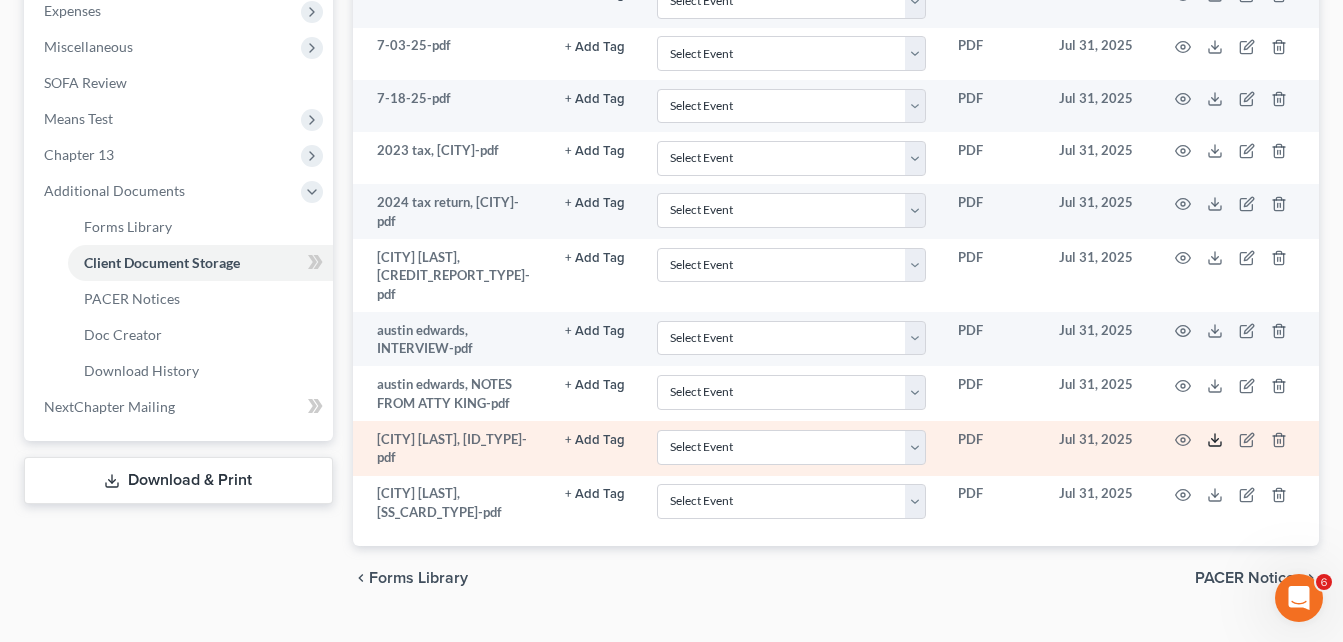 click 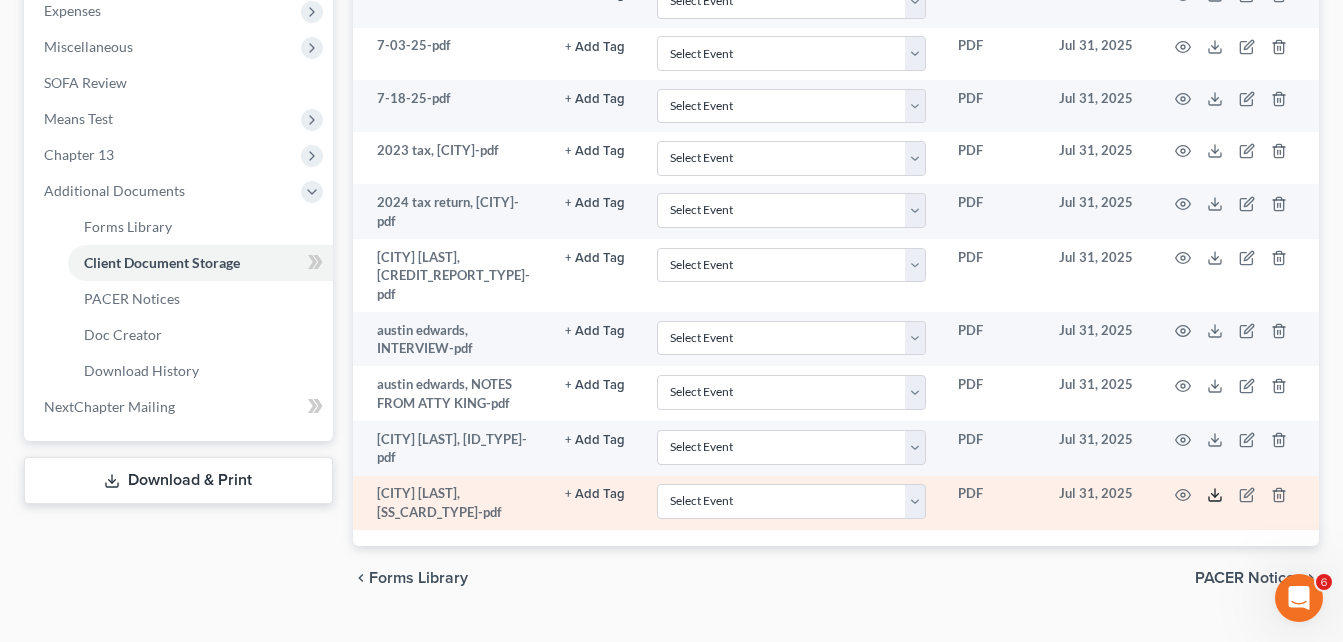 click 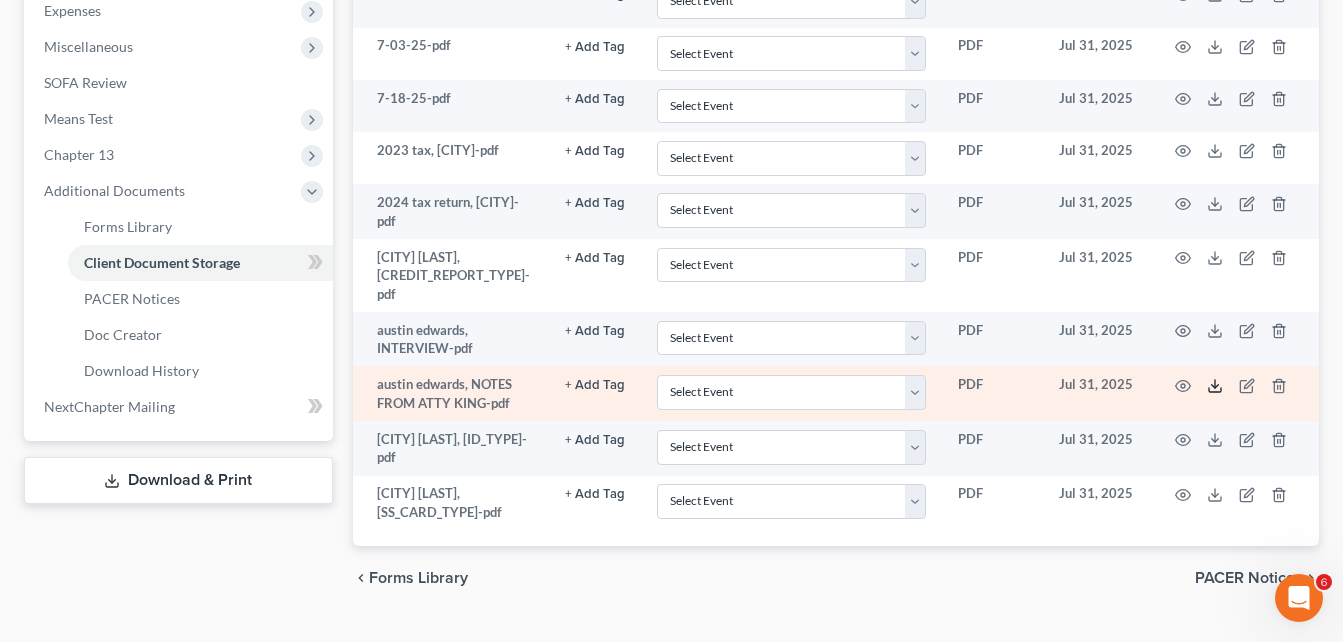 click 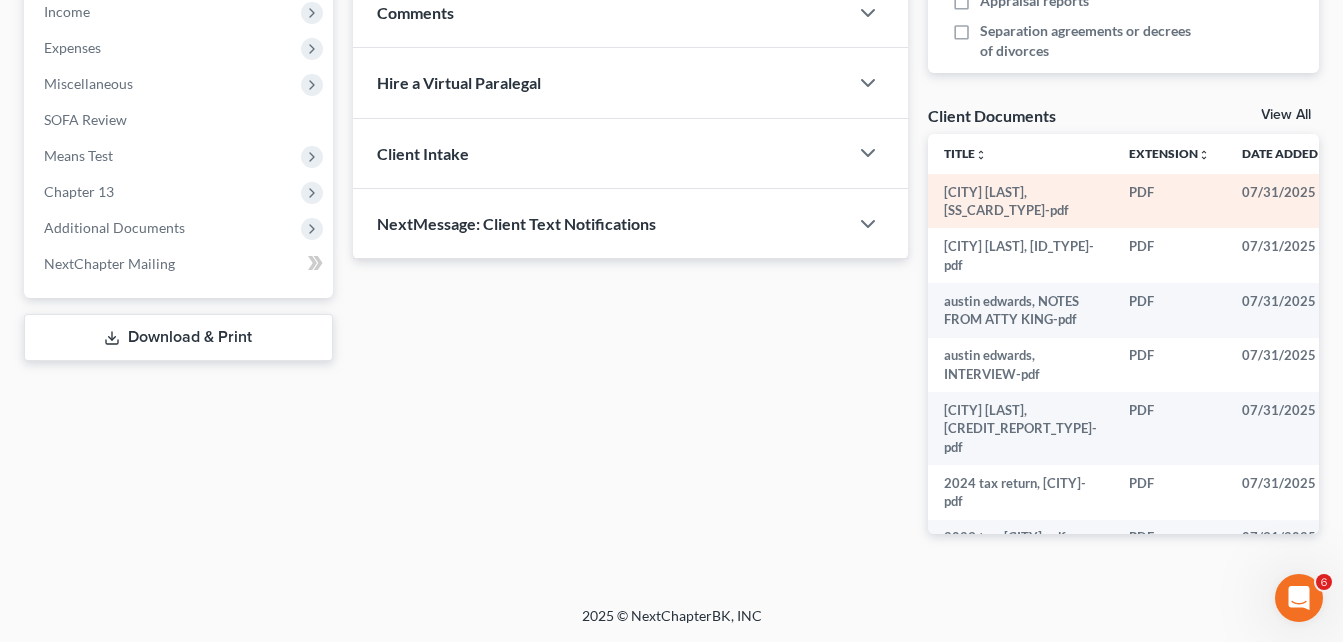 scroll, scrollTop: 646, scrollLeft: 0, axis: vertical 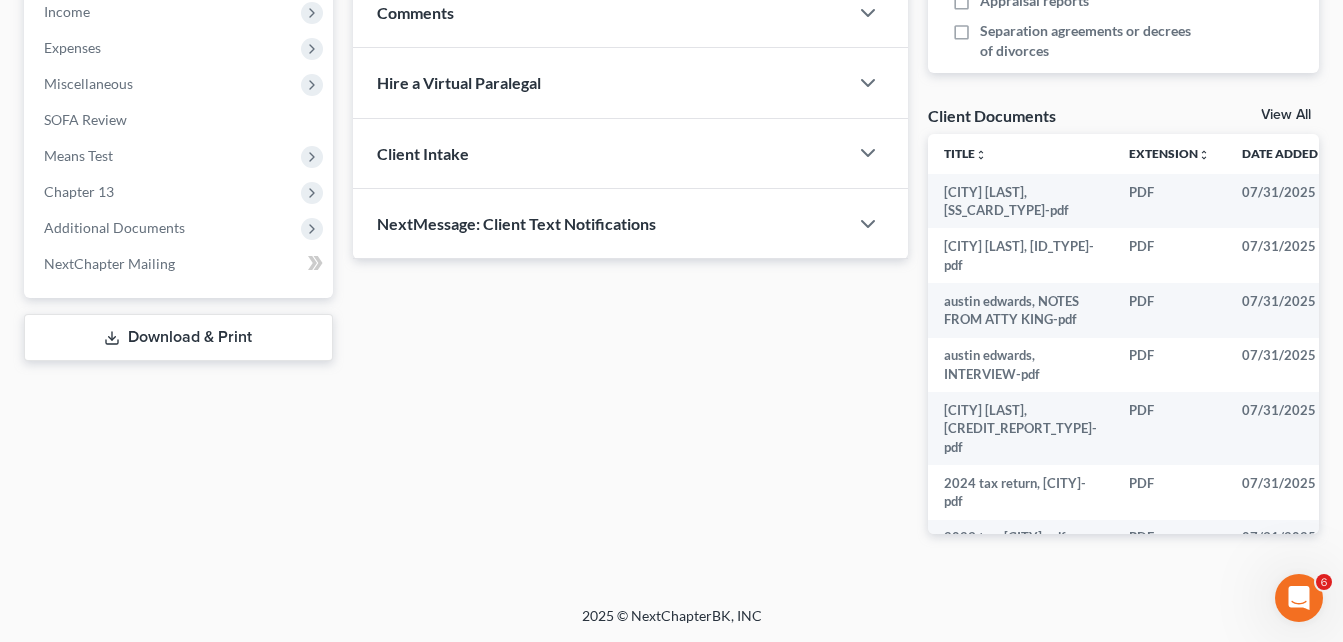 click on "View All" at bounding box center (1286, 115) 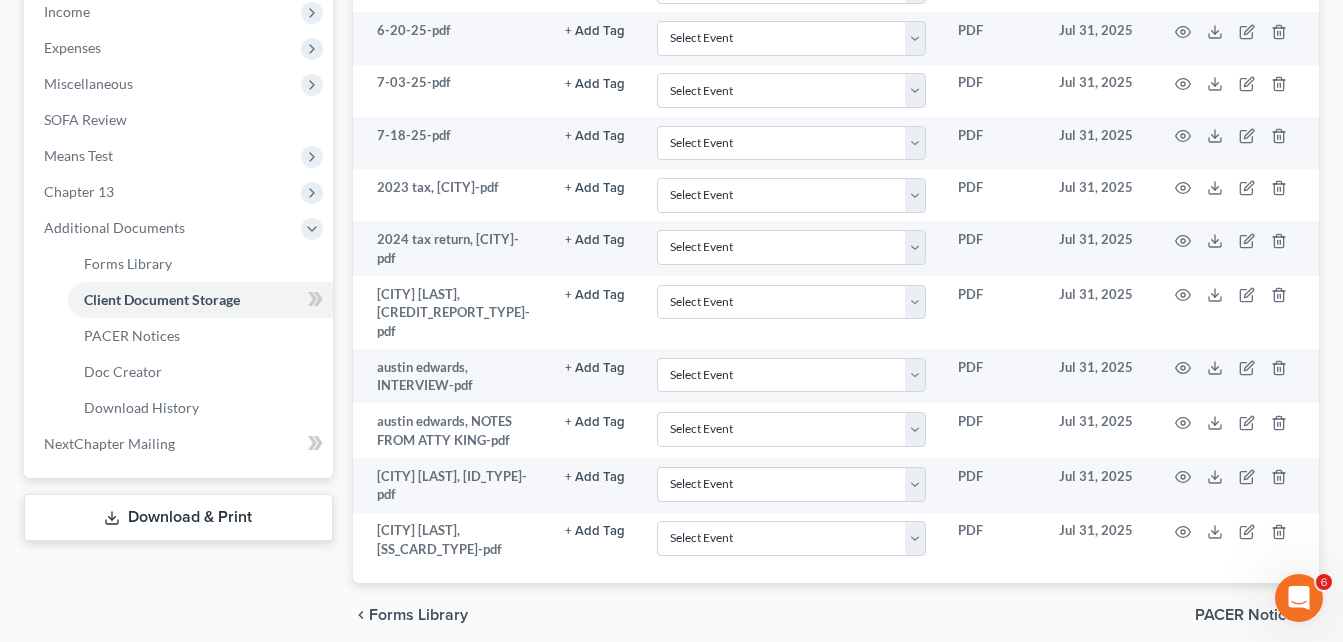 scroll, scrollTop: 205, scrollLeft: 0, axis: vertical 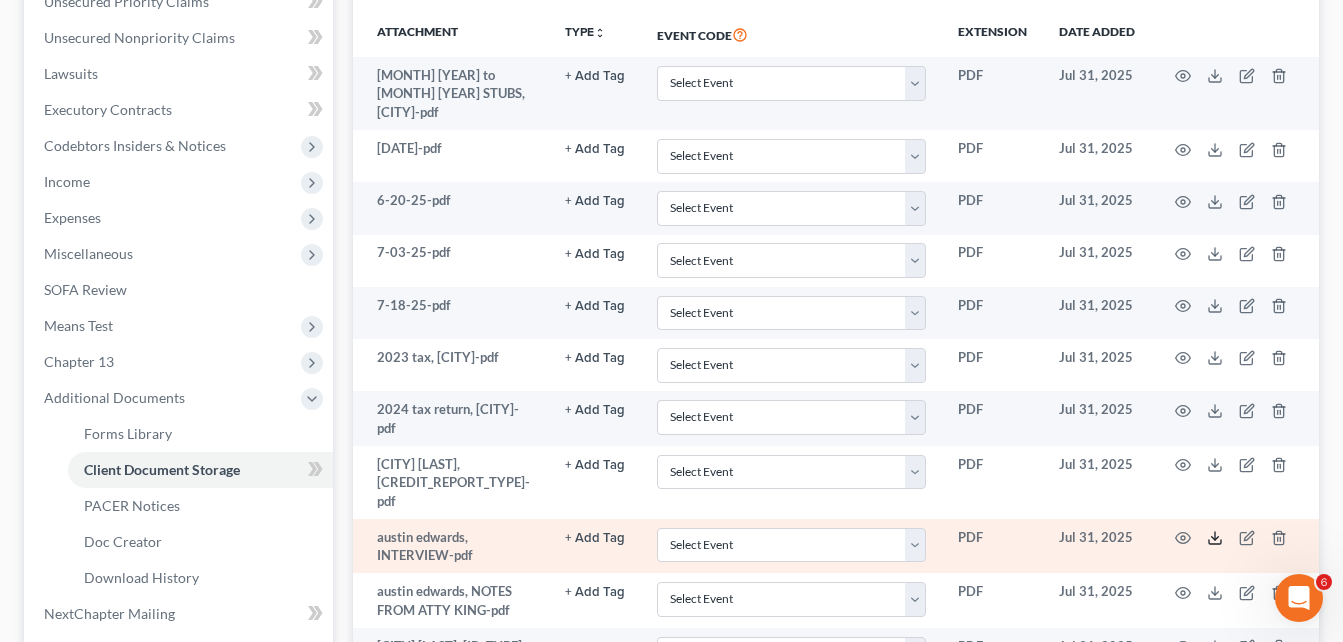 click 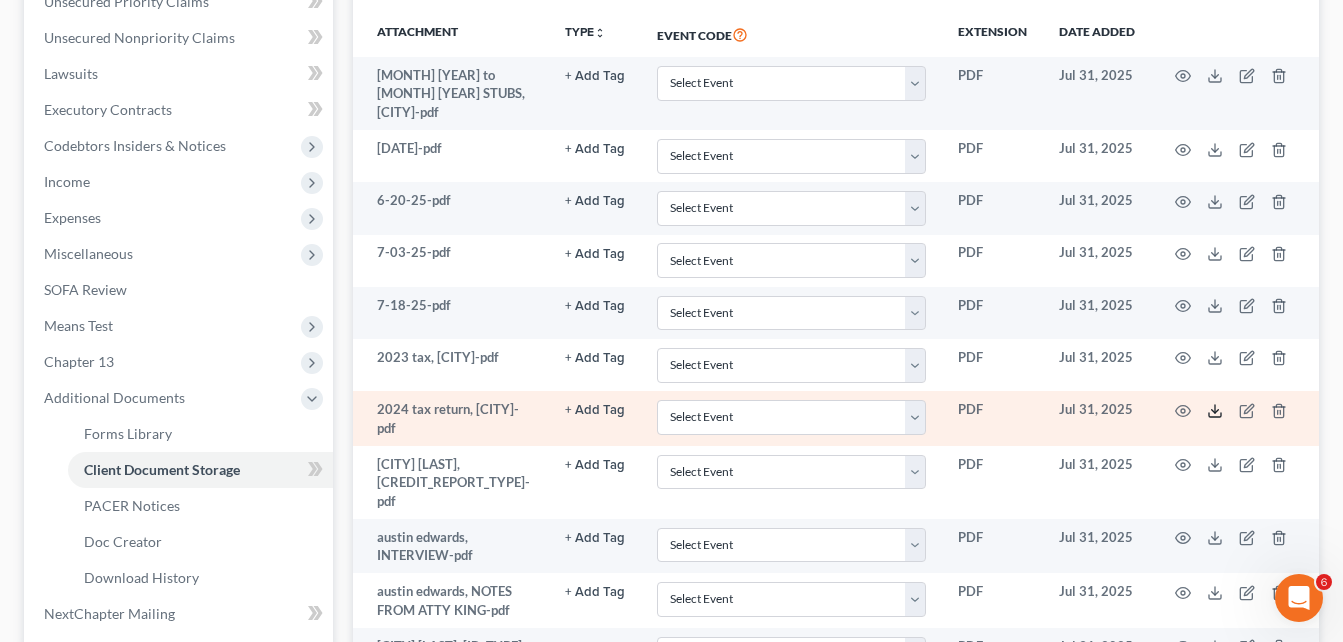 click 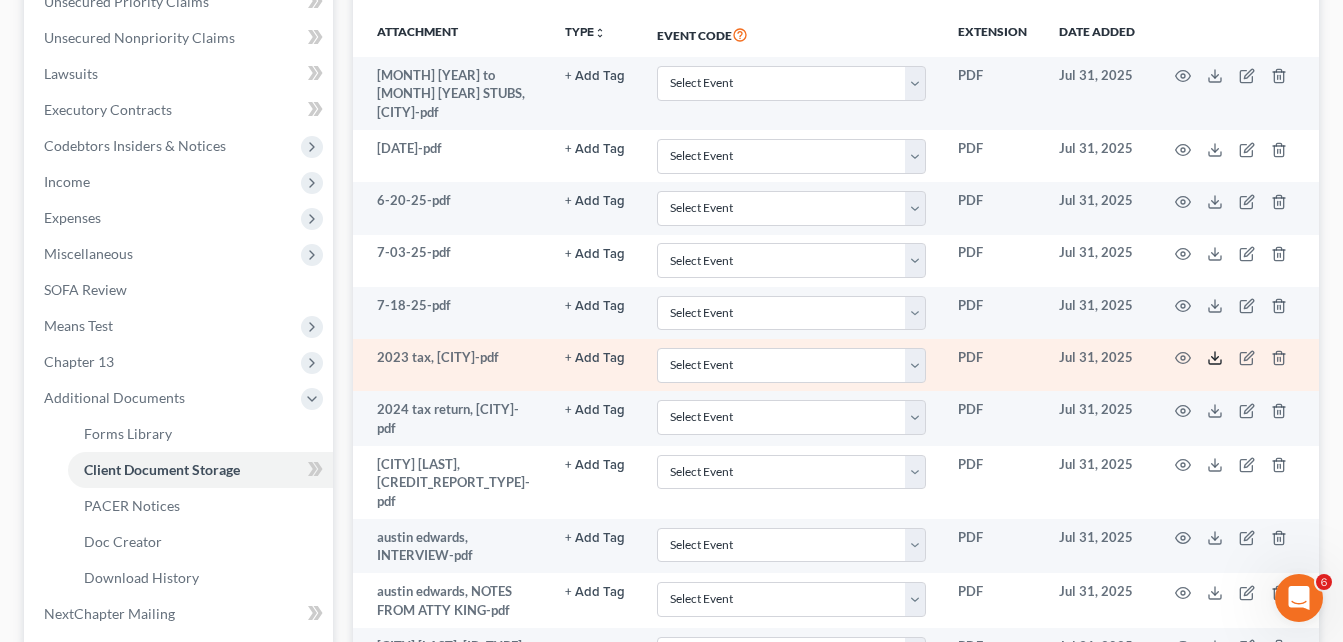 click 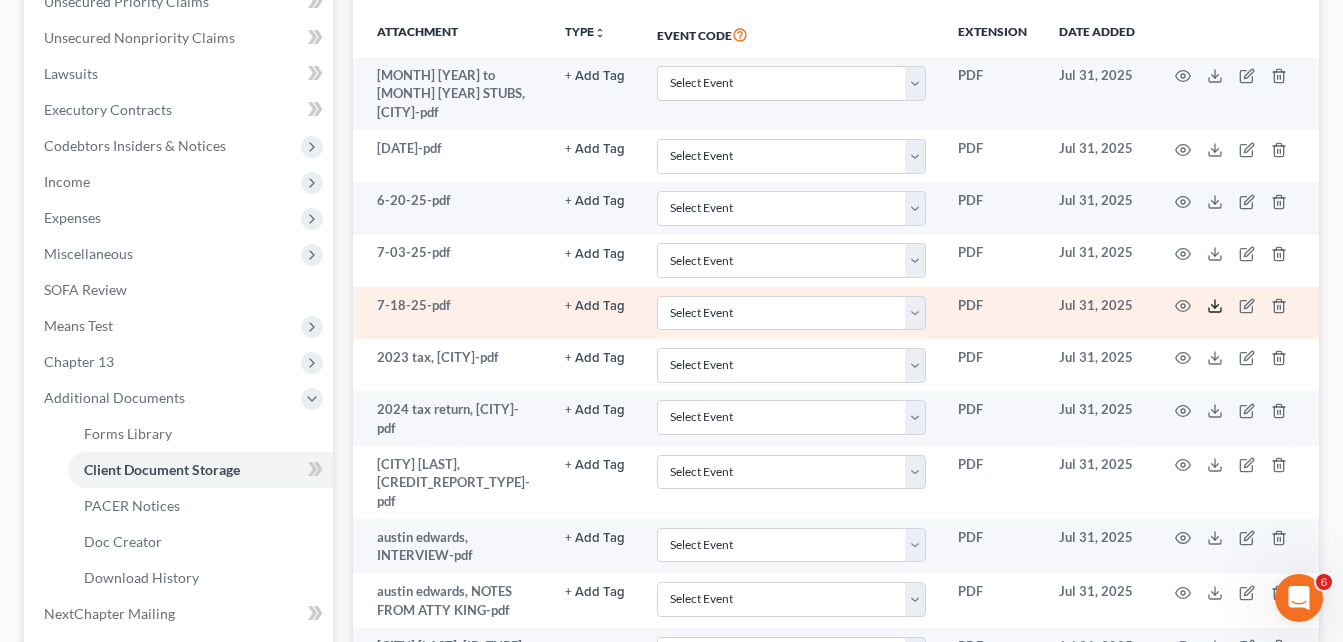 click 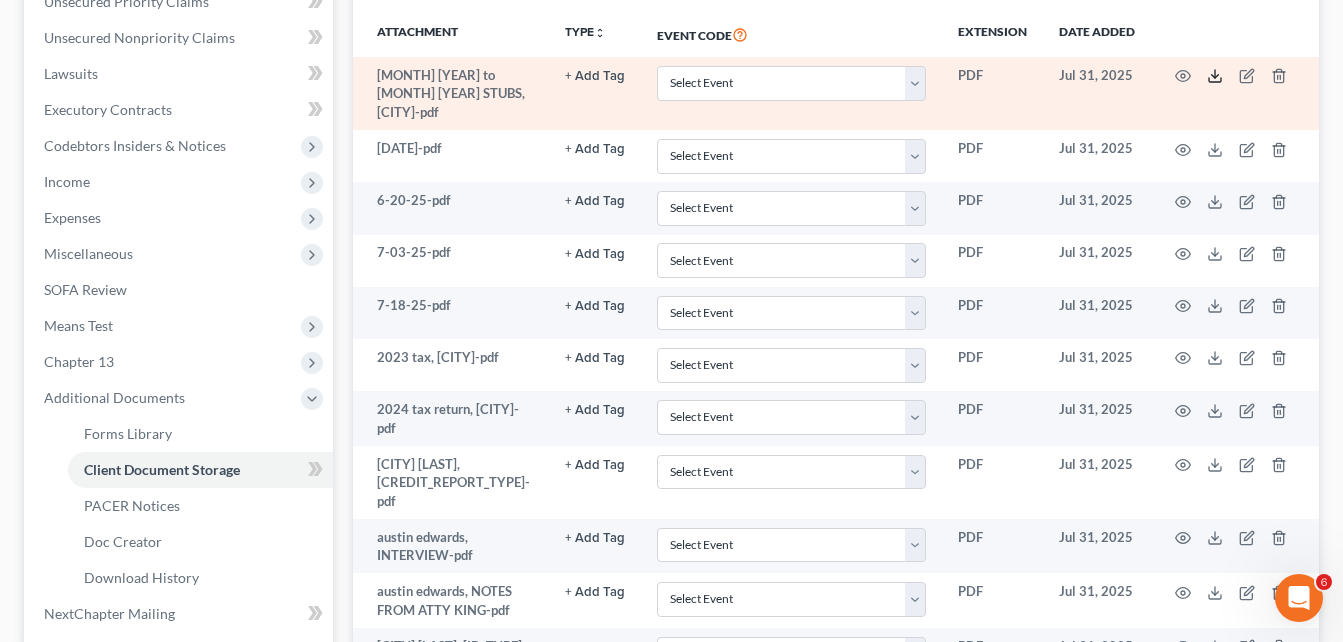 click 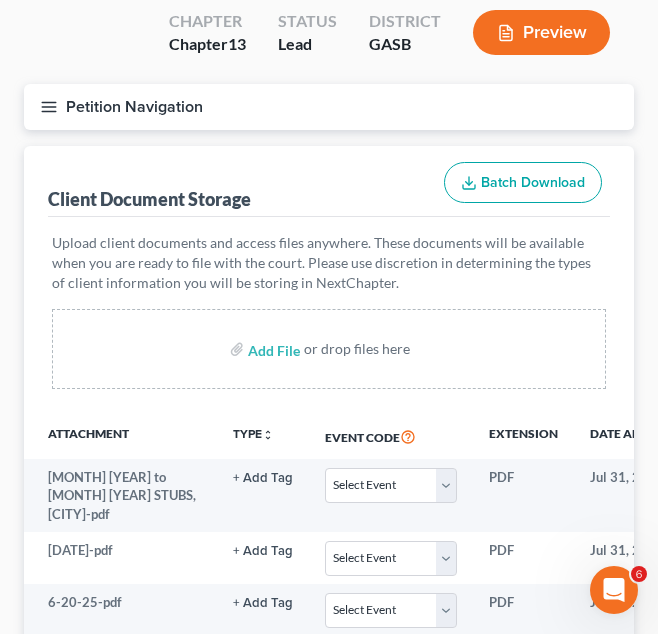 scroll, scrollTop: 76, scrollLeft: 0, axis: vertical 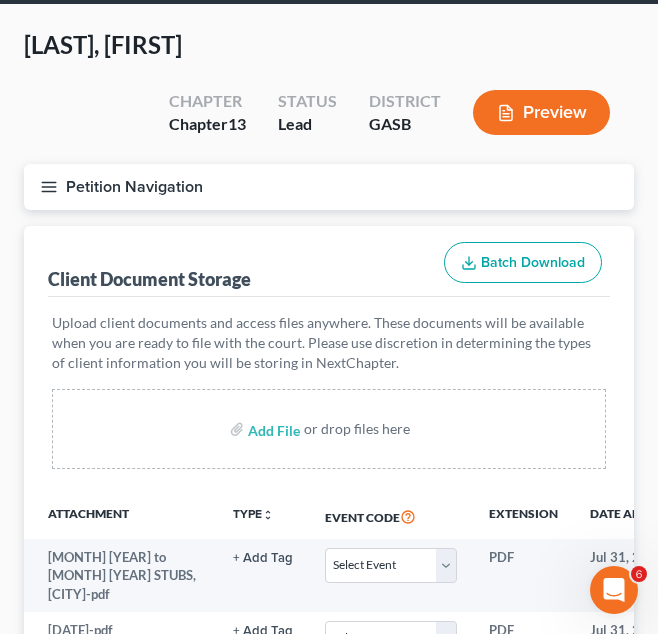 click on "Petition Navigation" at bounding box center [329, 187] 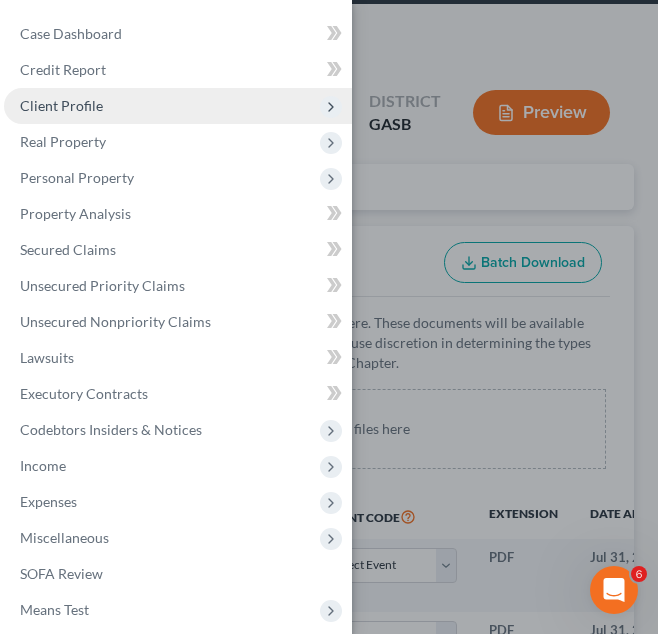 click on "Client Profile" at bounding box center (178, 106) 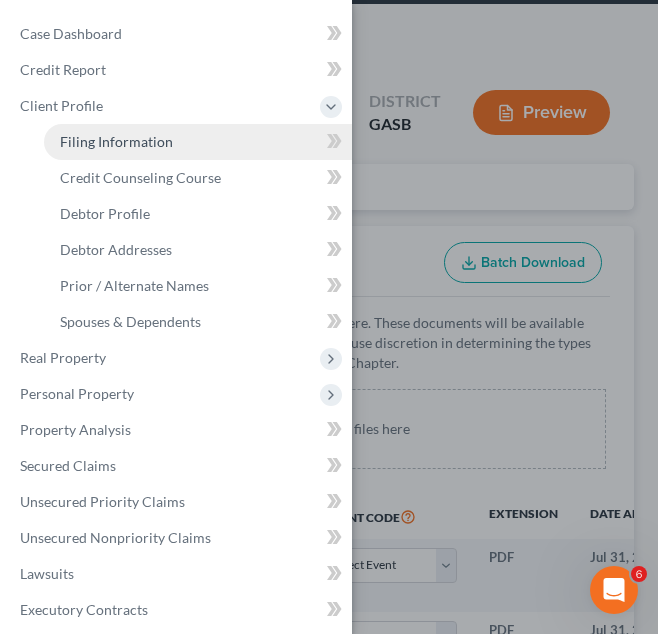 click on "Filing Information" at bounding box center [116, 141] 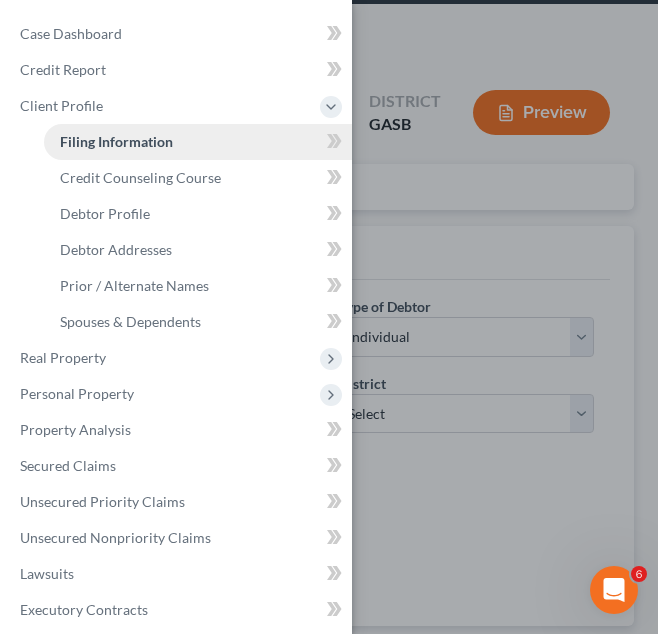scroll, scrollTop: 0, scrollLeft: 0, axis: both 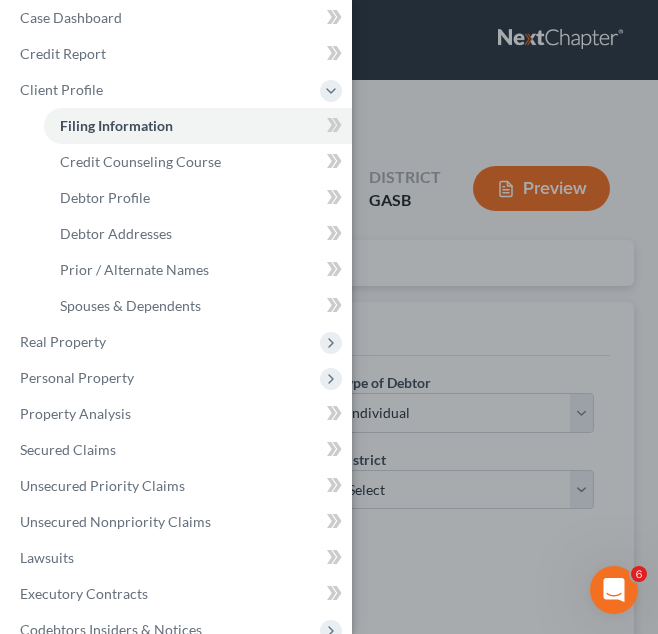 click on "Case Dashboard
Payments
Invoices
Payments
Payments
Credit Report
Client Profile" at bounding box center (329, 317) 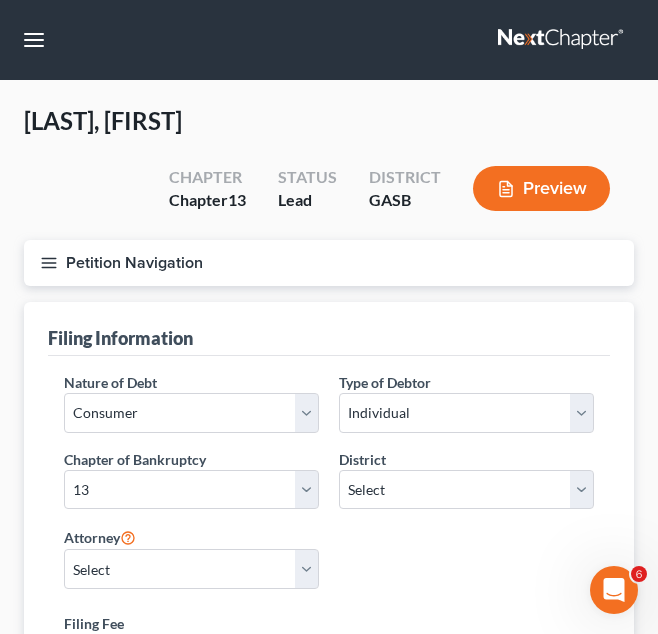 scroll, scrollTop: 40, scrollLeft: 0, axis: vertical 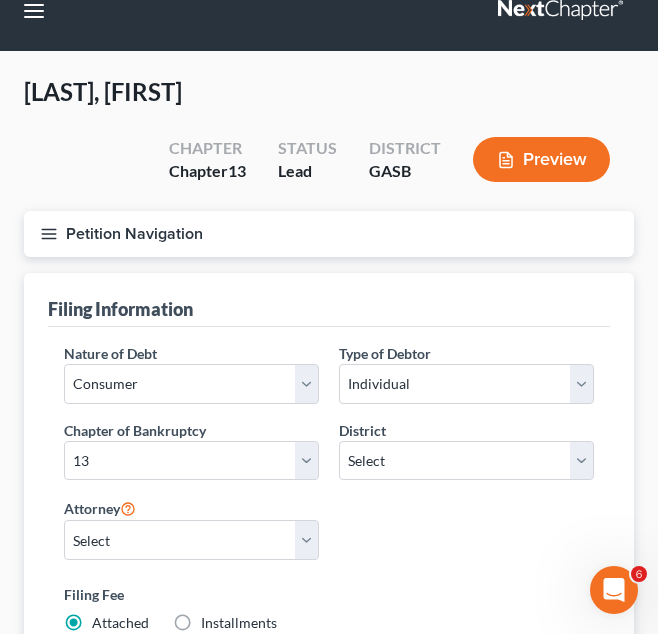 click 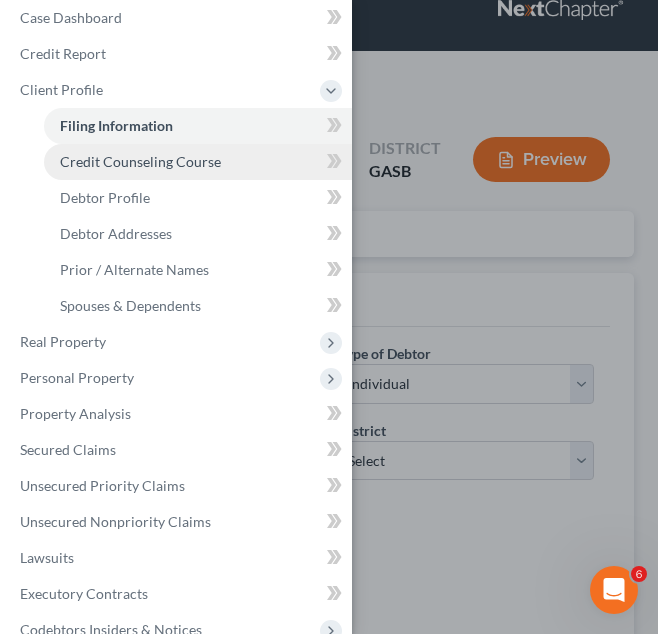 click on "Credit Counseling Course" at bounding box center [140, 161] 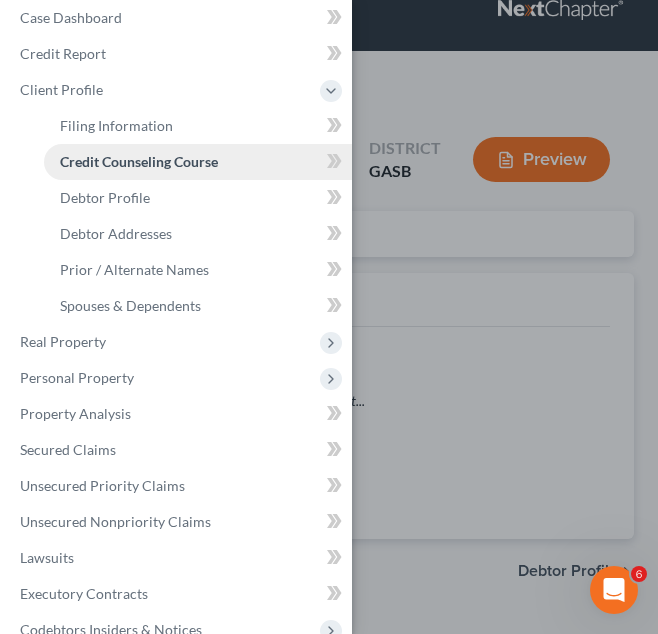scroll, scrollTop: 0, scrollLeft: 0, axis: both 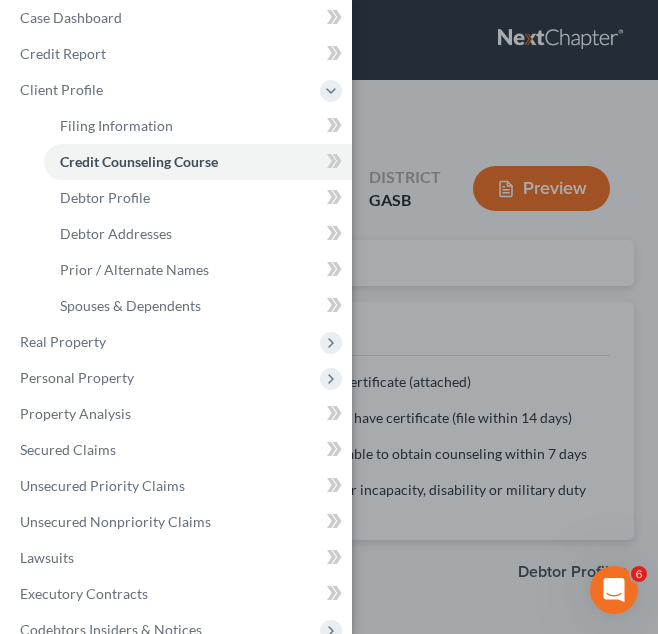 click on "Case Dashboard
Payments
Invoices
Payments
Payments
Credit Report
Client Profile" at bounding box center (329, 317) 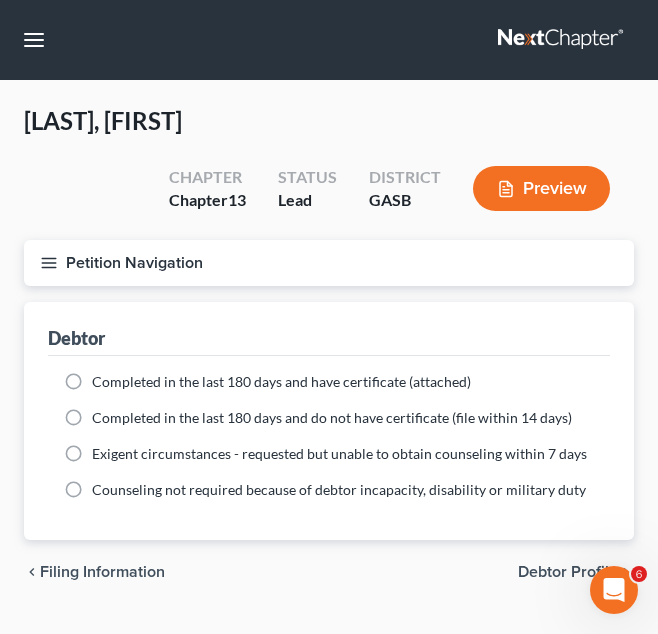 click on "Completed in the last 180 days and do not have certificate (file within 14 days)" at bounding box center (332, 418) 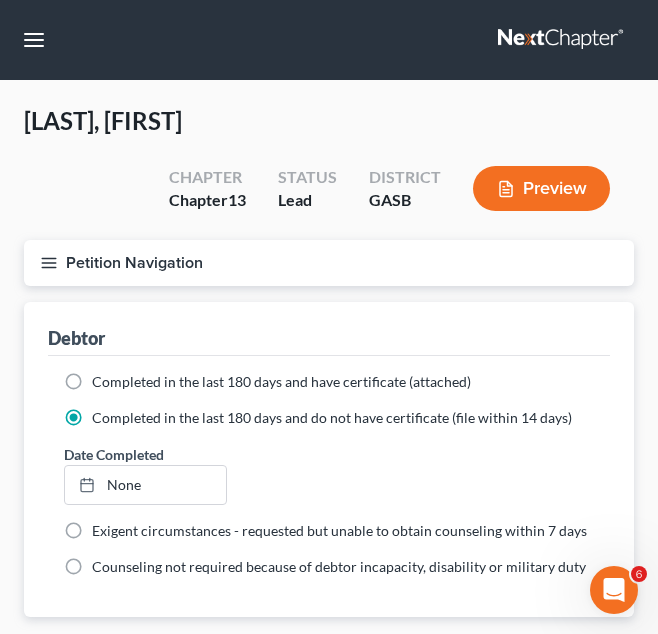 click 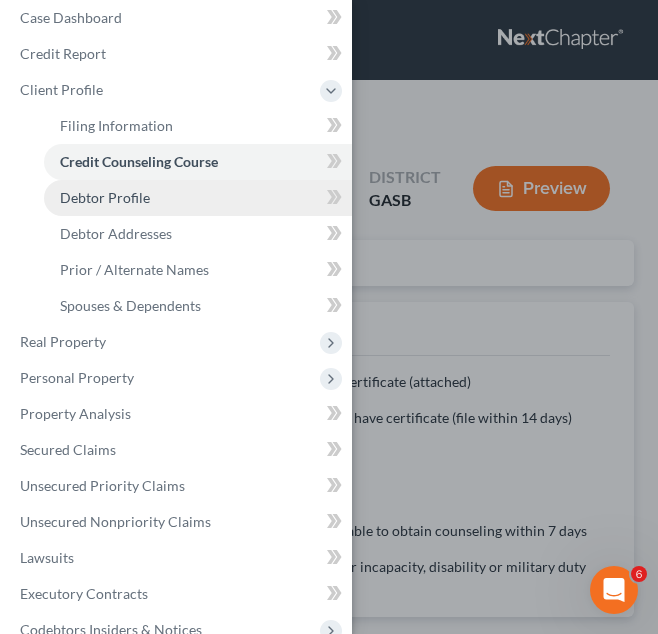click on "Debtor Profile" at bounding box center [105, 197] 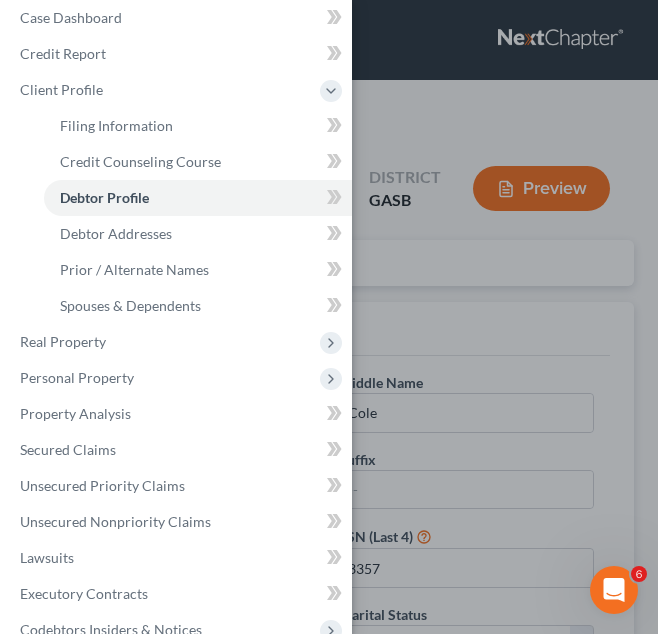 click on "Case Dashboard
Payments
Invoices
Payments
Payments
Credit Report
Client Profile" at bounding box center [329, 317] 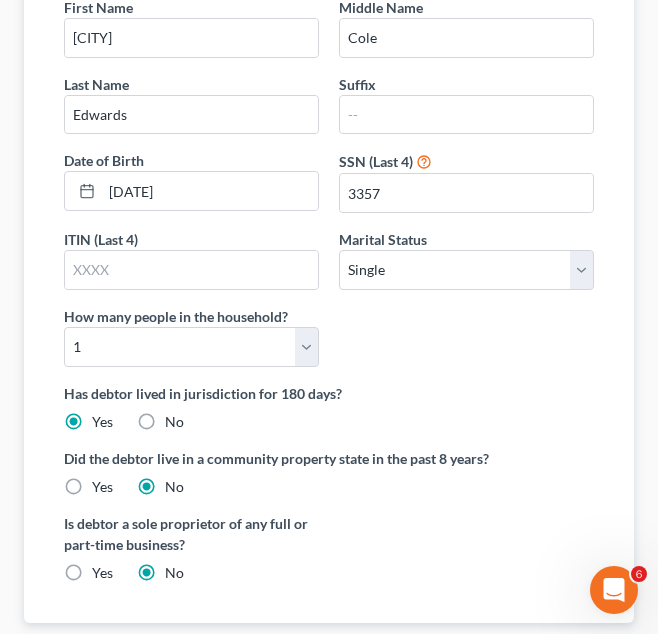 scroll, scrollTop: 384, scrollLeft: 0, axis: vertical 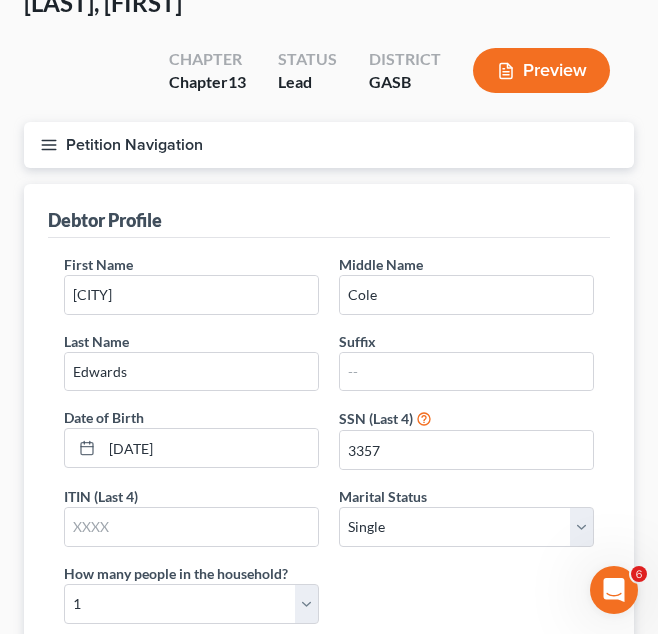 click 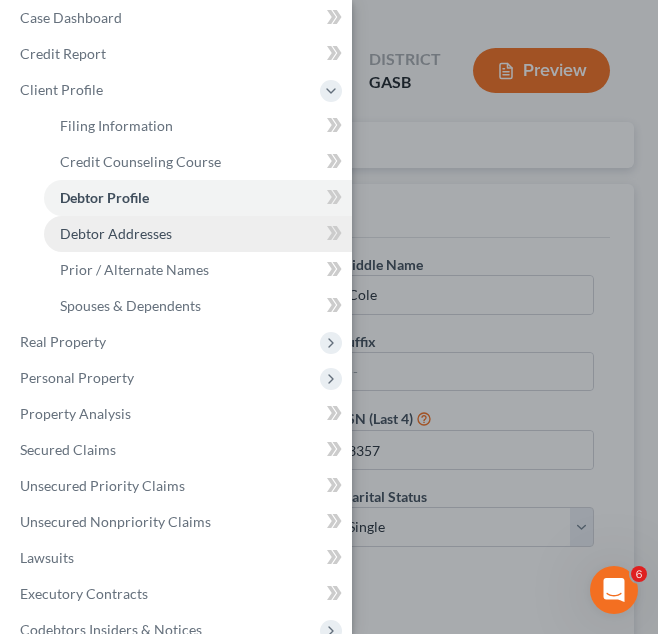 click on "Debtor Addresses" at bounding box center (116, 233) 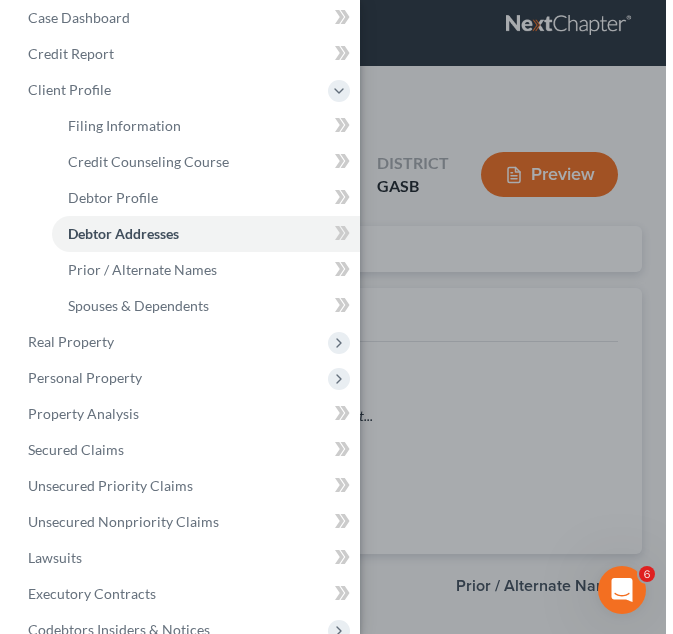 scroll, scrollTop: 0, scrollLeft: 0, axis: both 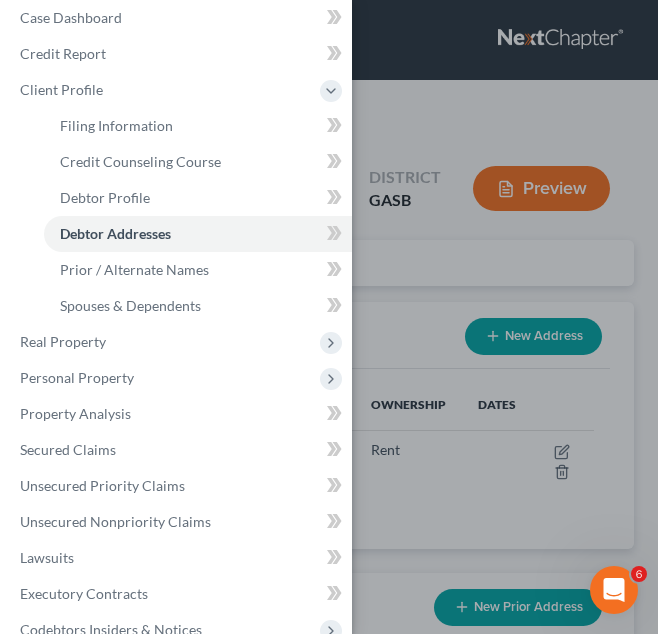 click on "Case Dashboard
Payments
Invoices
Payments
Payments
Credit Report
Client Profile" at bounding box center (329, 317) 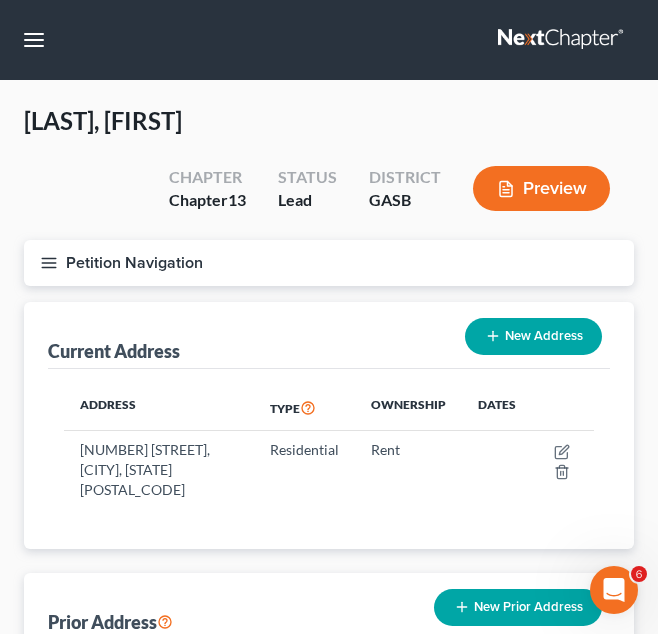 click 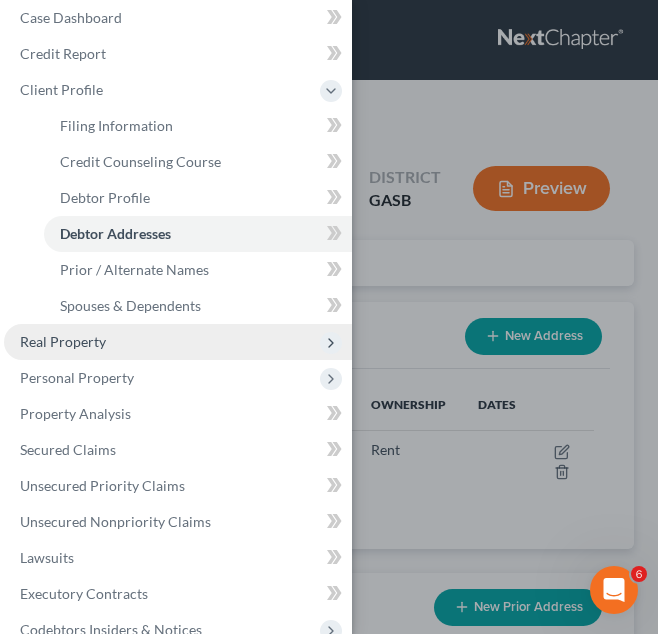click on "Real Property" at bounding box center (63, 341) 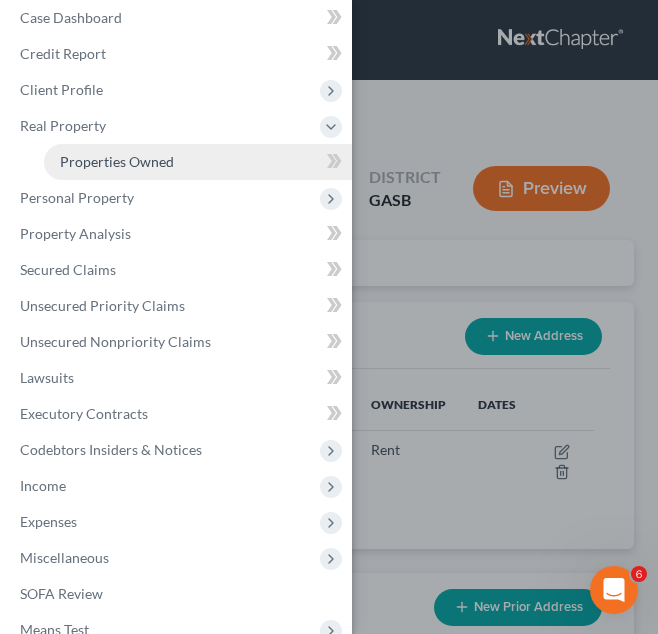 click on "Properties Owned" at bounding box center [117, 161] 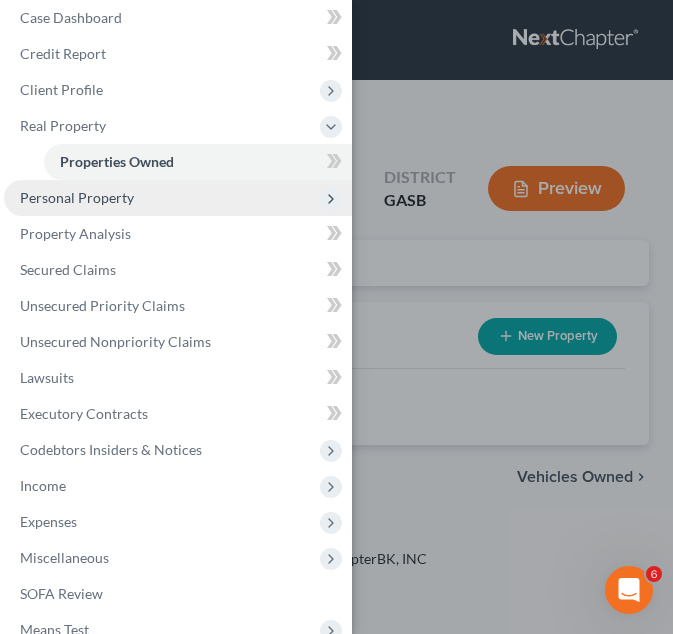 click on "Personal Property" at bounding box center (77, 197) 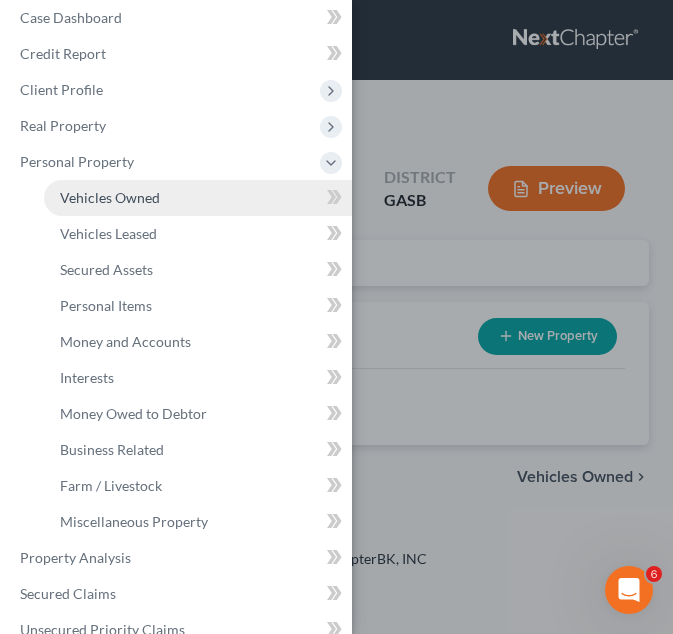 click on "Vehicles Owned" at bounding box center [110, 197] 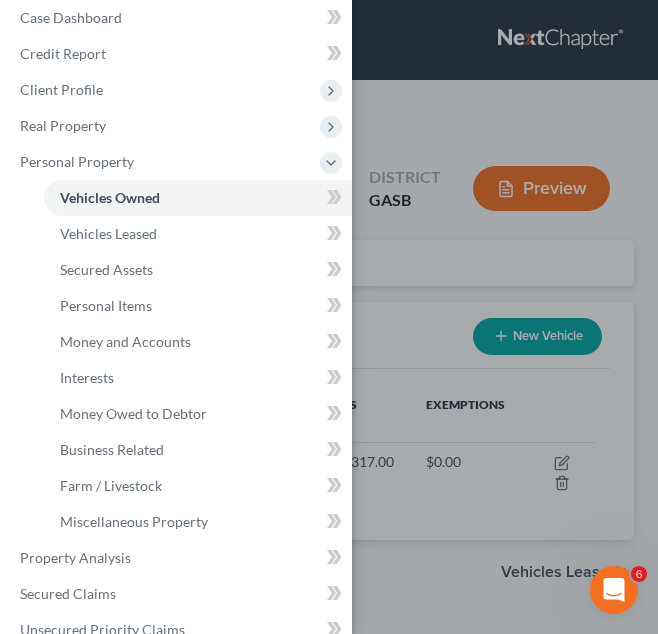 click on "Case Dashboard
Payments
Invoices
Payments
Payments
Credit Report
Client Profile" at bounding box center [329, 317] 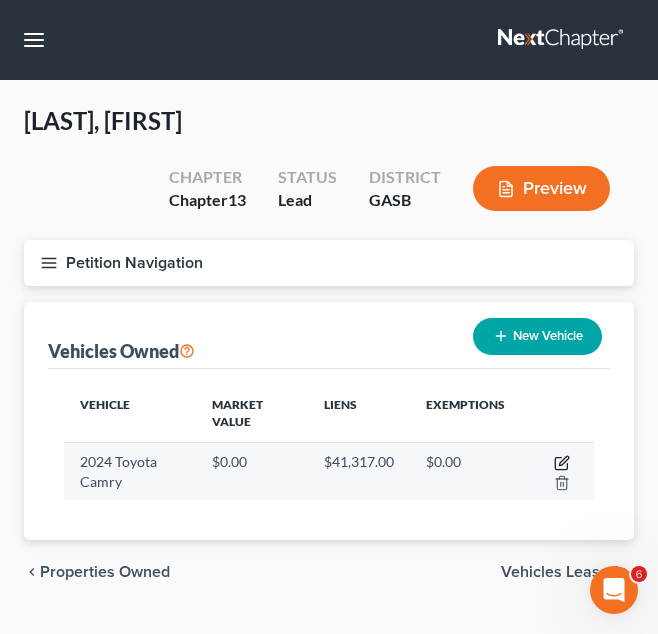 click 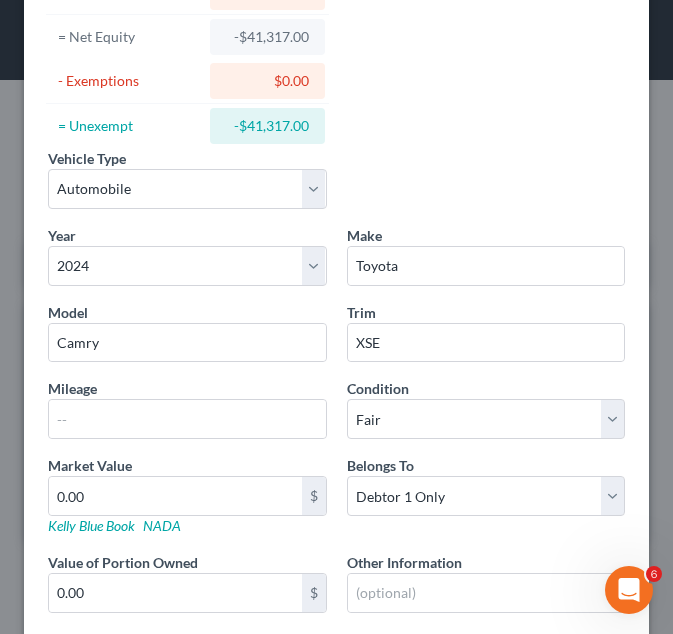 scroll, scrollTop: 201, scrollLeft: 0, axis: vertical 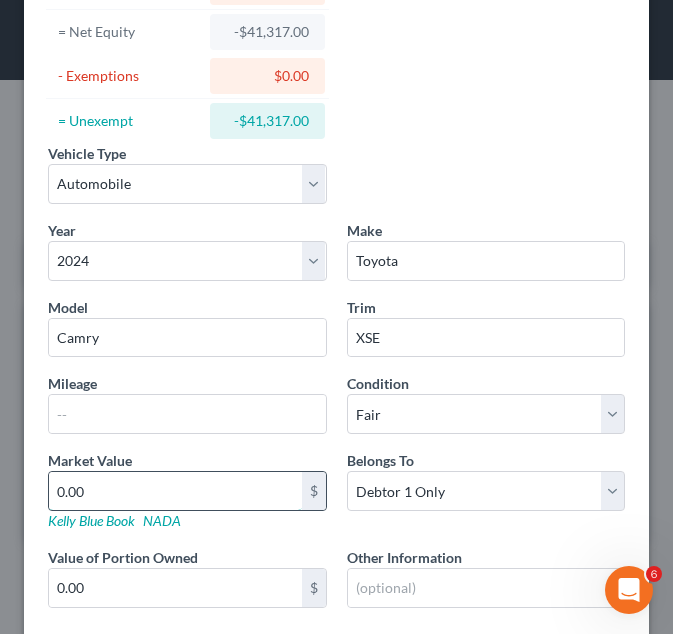 click on "0.00" at bounding box center [175, 491] 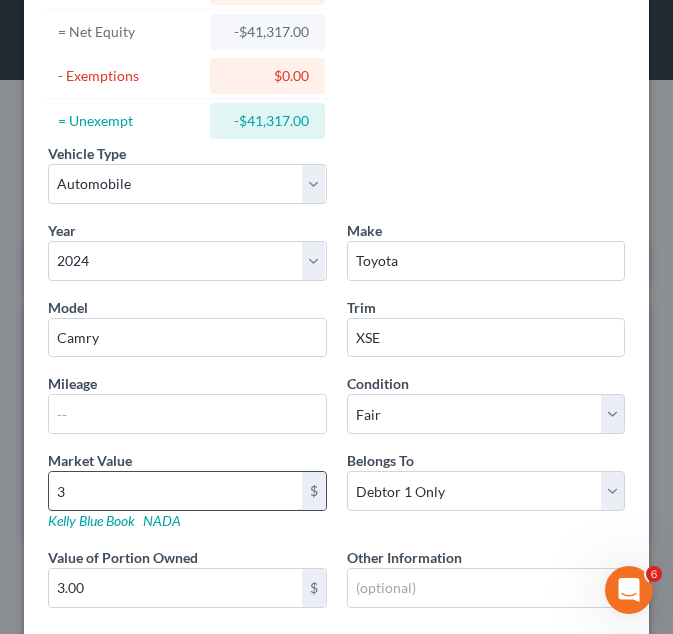 type on "34" 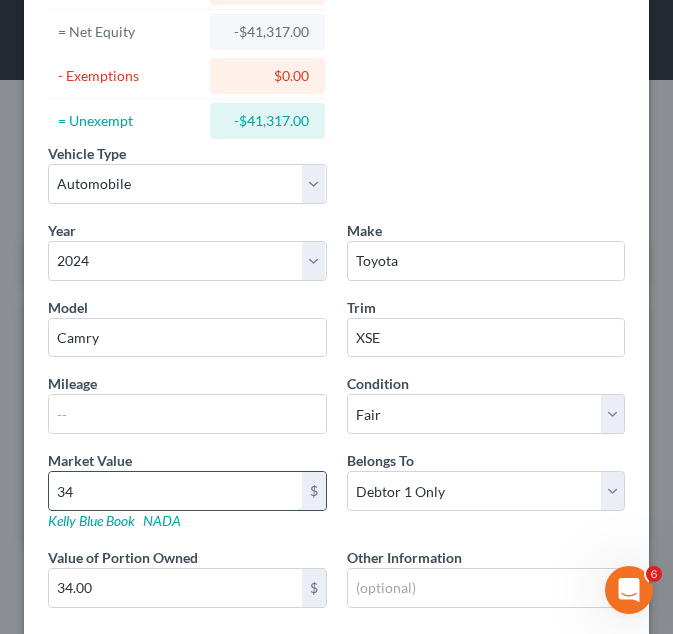 type on "340" 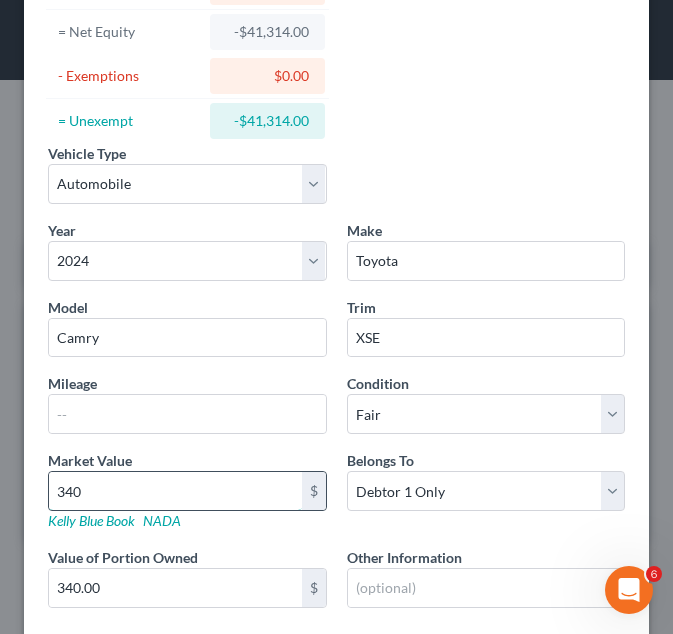 type on "3400" 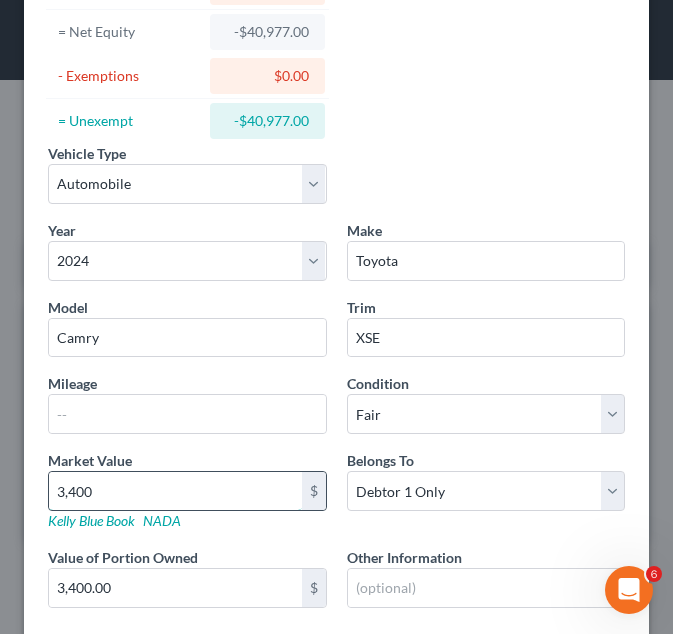 type on "3,4000" 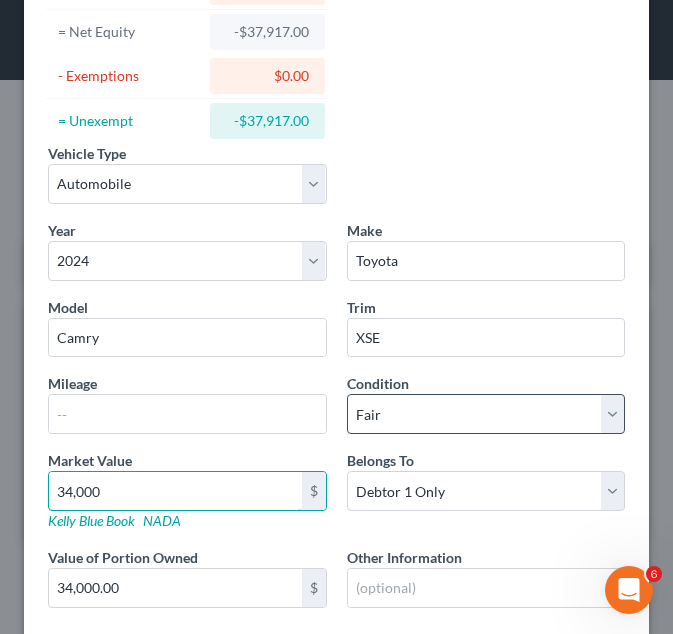 type on "34,000" 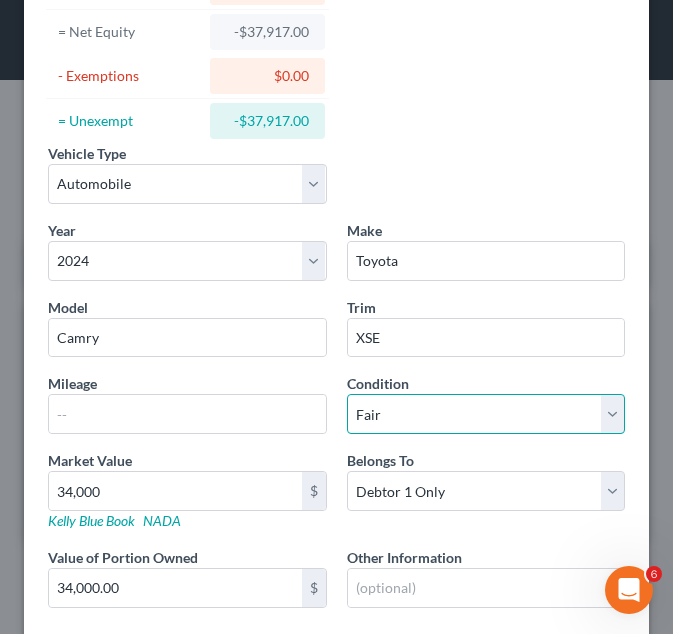 click on "Select Excellent Very Good Good Fair Poor" at bounding box center [486, 414] 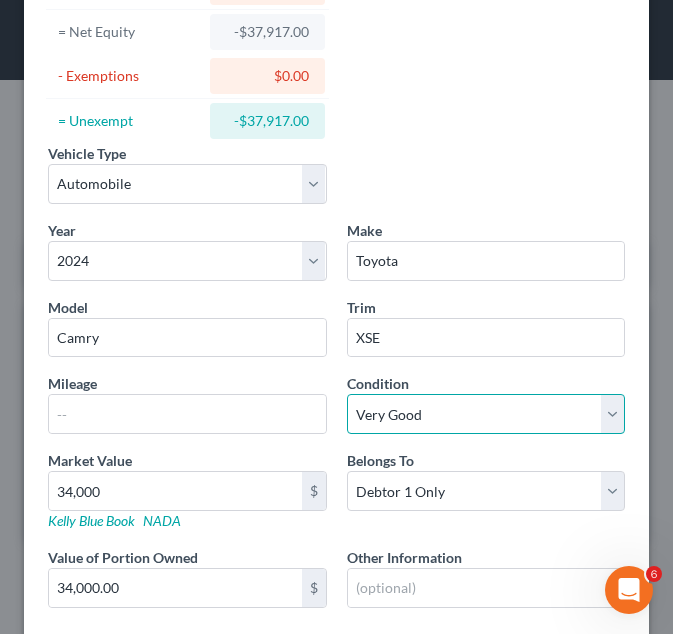 click on "Select Excellent Very Good Good Fair Poor" at bounding box center [486, 414] 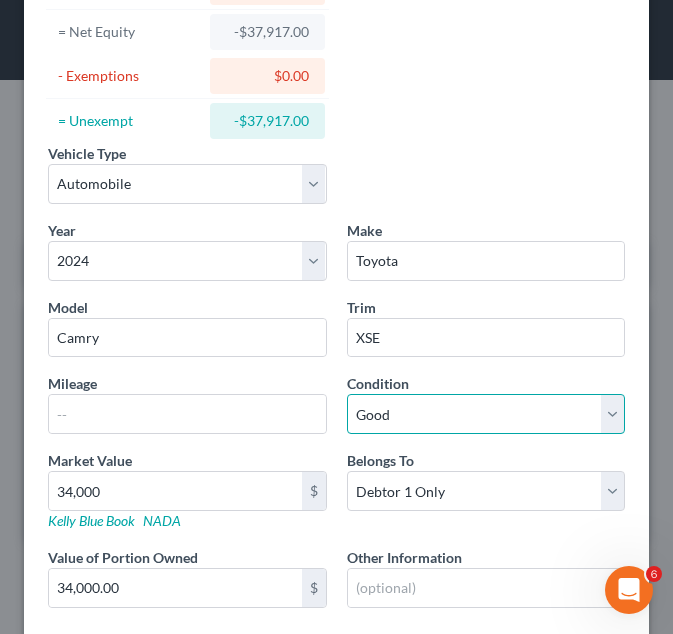 click on "Select Excellent Very Good Good Fair Poor" at bounding box center (486, 414) 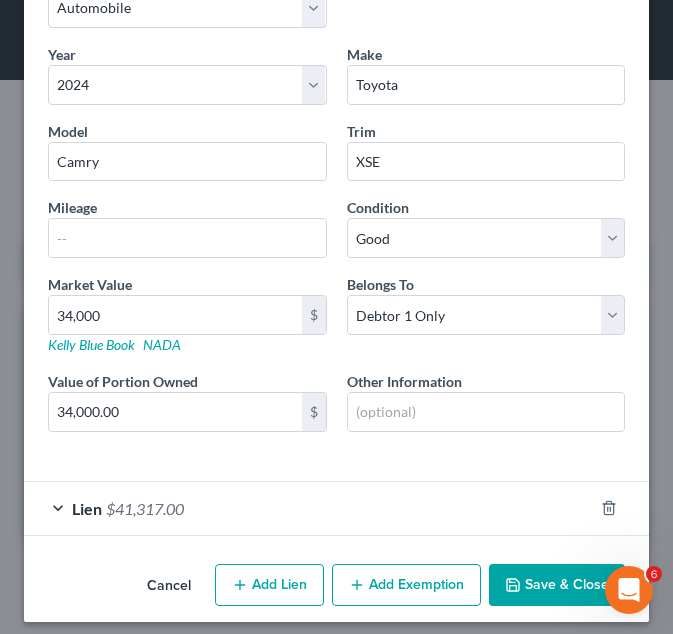 scroll, scrollTop: 389, scrollLeft: 0, axis: vertical 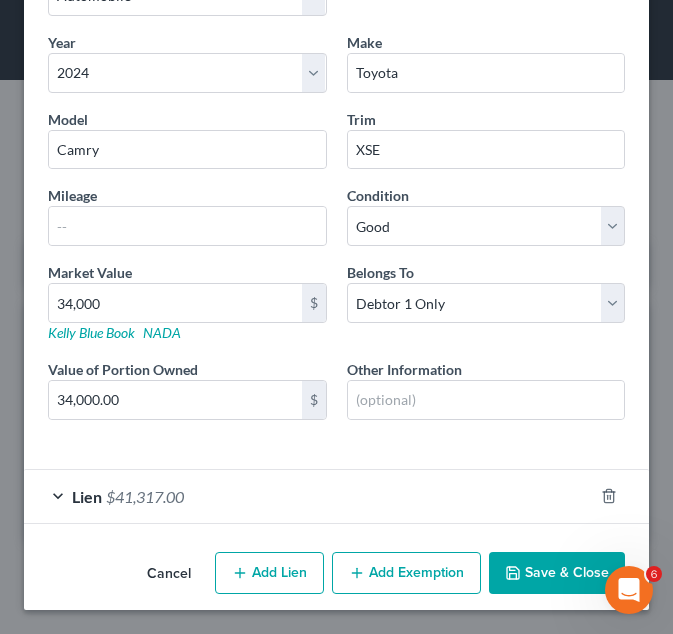 click on "Lien" at bounding box center [87, 496] 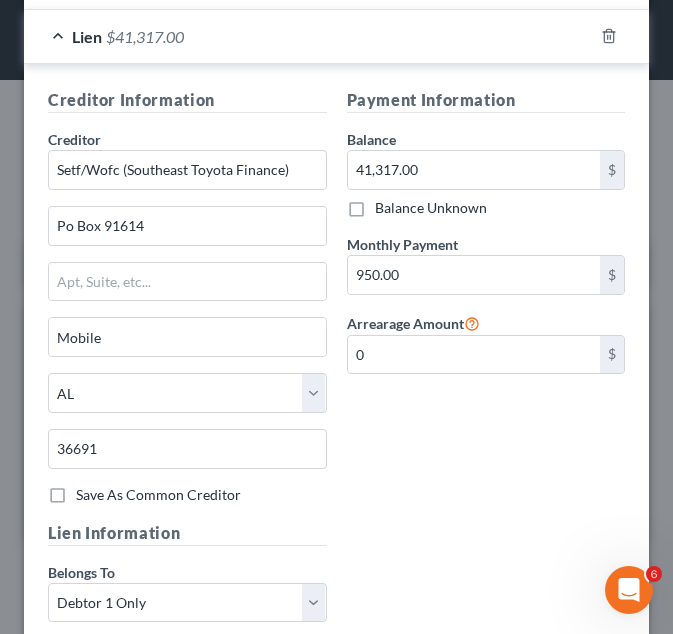 scroll, scrollTop: 900, scrollLeft: 0, axis: vertical 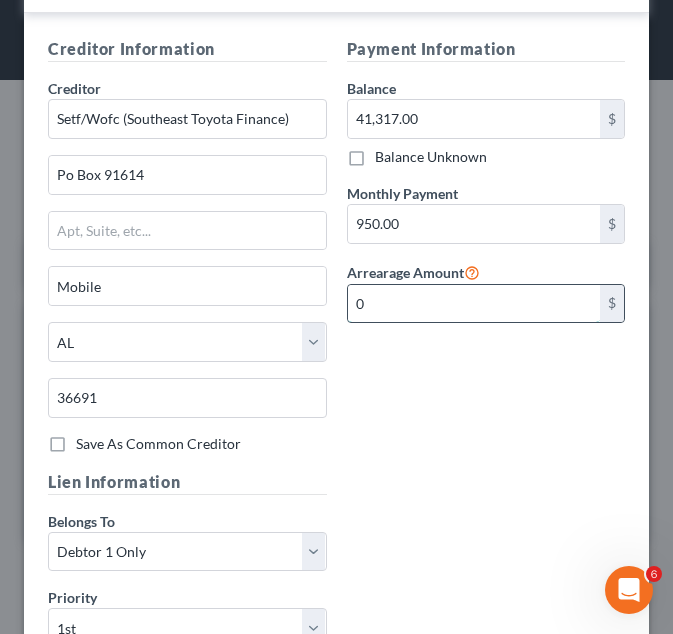 click on "0" at bounding box center (474, 304) 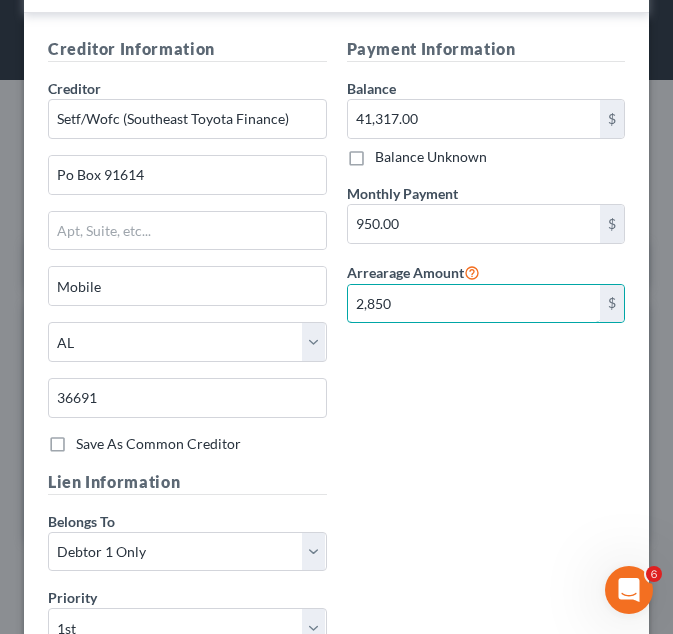 type on "2,850" 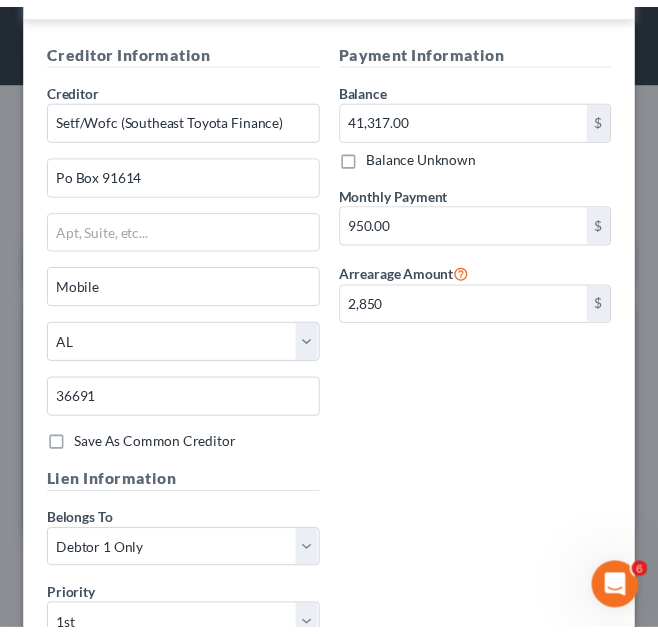 scroll, scrollTop: 1133, scrollLeft: 0, axis: vertical 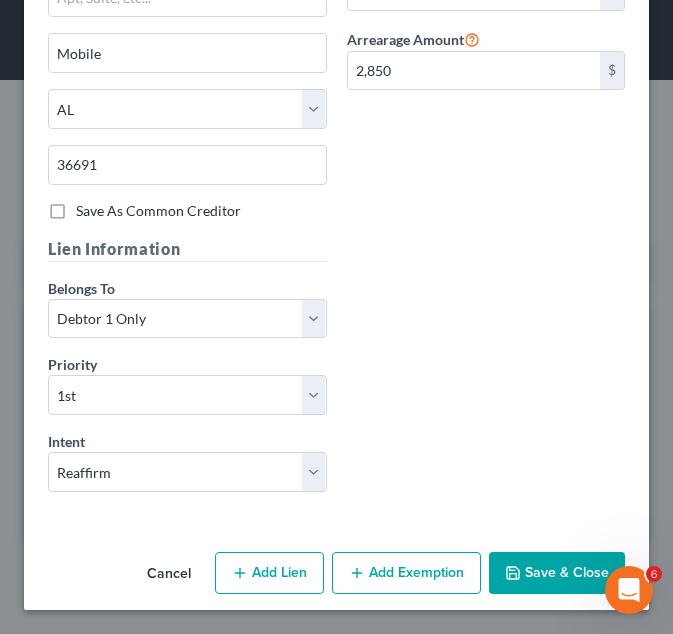 click on "Save & Close" at bounding box center [557, 573] 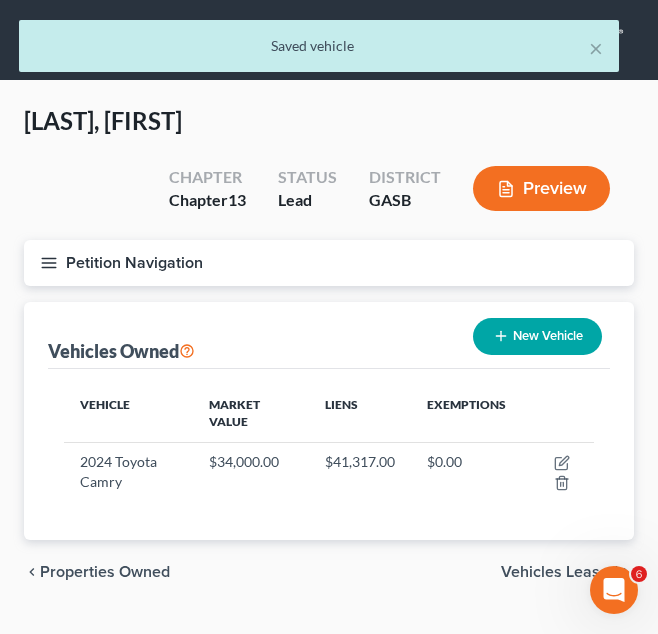 click 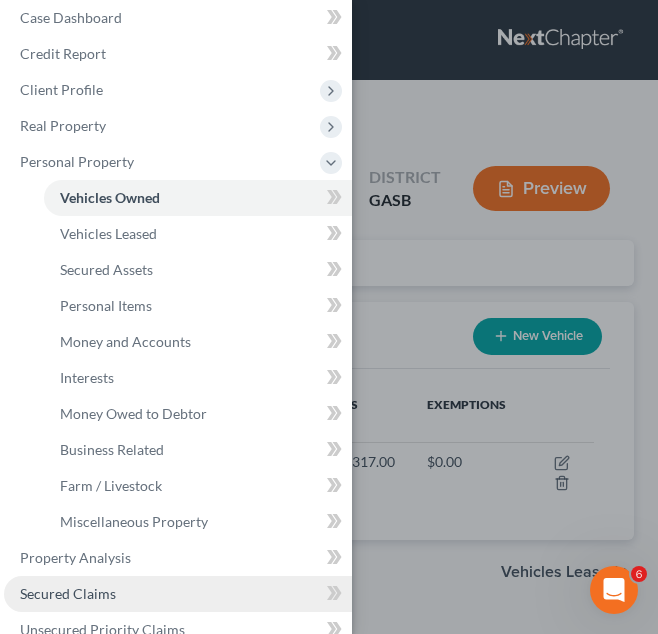 click on "Secured Claims" at bounding box center (68, 593) 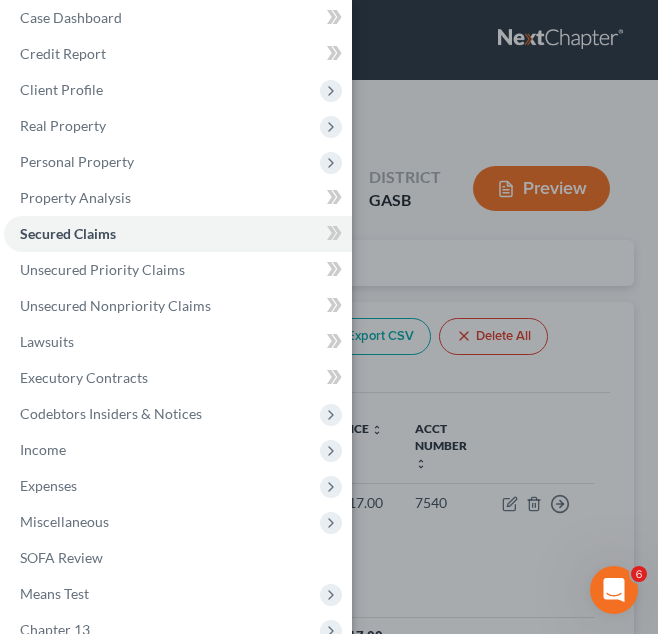 click on "Case Dashboard
Payments
Invoices
Payments
Payments
Credit Report
Client Profile" at bounding box center (329, 317) 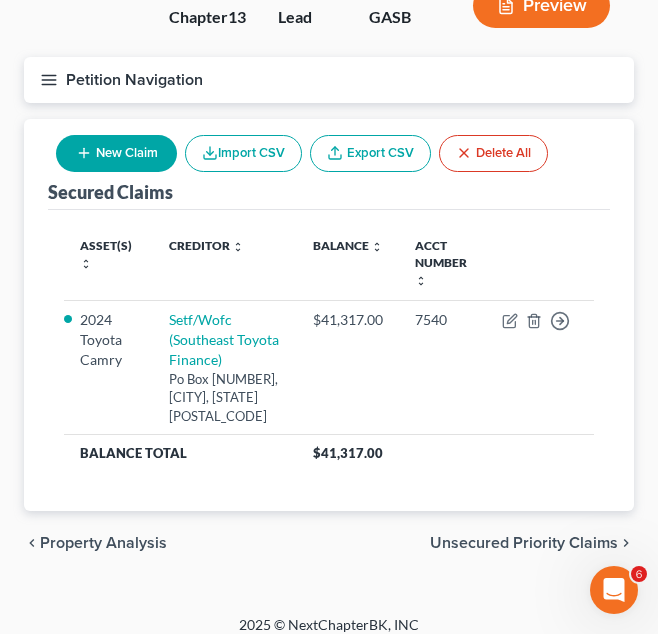 scroll, scrollTop: 191, scrollLeft: 0, axis: vertical 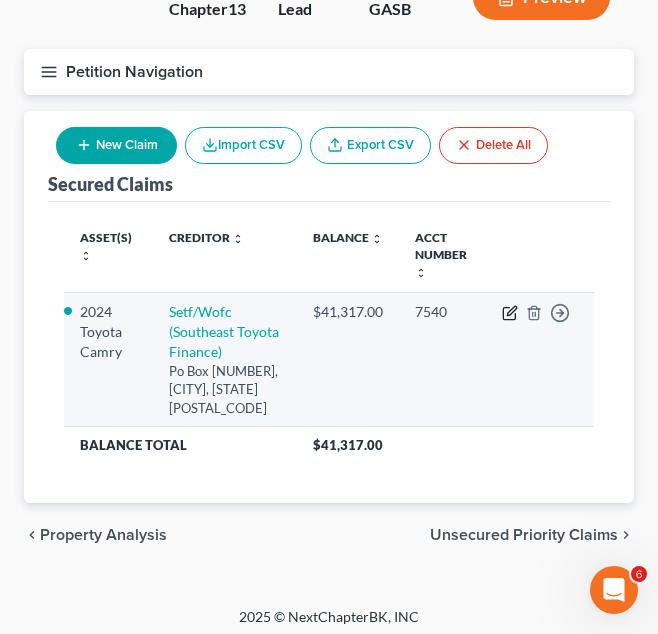 click 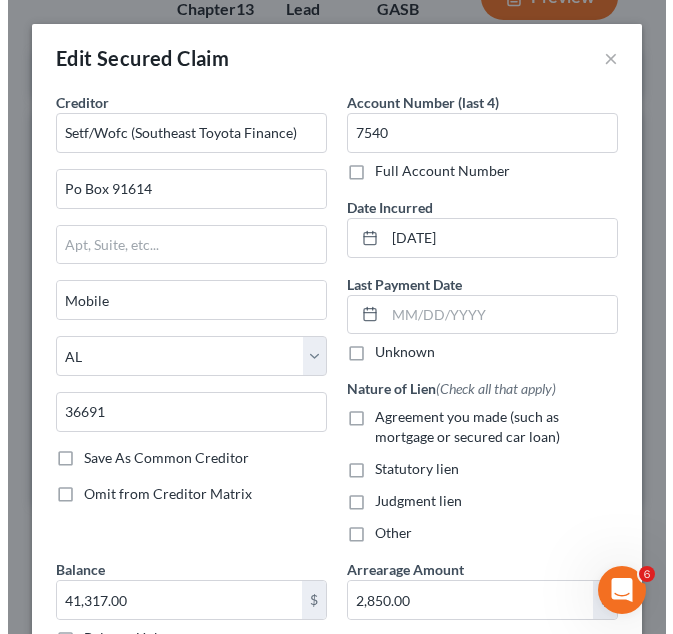 scroll, scrollTop: 182, scrollLeft: 0, axis: vertical 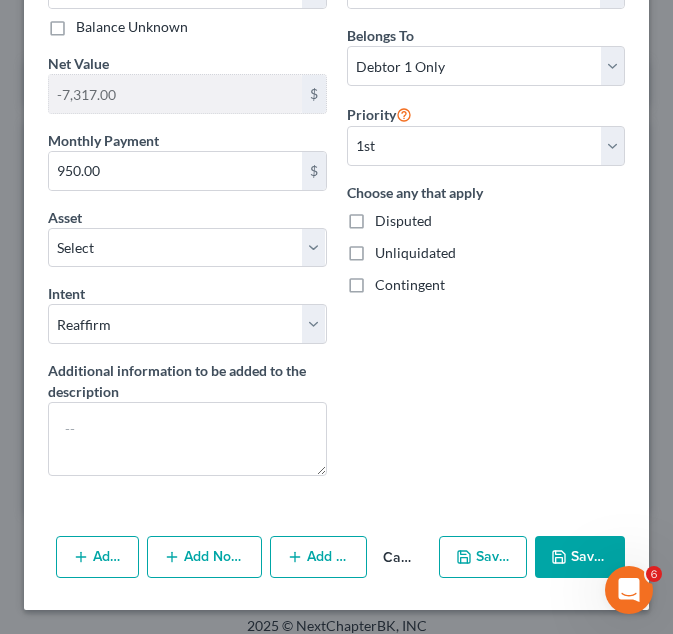 click 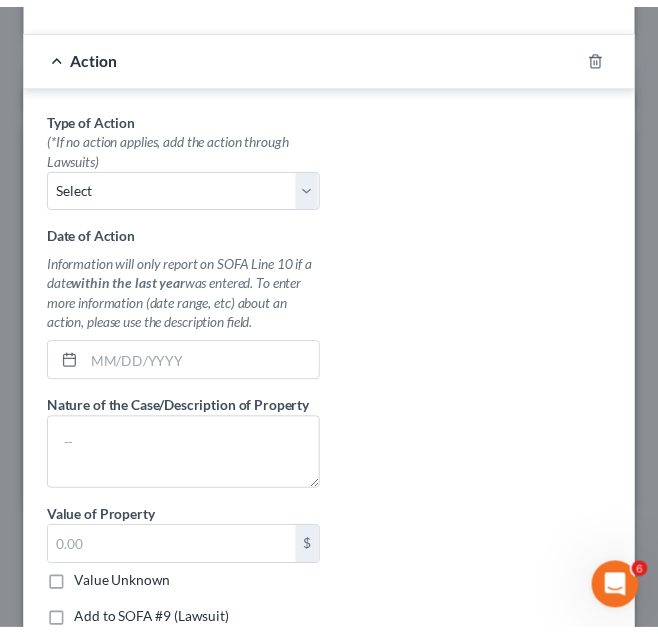 scroll, scrollTop: 1248, scrollLeft: 0, axis: vertical 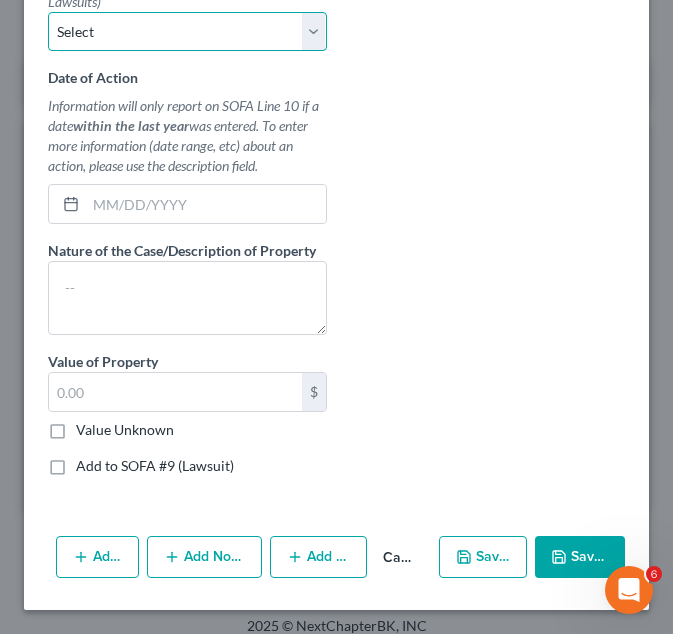 click on "Select Repossession Garnishment Foreclosure Personal Injury Attached, Seized, Or Levied" at bounding box center [187, 32] 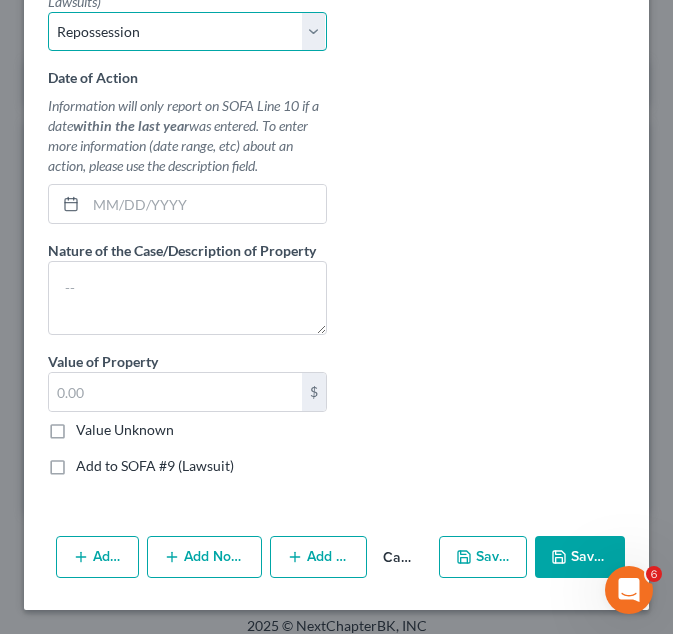 click on "Select Repossession Garnishment Foreclosure Personal Injury Attached, Seized, Or Levied" at bounding box center (187, 32) 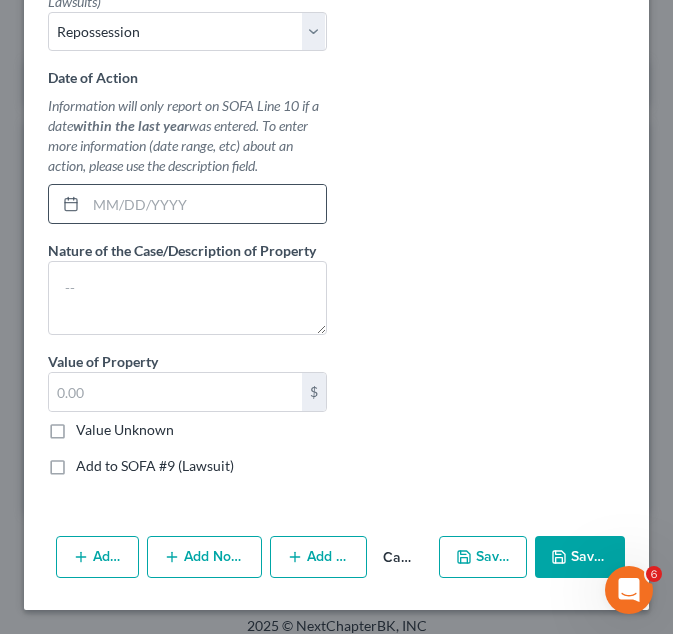 click at bounding box center [67, 204] 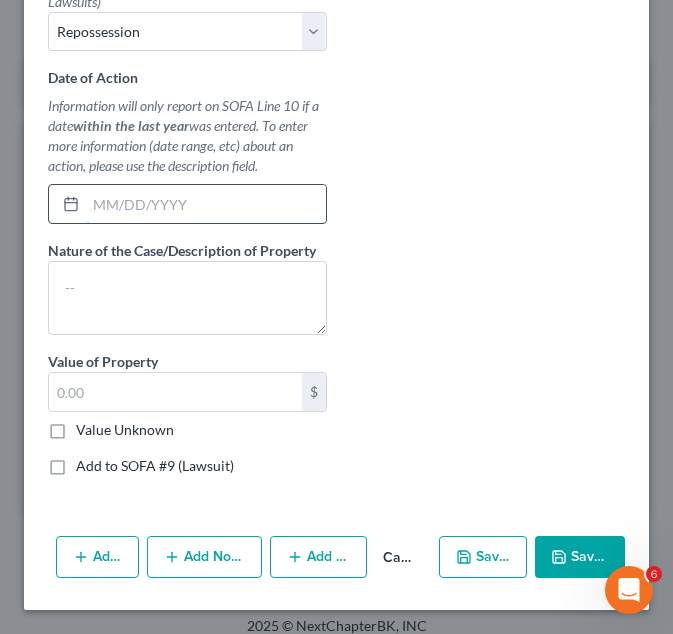 click at bounding box center [206, 204] 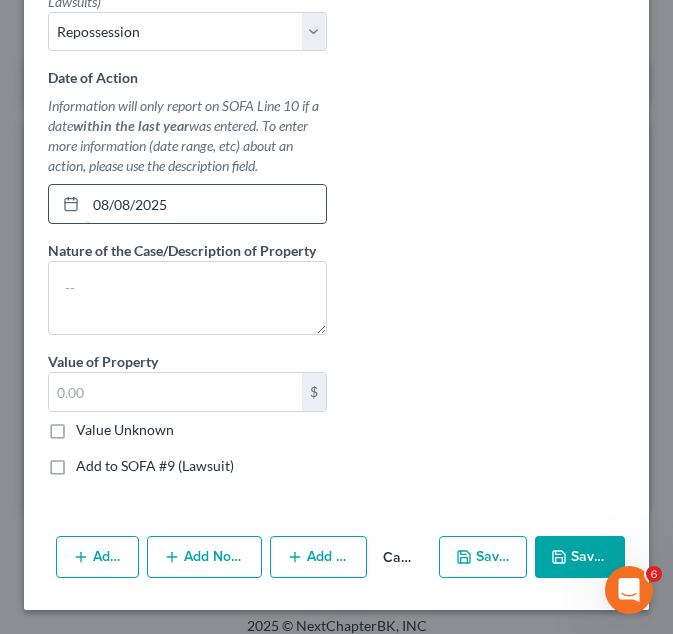 click on "08/08/2025" at bounding box center (206, 204) 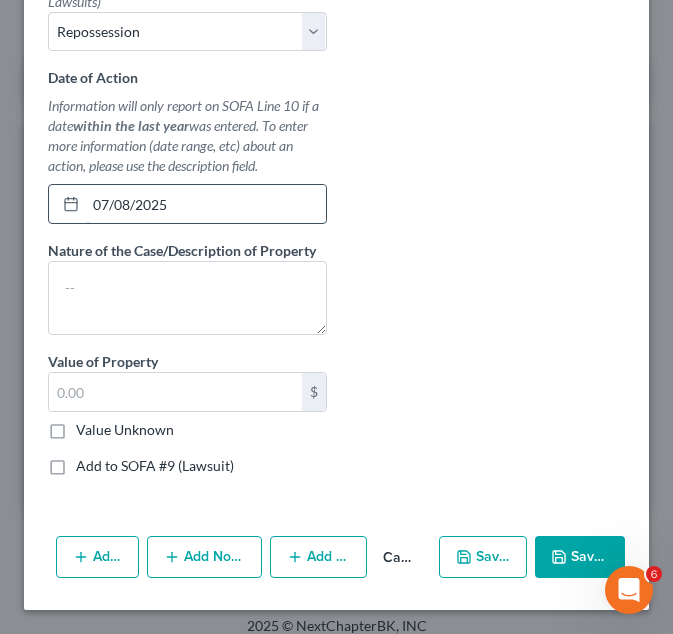click on "07/08/2025" at bounding box center (206, 204) 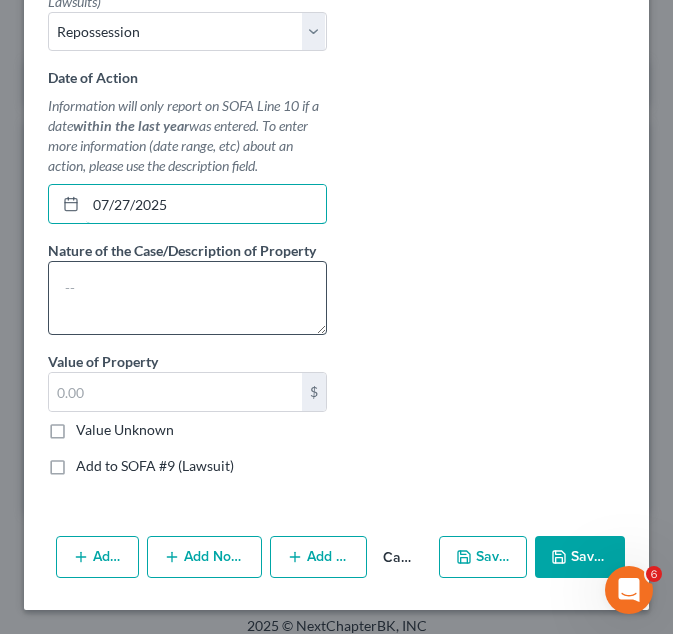 type on "07/27/2025" 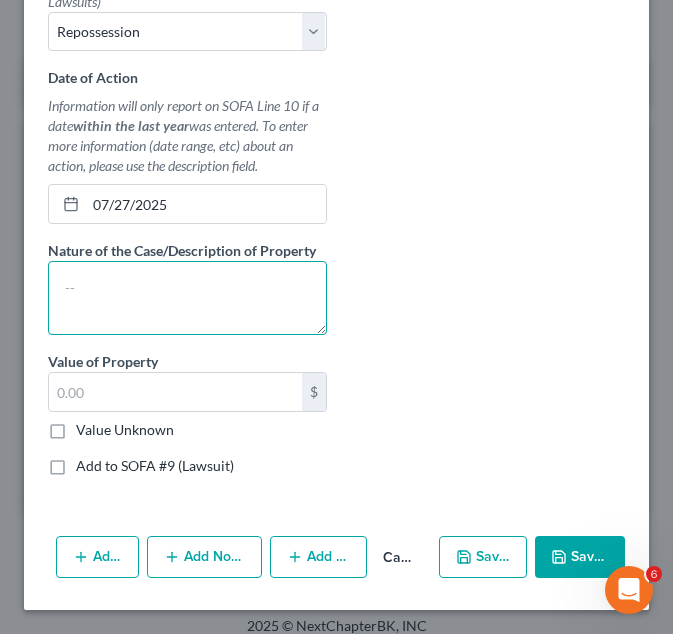 click at bounding box center [187, 298] 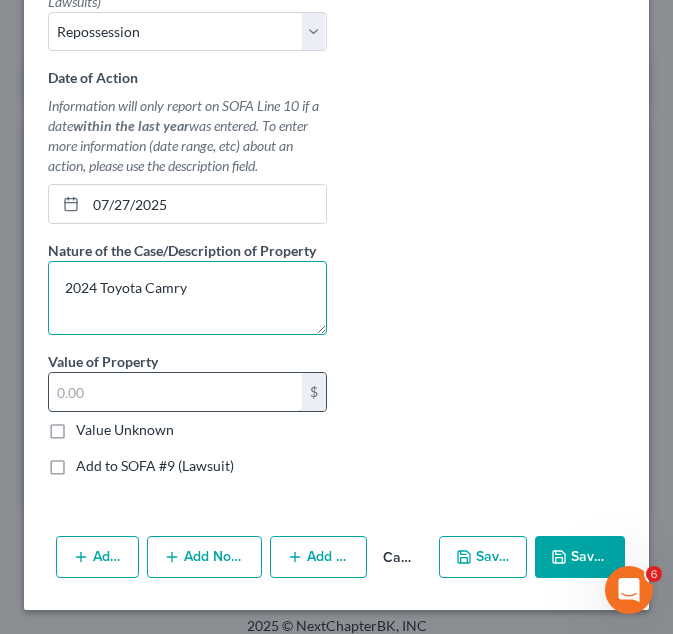 type on "2024 Toyota Camry" 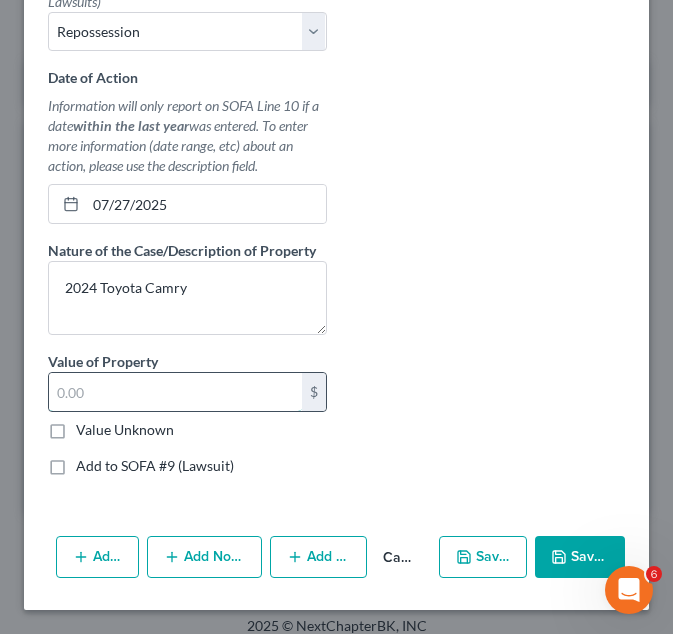 click at bounding box center (175, 392) 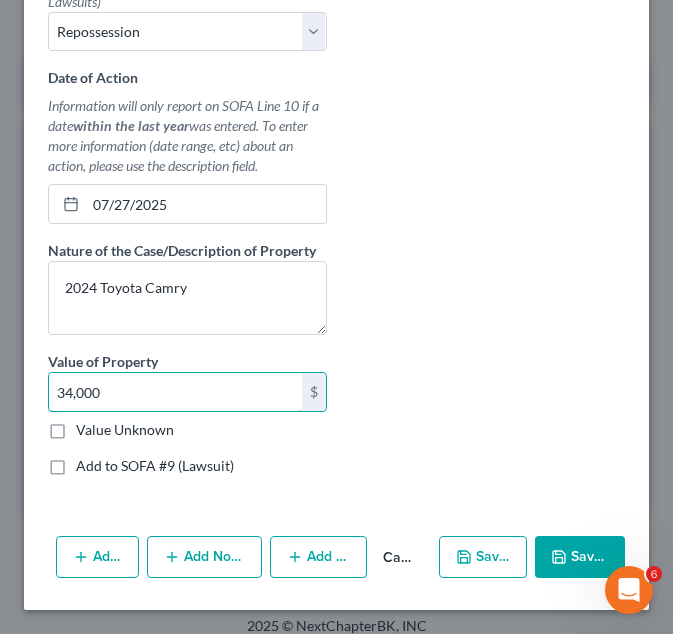 type on "34,000" 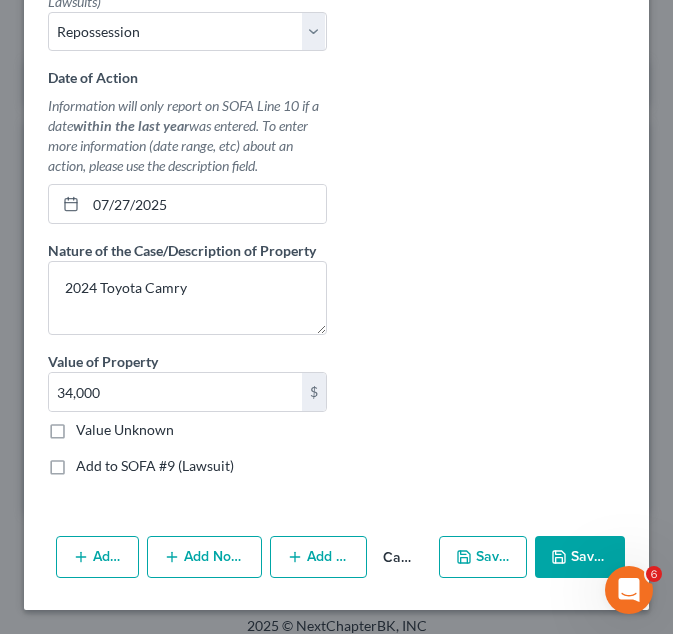click on "Save & Close" at bounding box center [580, 557] 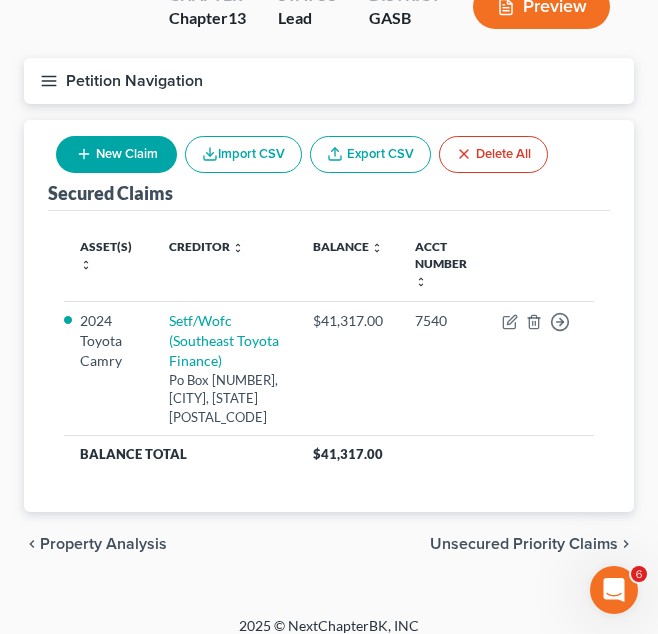 click 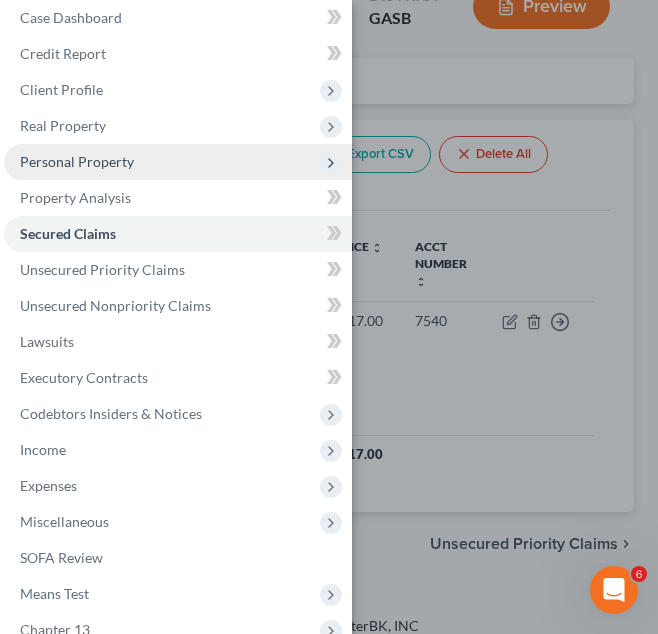 click on "Personal Property" at bounding box center (77, 161) 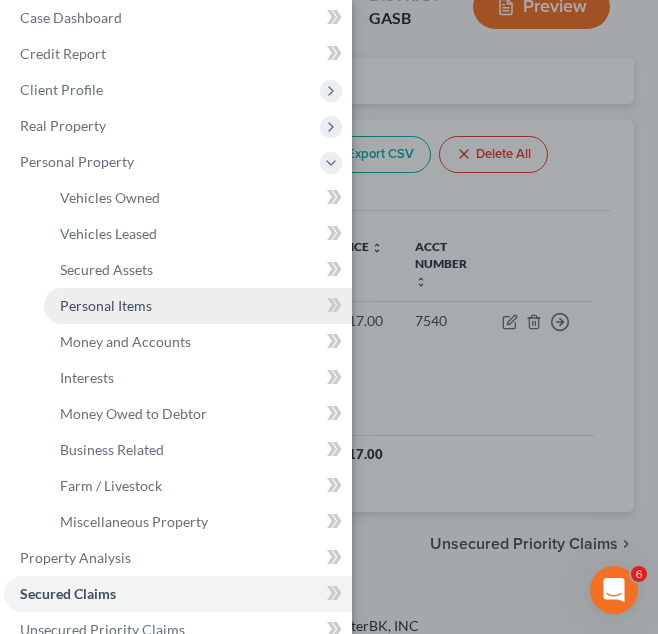 click on "Personal Items" at bounding box center [106, 305] 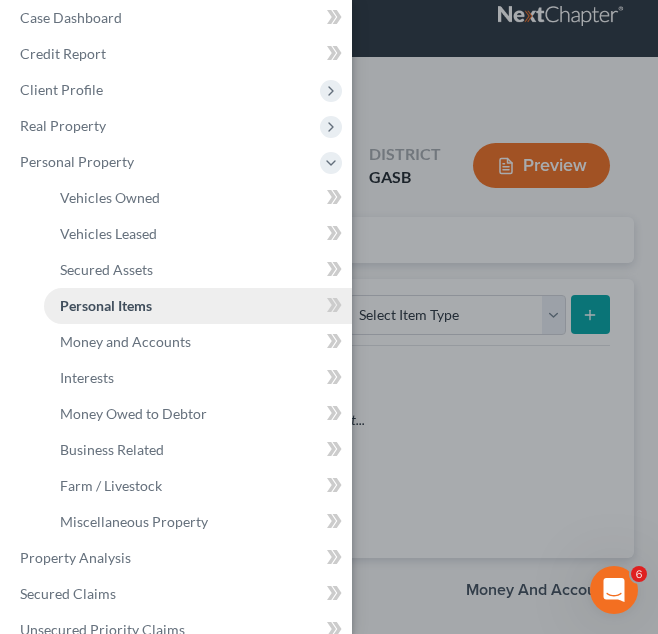 scroll, scrollTop: 0, scrollLeft: 0, axis: both 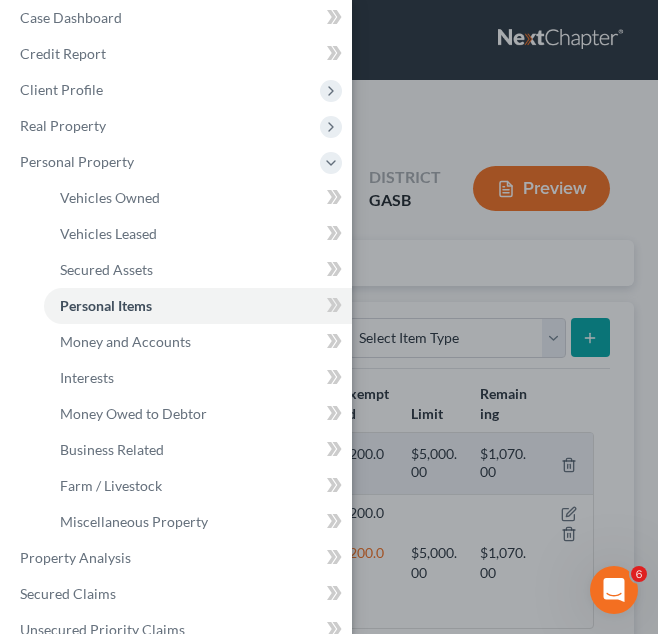 click on "Case Dashboard
Payments
Invoices
Payments
Payments
Credit Report
Client Profile" at bounding box center [329, 317] 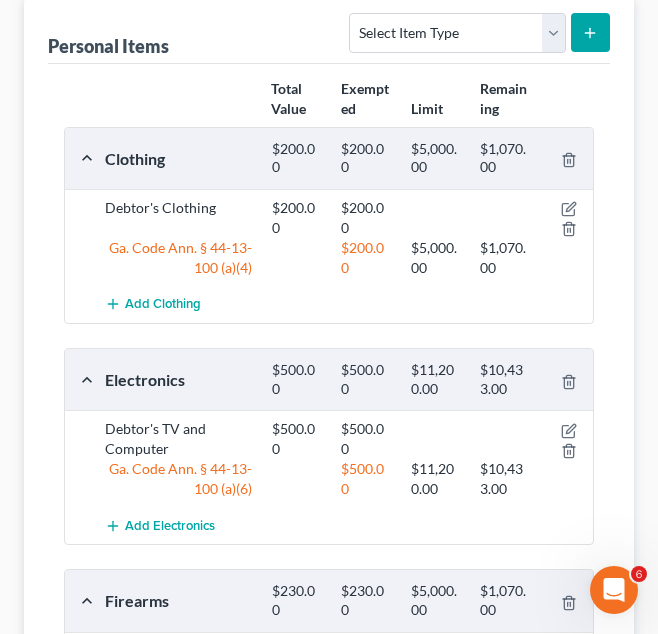 scroll, scrollTop: 204, scrollLeft: 0, axis: vertical 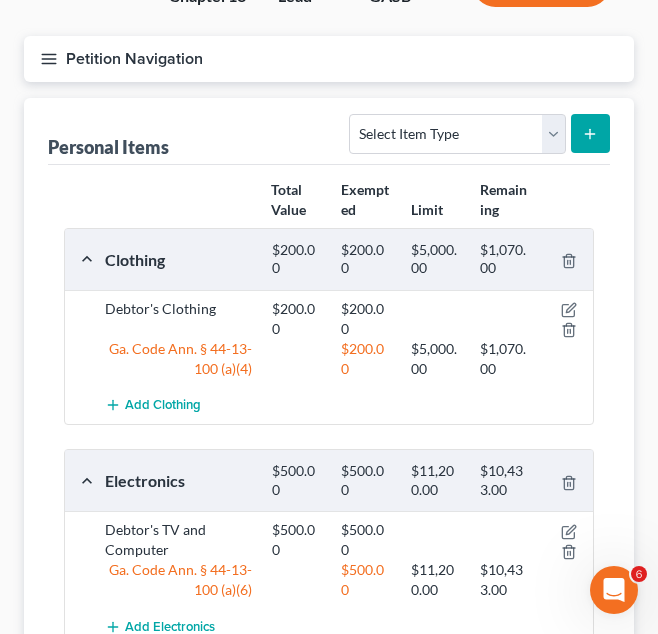 click 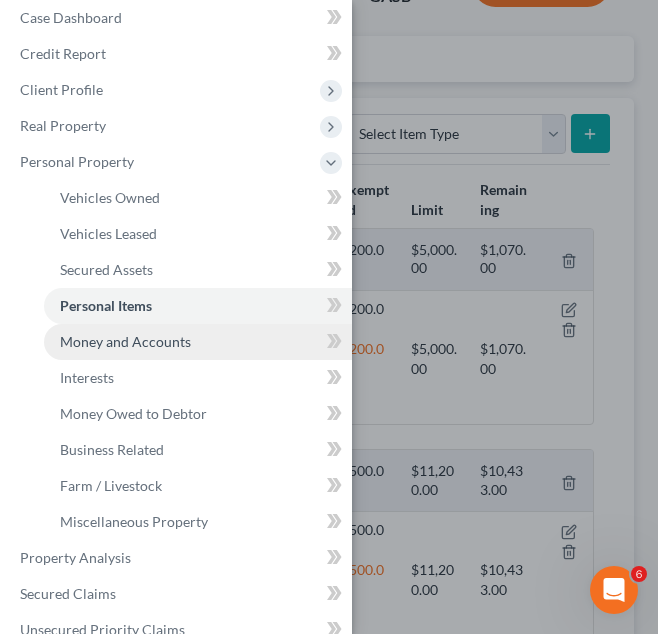 click on "Money and Accounts" at bounding box center (125, 341) 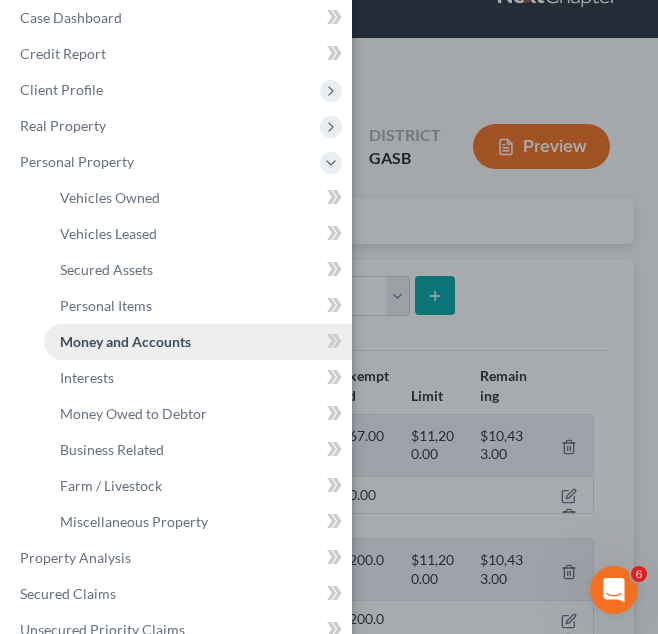 scroll, scrollTop: 0, scrollLeft: 0, axis: both 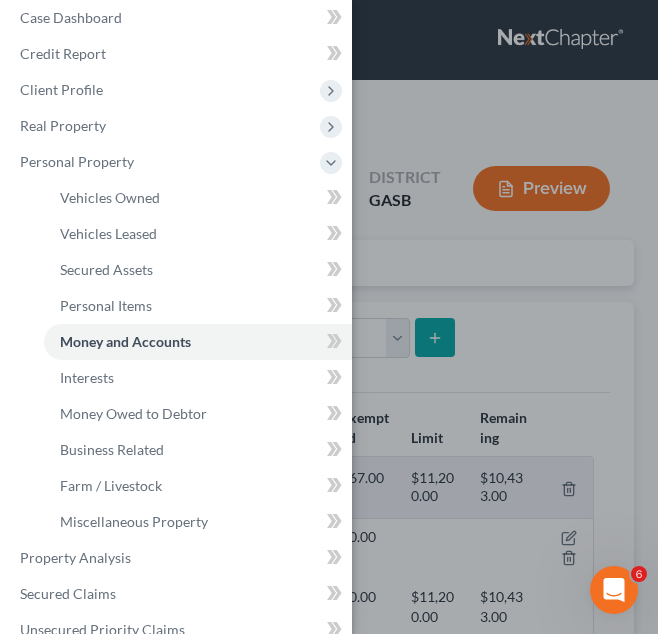 click on "Case Dashboard
Payments
Invoices
Payments
Payments
Credit Report
Client Profile" at bounding box center [329, 317] 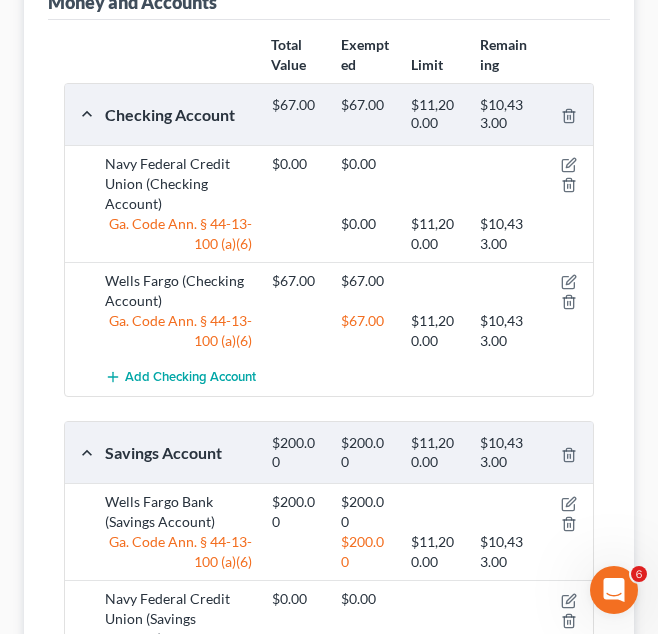 scroll, scrollTop: 371, scrollLeft: 0, axis: vertical 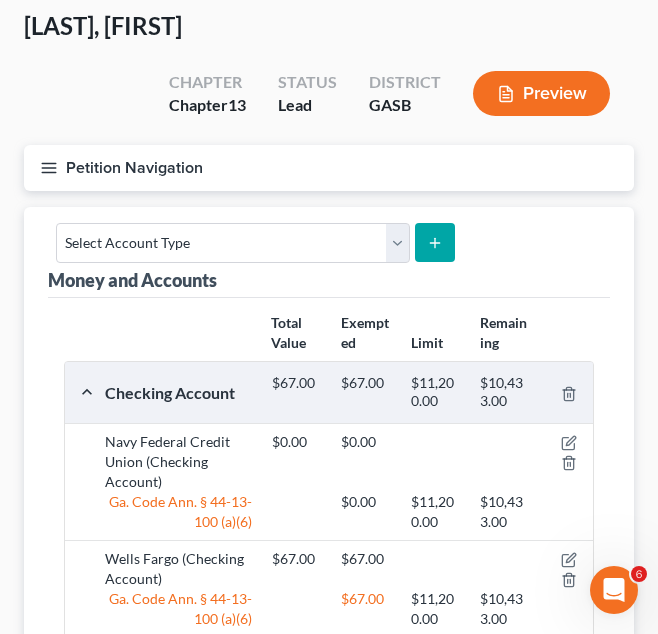 click 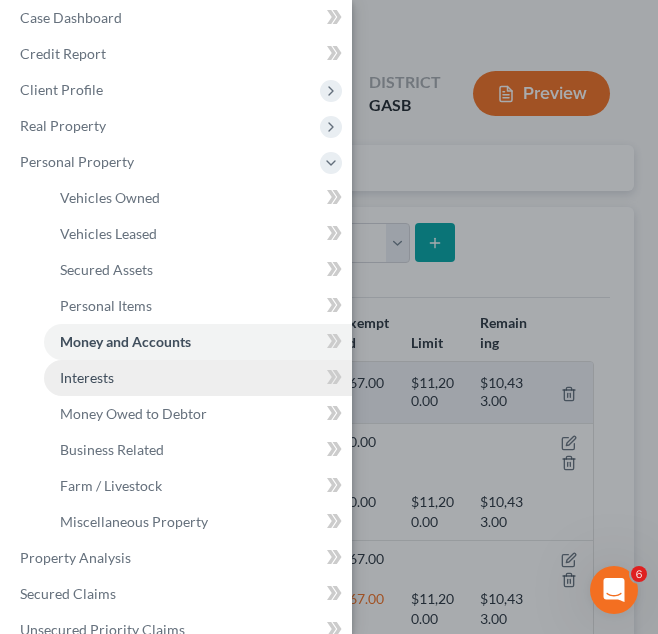 click on "Interests" at bounding box center (198, 378) 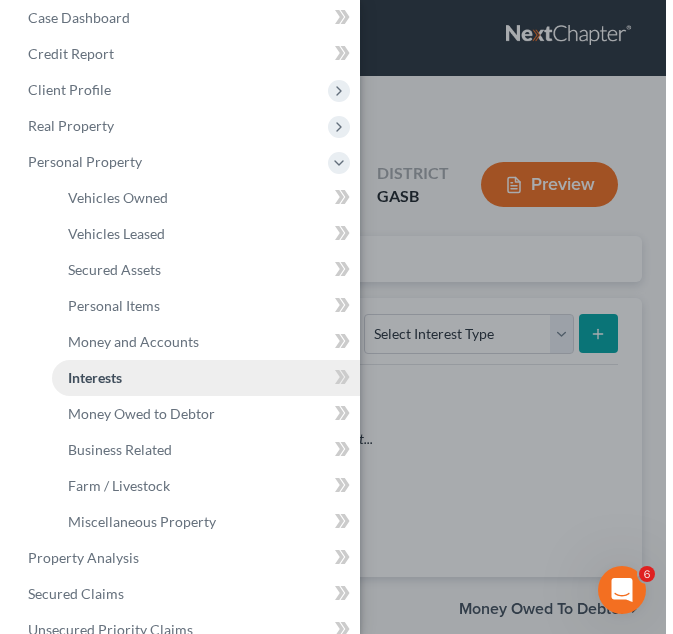 scroll, scrollTop: 0, scrollLeft: 0, axis: both 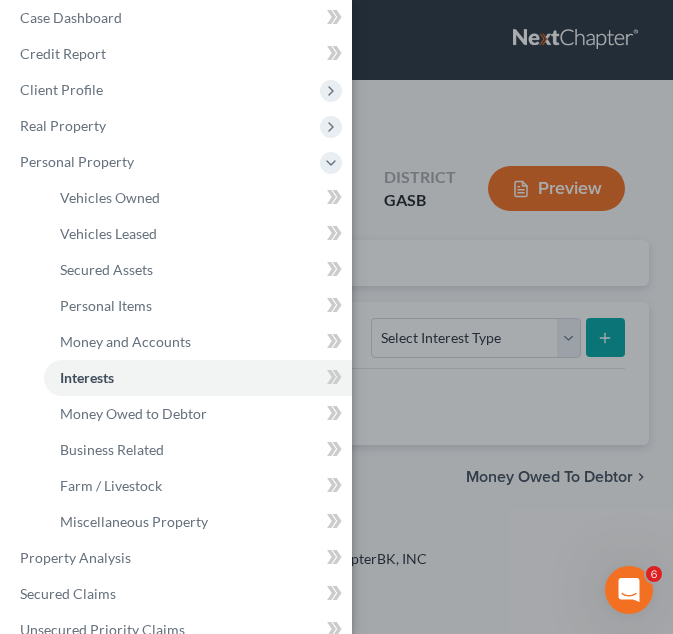 click on "Case Dashboard
Payments
Invoices
Payments
Payments
Credit Report
Client Profile" at bounding box center (336, 317) 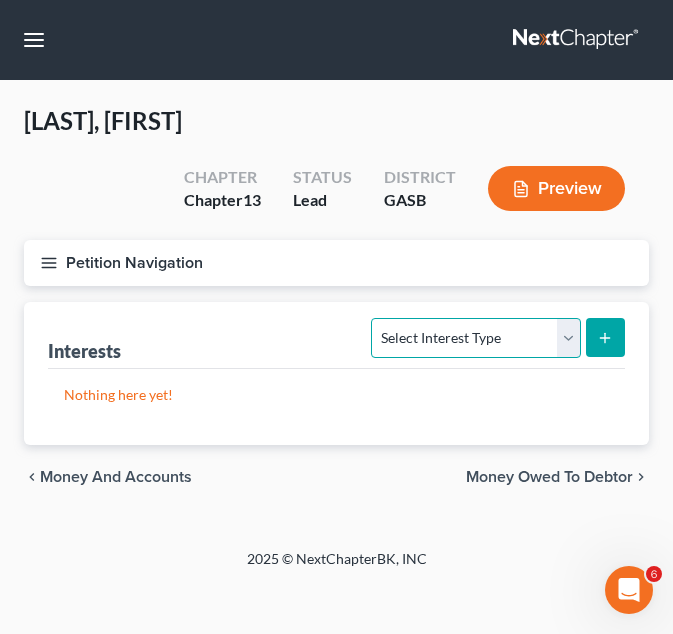 click on "Select Interest Type 401K Annuity Bond Education IRA Government Bond Government Pension Plan Incorporated Business IRA Joint Venture (Active) Joint Venture (Inactive) Keogh Mutual Fund Other Retirement Plan Partnership (Active) Partnership (Inactive) Pension Plan Stock Term Life Insurance Unincorporated Business Whole Life Insurance" at bounding box center (475, 338) 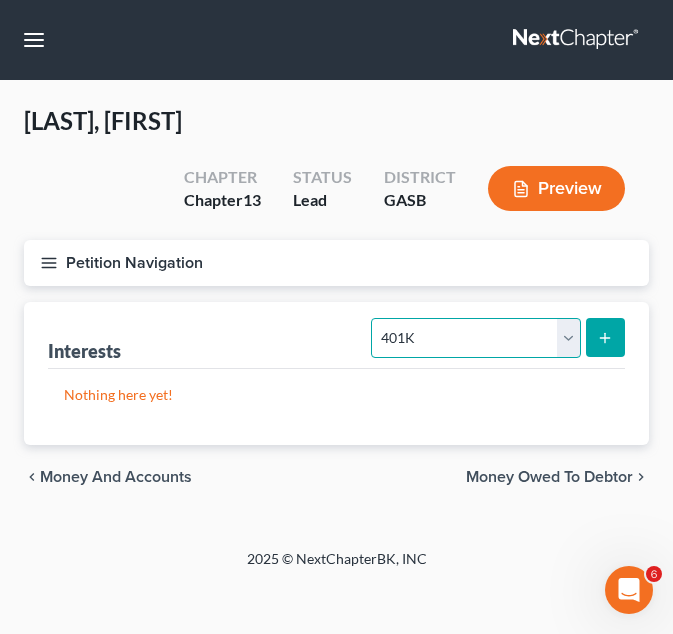 click on "Select Interest Type 401K Annuity Bond Education IRA Government Bond Government Pension Plan Incorporated Business IRA Joint Venture (Active) Joint Venture (Inactive) Keogh Mutual Fund Other Retirement Plan Partnership (Active) Partnership (Inactive) Pension Plan Stock Term Life Insurance Unincorporated Business Whole Life Insurance" at bounding box center (475, 338) 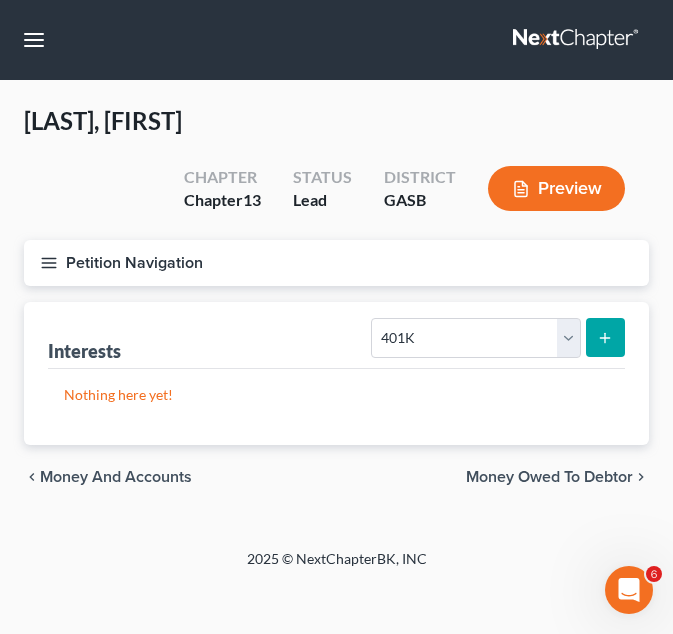 click 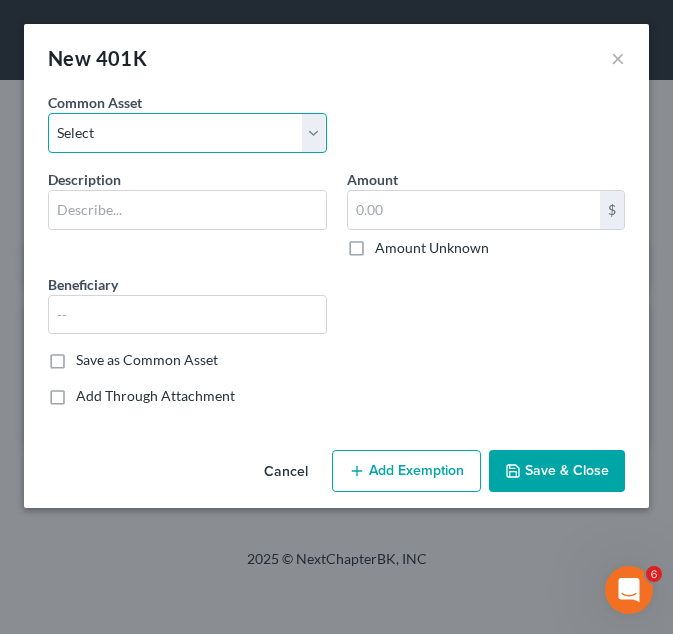 click on "Select Debtor’s 401k Teacher’s Retirement Account" at bounding box center (187, 133) 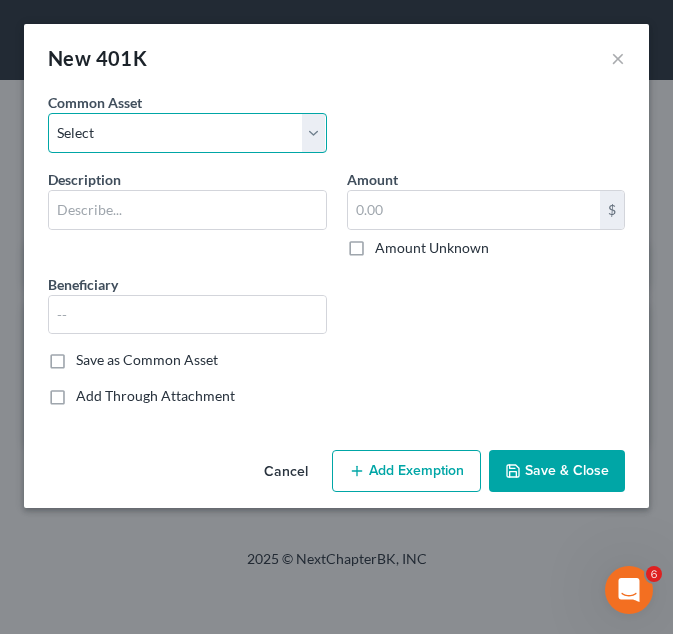 select on "0" 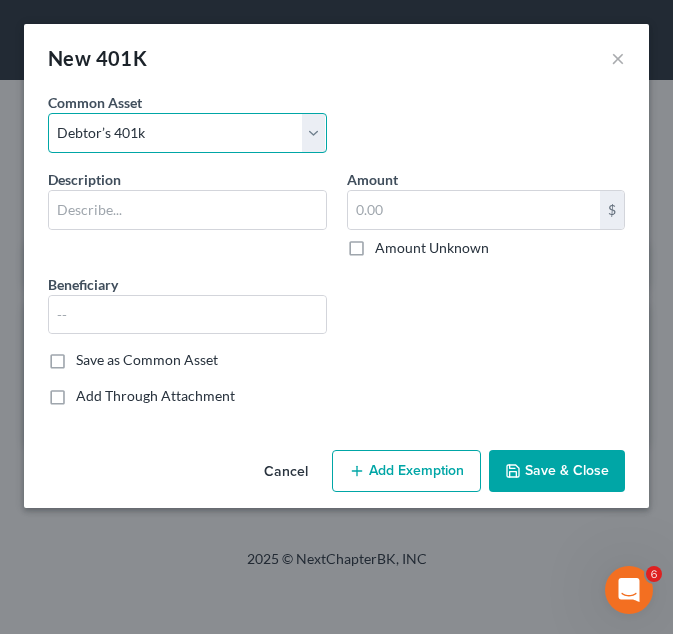 click on "Select Debtor’s 401k Teacher’s Retirement Account" at bounding box center (187, 133) 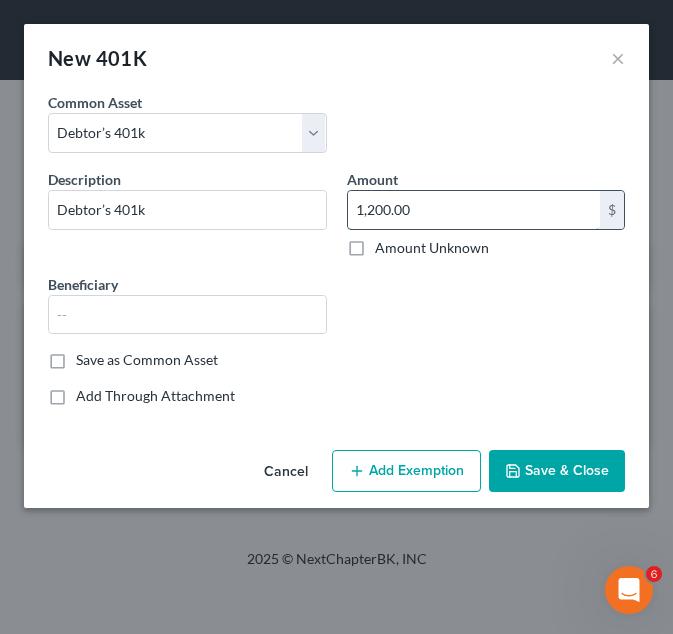click on "1,200.00" at bounding box center (474, 210) 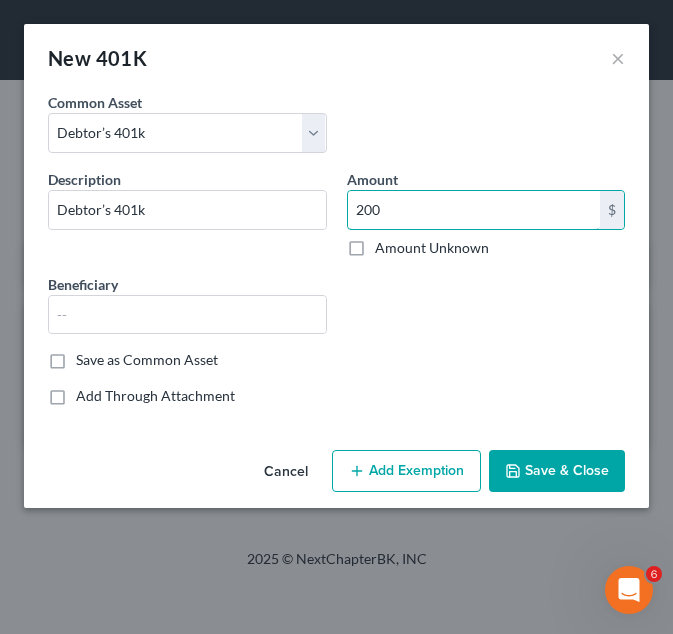 type on "200" 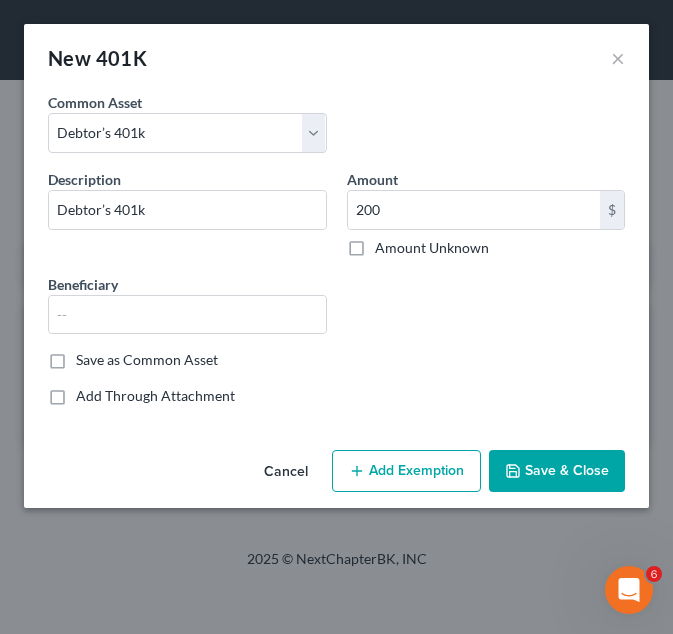 click on "Add Exemption" at bounding box center (406, 471) 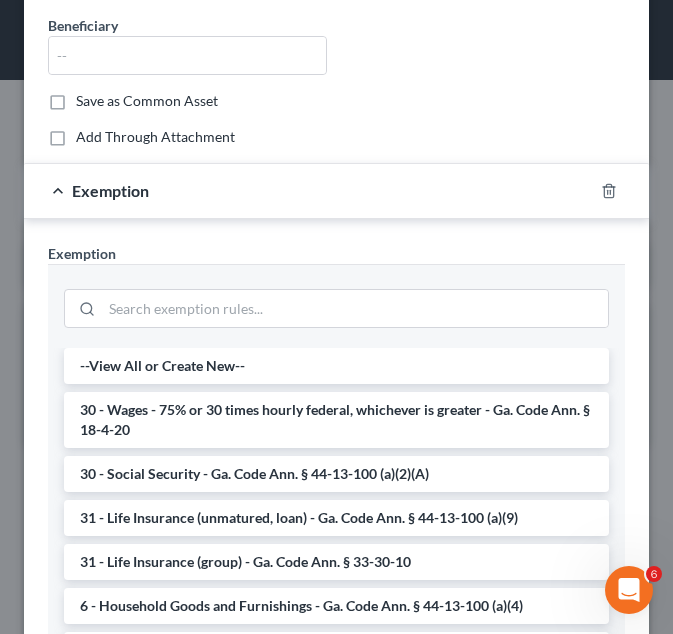 scroll, scrollTop: 327, scrollLeft: 0, axis: vertical 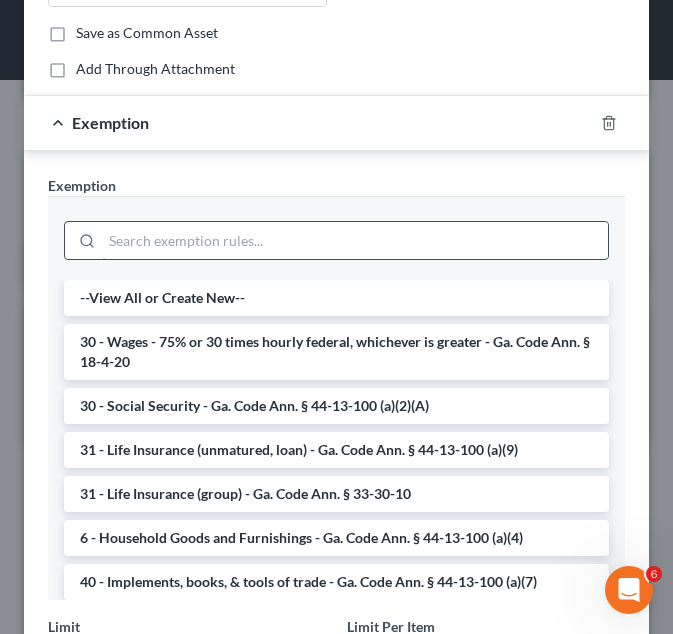 click at bounding box center (355, 241) 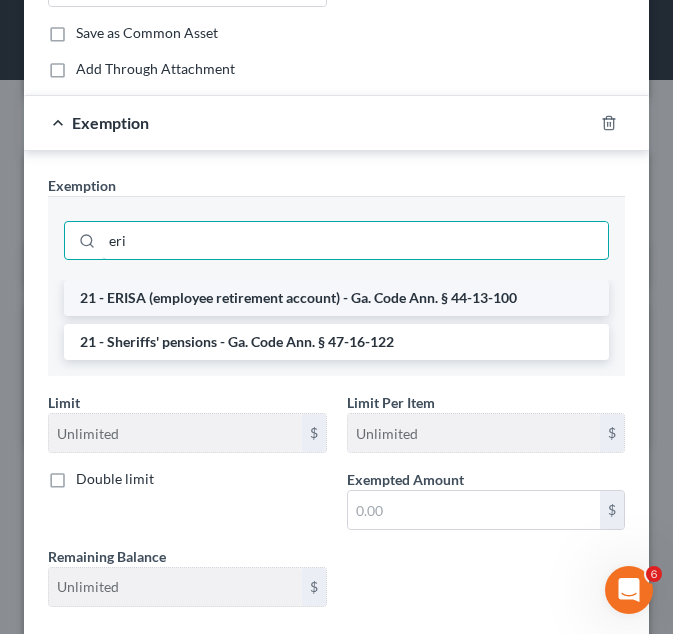 type on "eri" 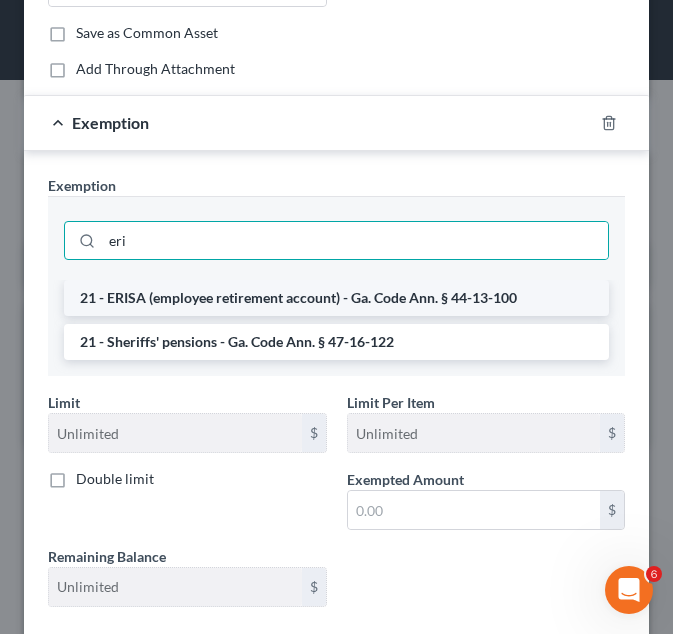 click on "21 - ERISA (employee retirement account) - Ga. Code Ann. § 44-13-100" at bounding box center [336, 298] 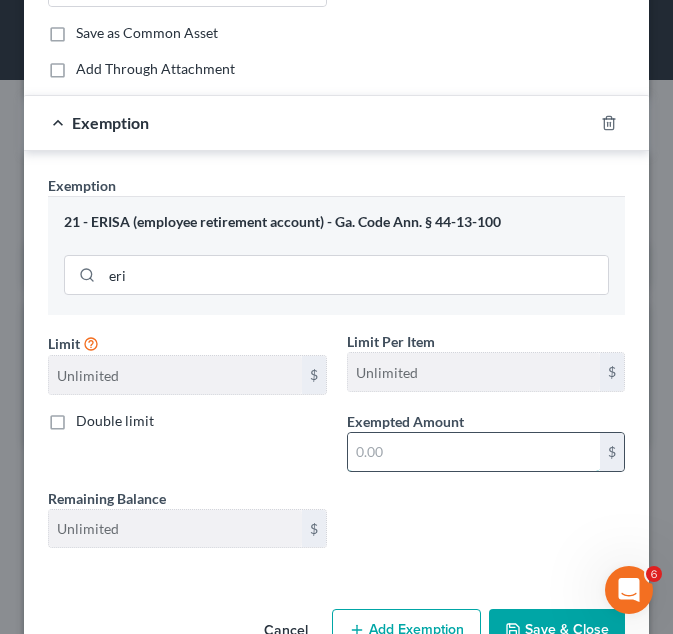 click at bounding box center (474, 452) 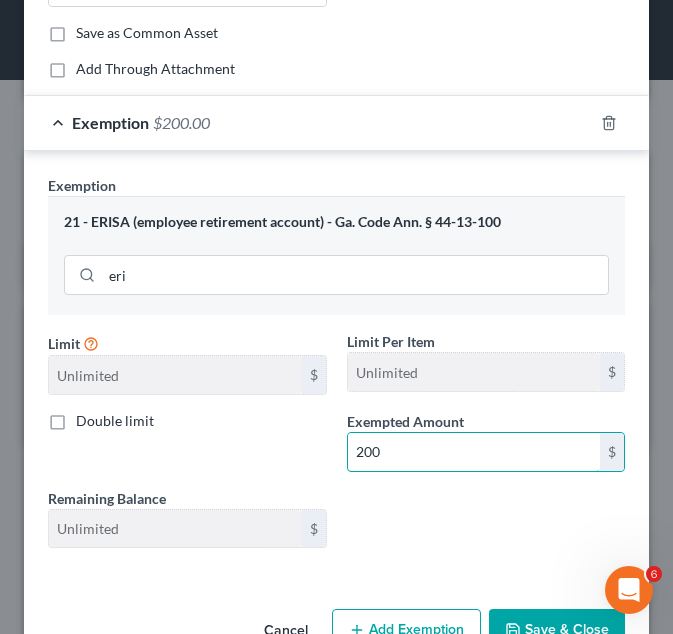 type on "200" 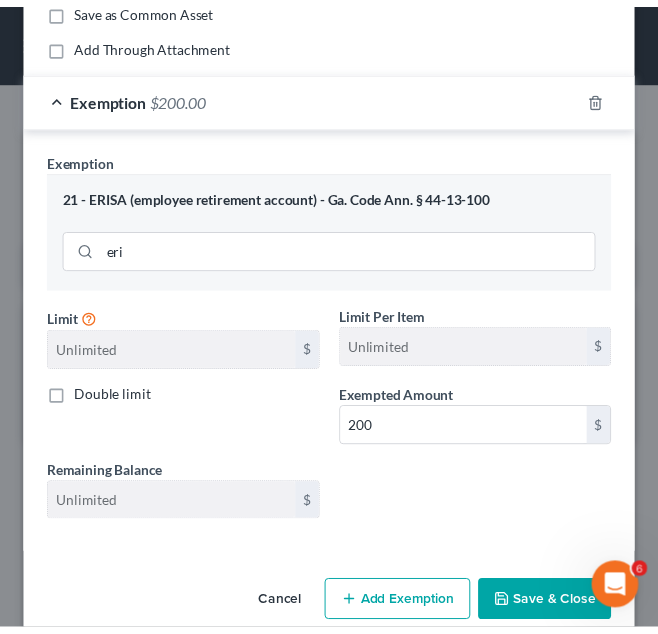scroll, scrollTop: 374, scrollLeft: 0, axis: vertical 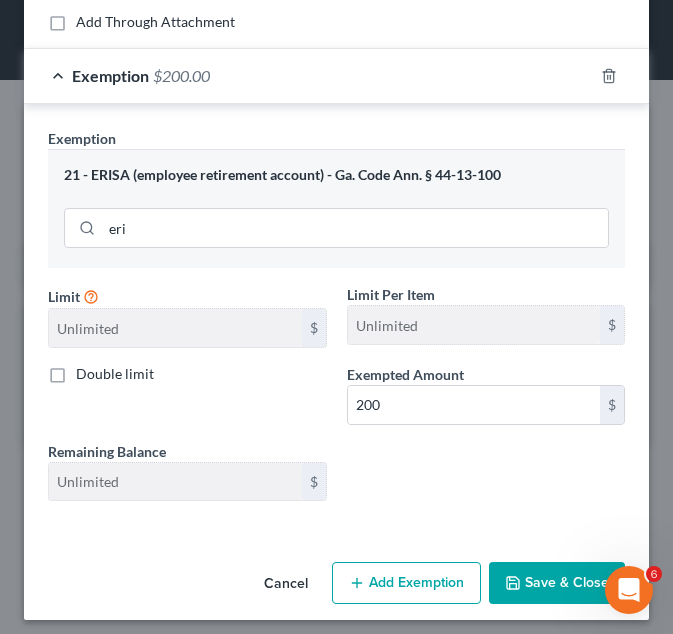 click on "Save & Close" at bounding box center [557, 583] 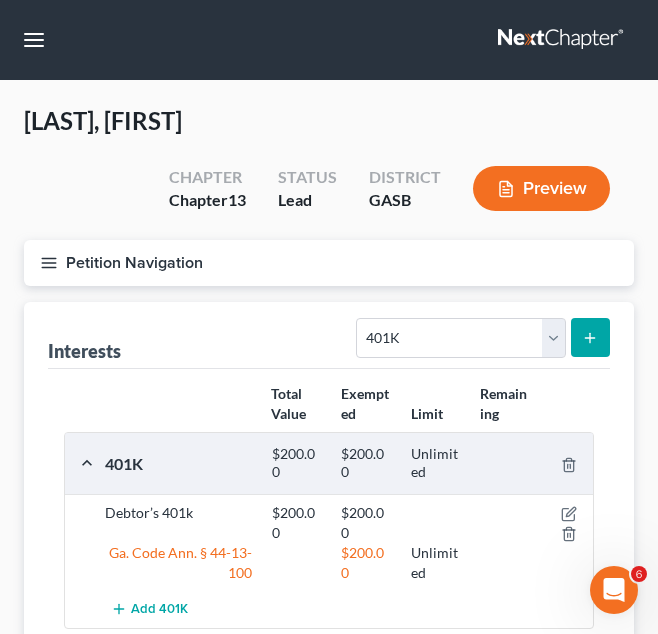 click on "Petition Navigation" at bounding box center (329, 263) 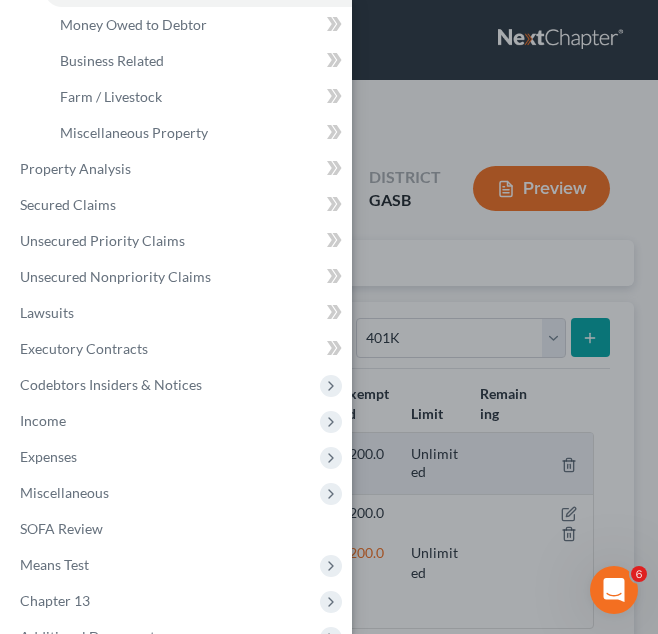 scroll, scrollTop: 445, scrollLeft: 0, axis: vertical 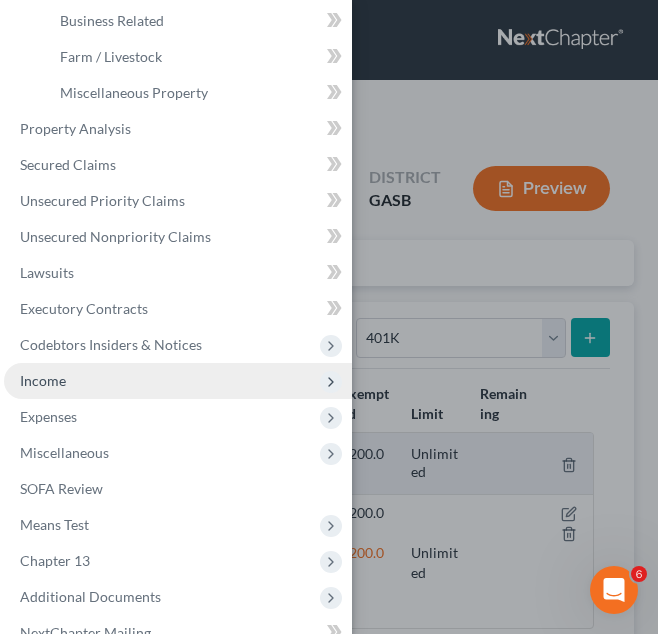 click on "Income" at bounding box center (178, 381) 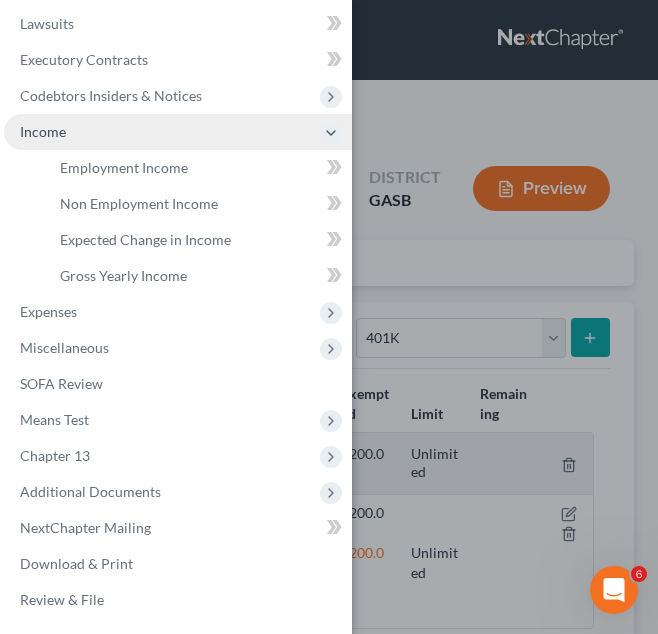 scroll, scrollTop: 334, scrollLeft: 0, axis: vertical 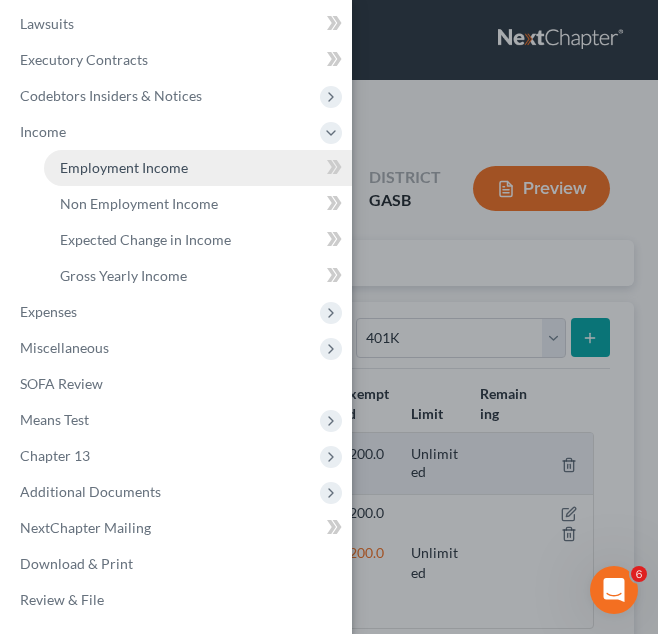 click on "Employment Income" at bounding box center [198, 168] 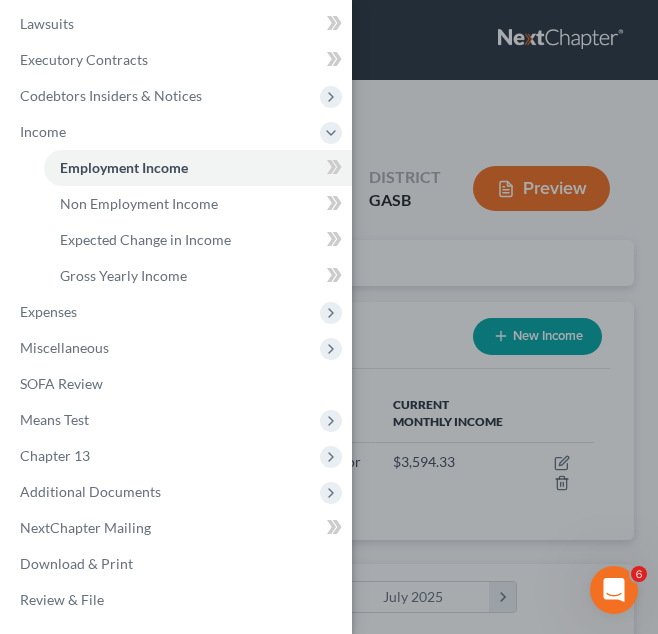 scroll, scrollTop: 999735, scrollLeft: 999430, axis: both 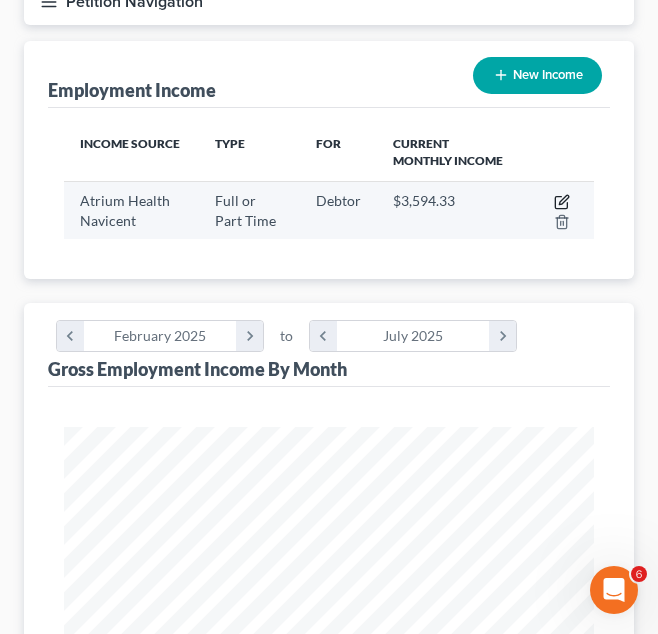 click 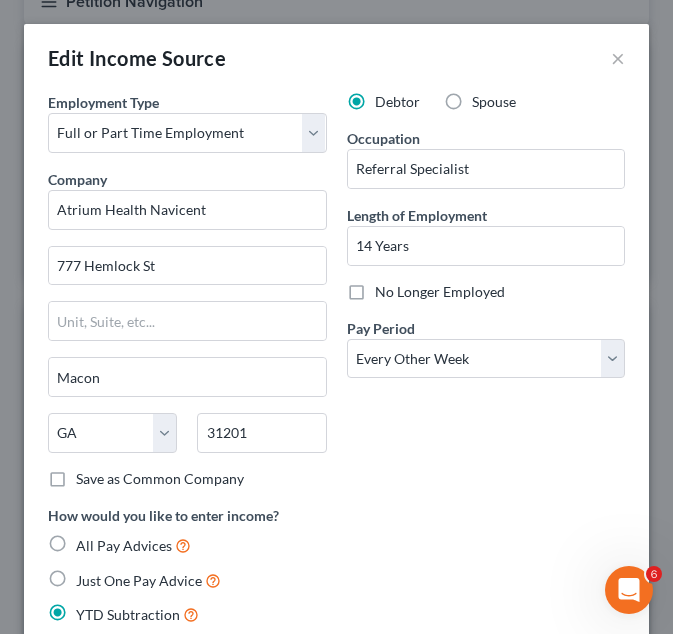 scroll, scrollTop: 999728, scrollLeft: 999415, axis: both 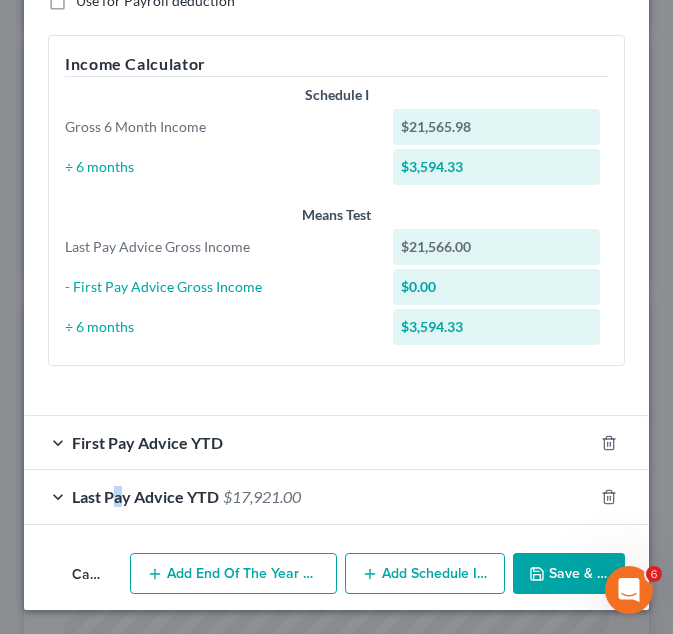 click on "Last Pay Advice YTD" at bounding box center [145, 496] 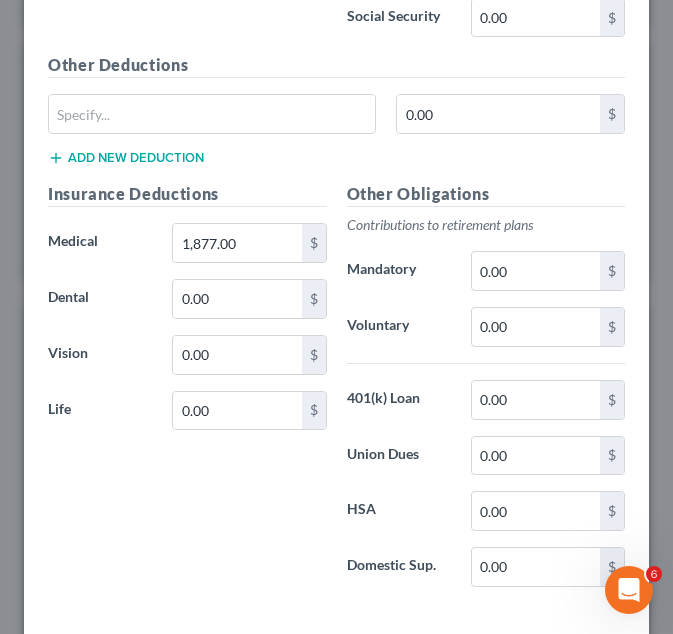 scroll, scrollTop: 1633, scrollLeft: 0, axis: vertical 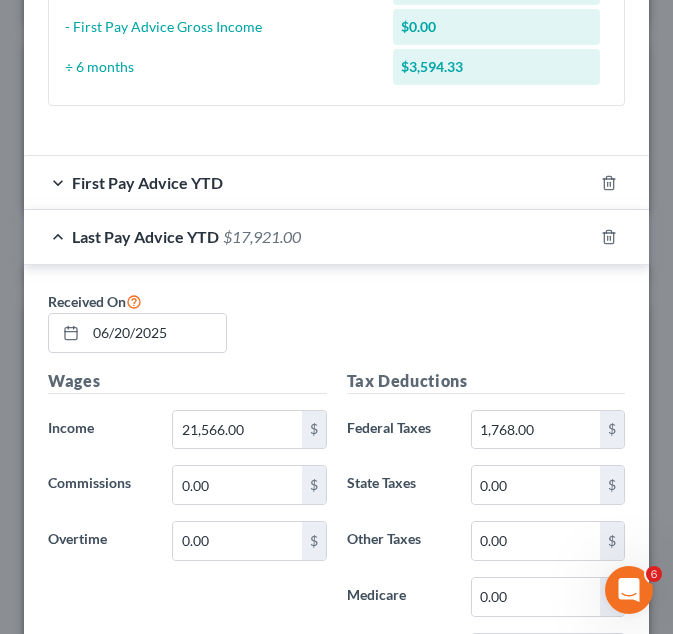 click on "First Pay Advice YTD" at bounding box center (308, 182) 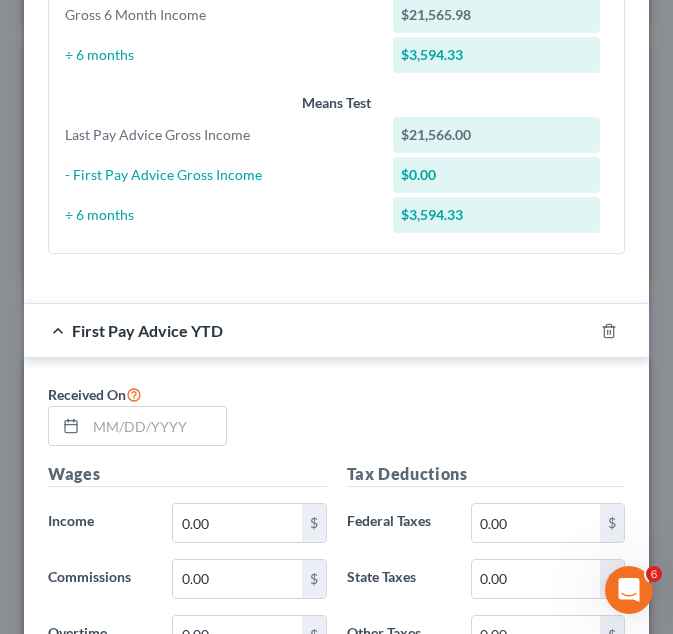 scroll, scrollTop: 837, scrollLeft: 0, axis: vertical 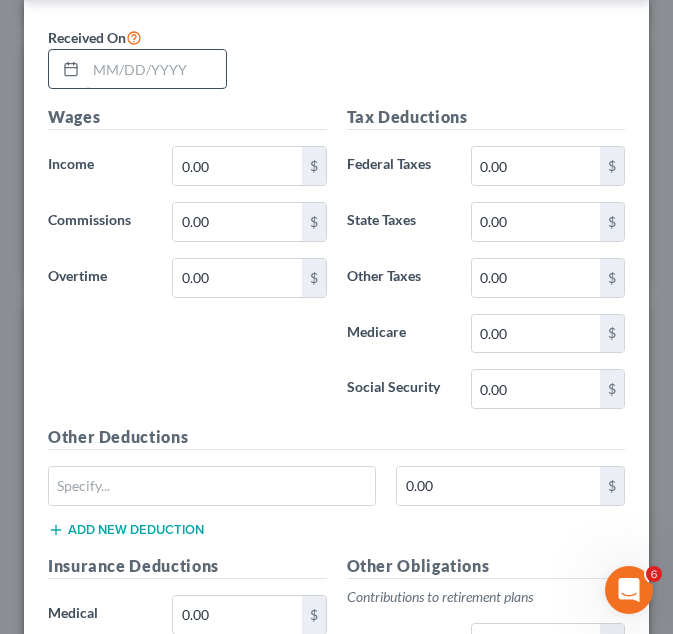 click at bounding box center (156, 69) 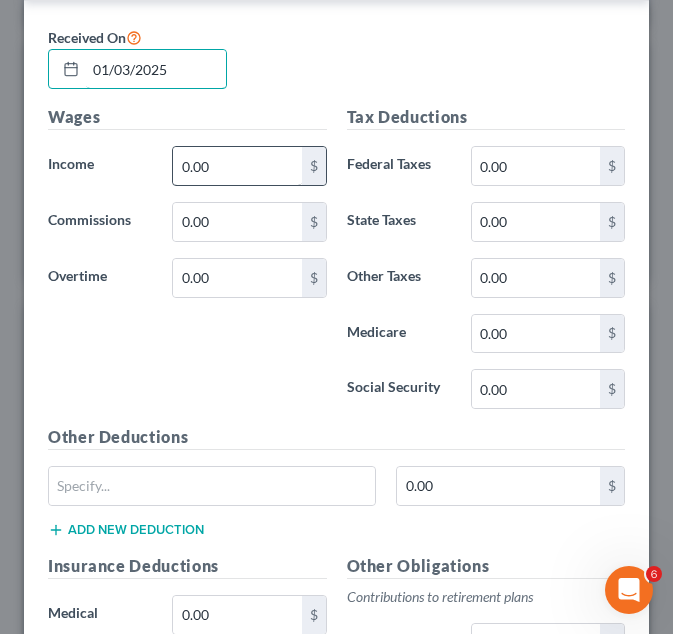 type on "01/03/2025" 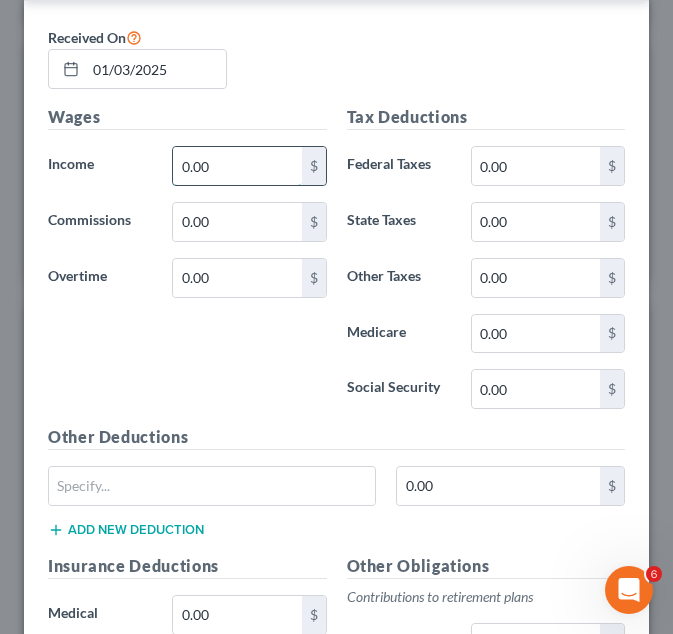 click on "0.00" at bounding box center [237, 166] 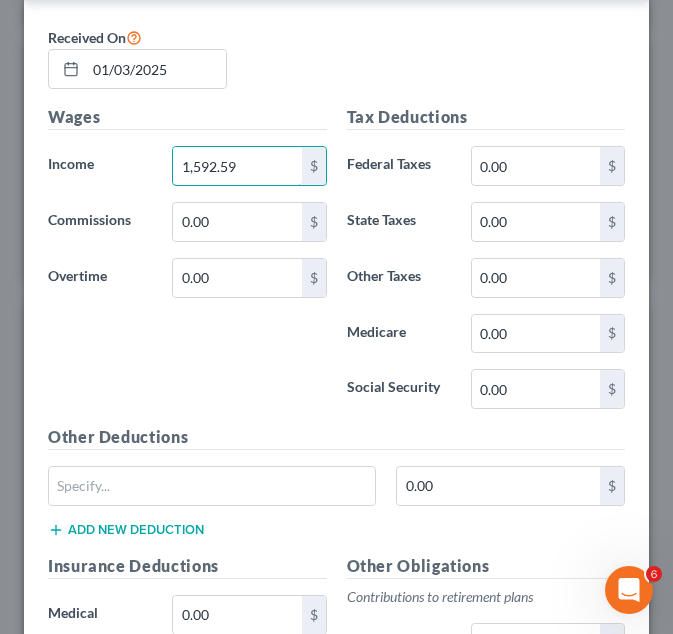 type on "1,592.59" 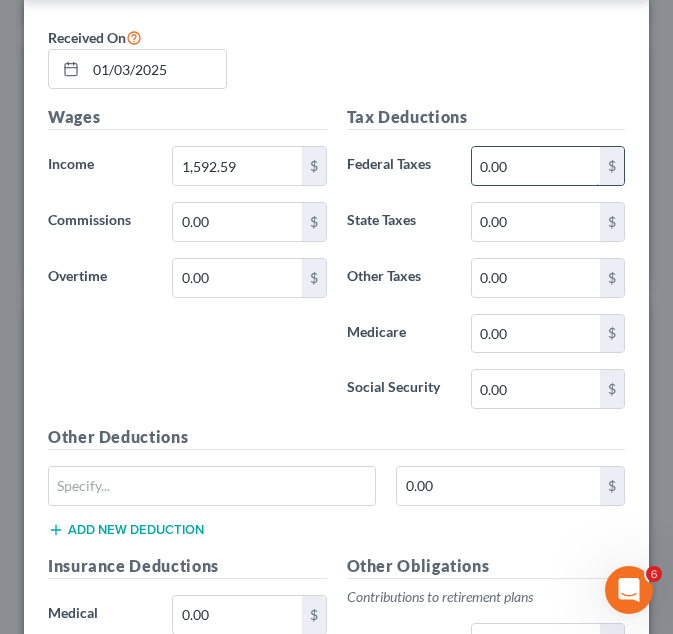 click on "0.00" at bounding box center (536, 166) 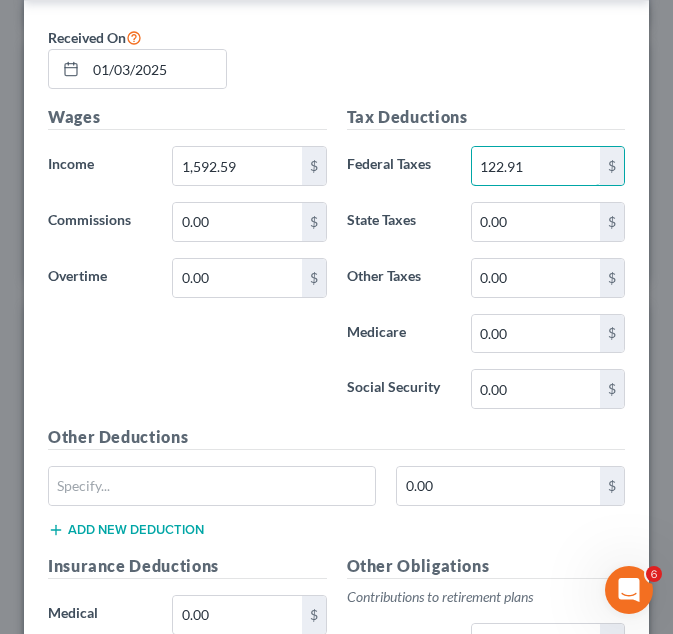 type on "122.91" 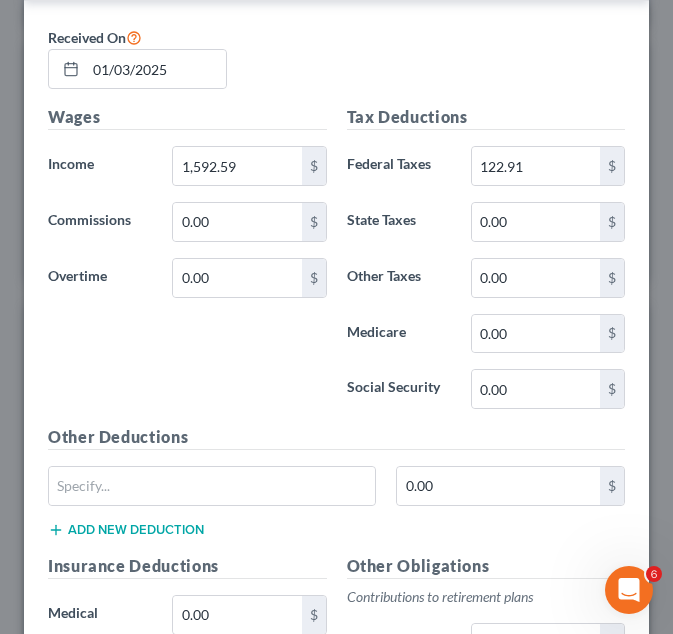 click on "Wages
Income
*
1,592.59 $ Commissions 0.00 $ Overtime 0.00 $" at bounding box center [187, 265] 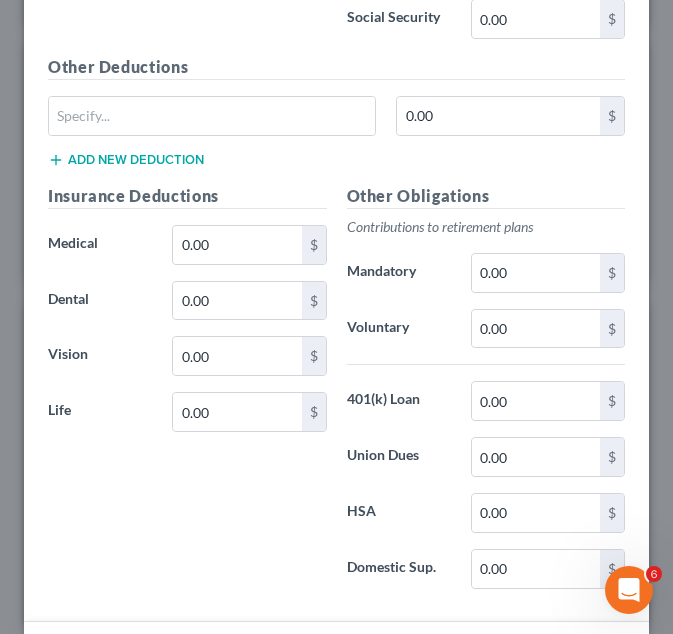 scroll, scrollTop: 1621, scrollLeft: 0, axis: vertical 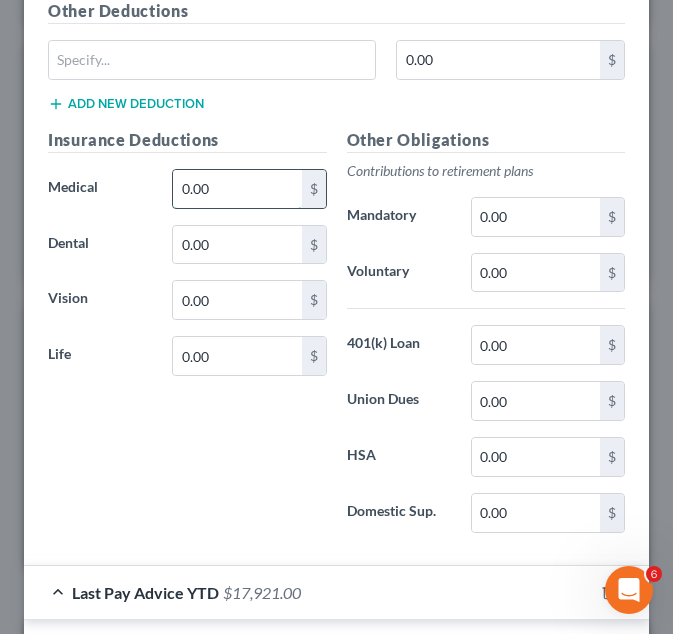 click on "0.00" at bounding box center (237, 189) 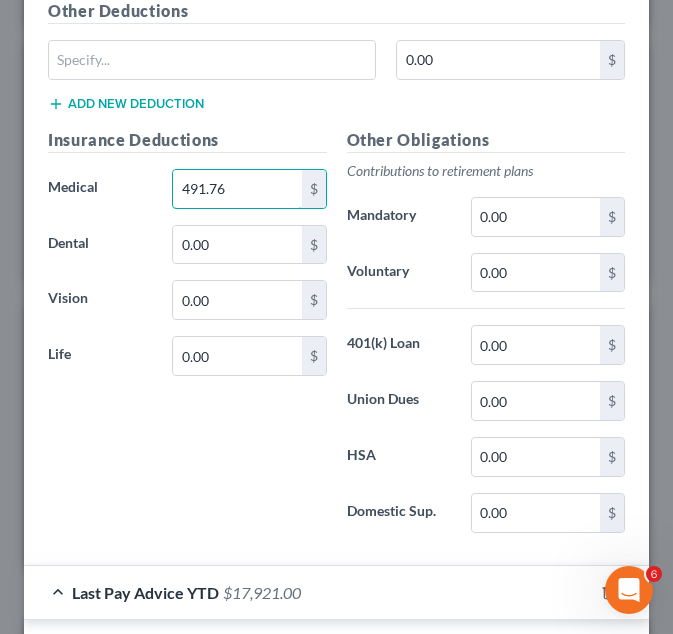 type on "491.76" 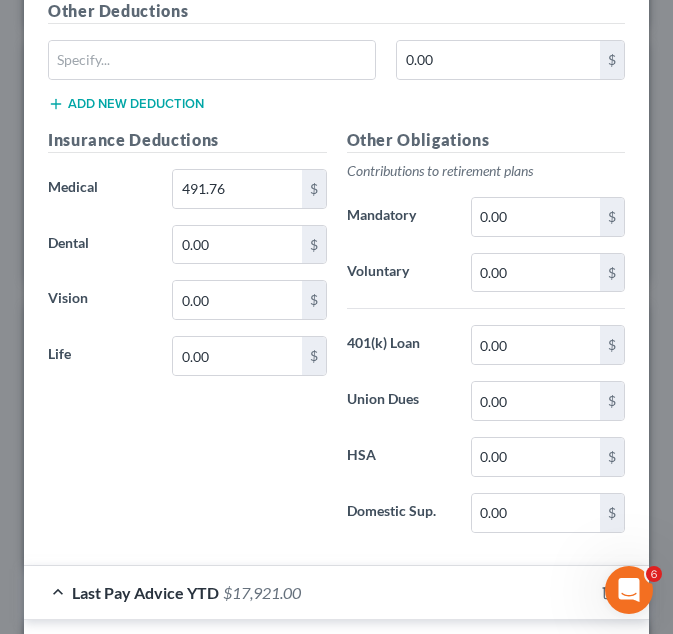 click on "0.00 $" at bounding box center (336, 68) 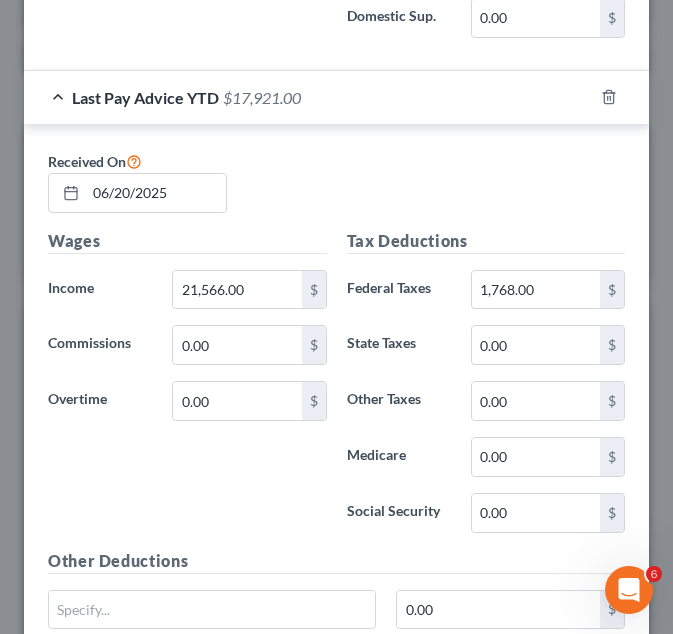 scroll, scrollTop: 2161, scrollLeft: 0, axis: vertical 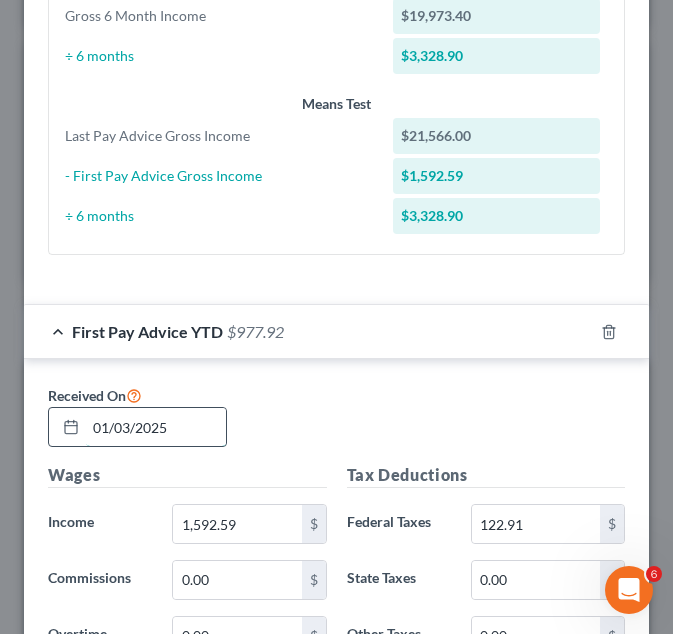 drag, startPoint x: 187, startPoint y: 420, endPoint x: 70, endPoint y: 426, distance: 117.15375 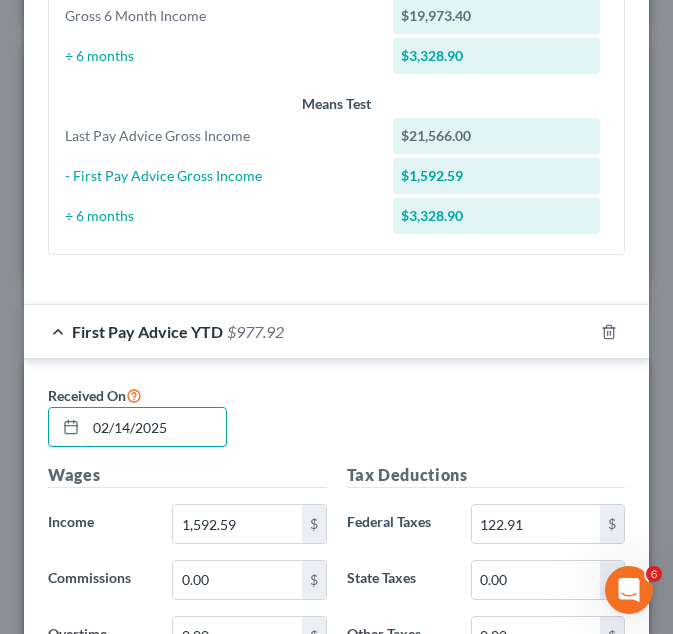 type on "02/14/2025" 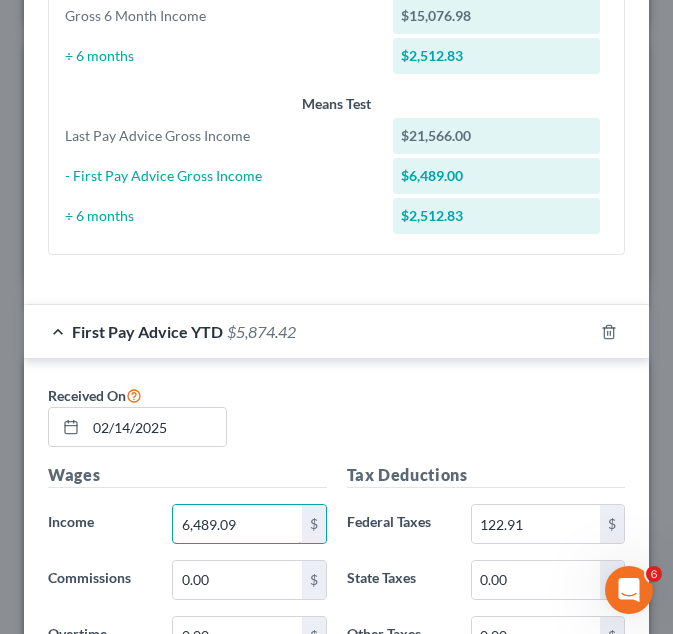 type on "6,489.09" 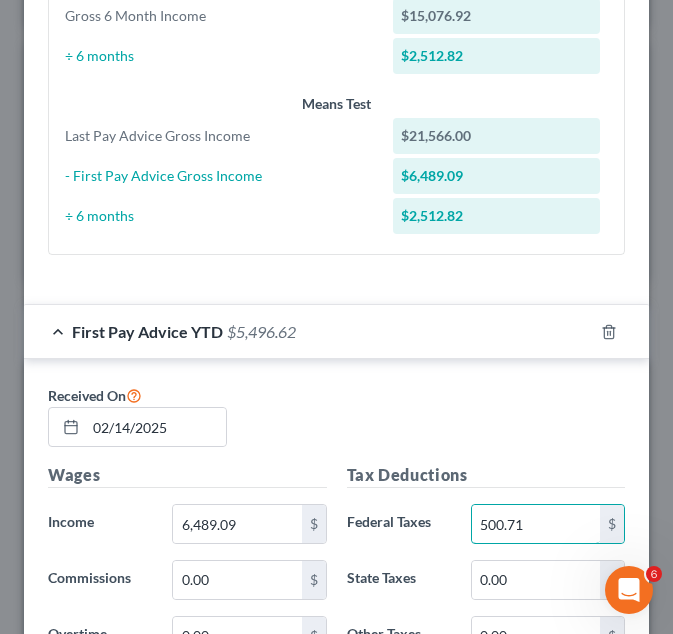 type on "500.71" 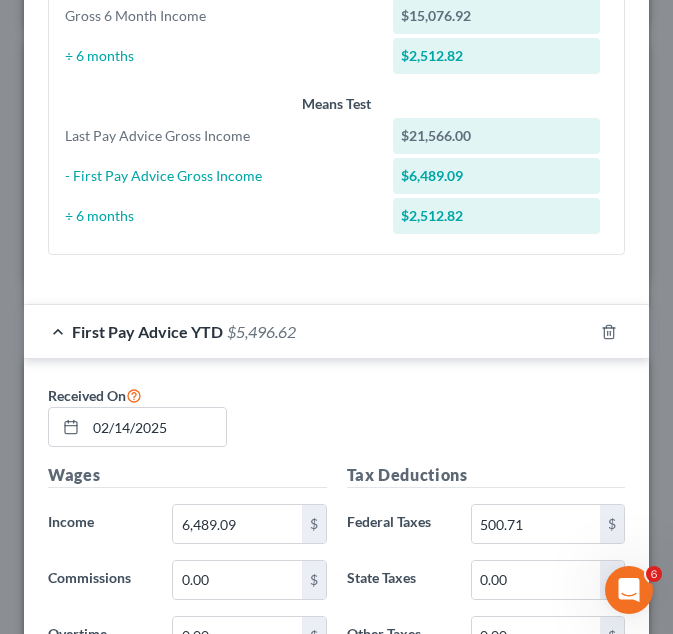 click on "$6,489.09" at bounding box center (496, 176) 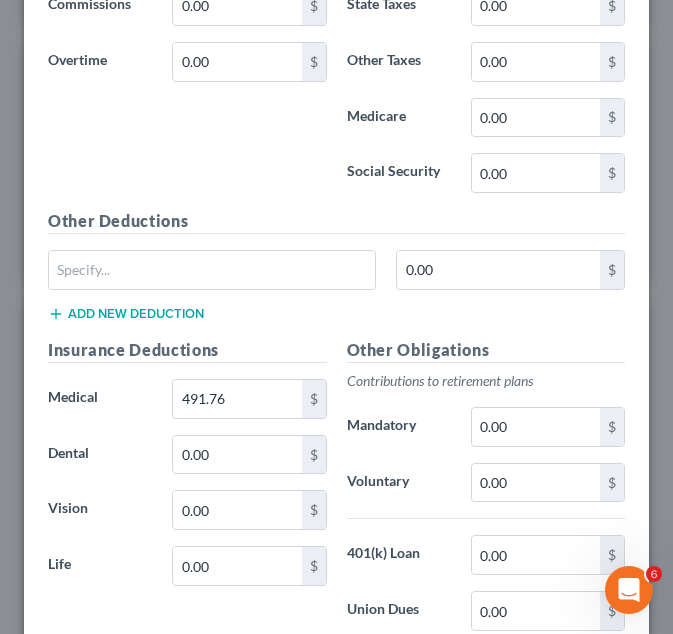 scroll, scrollTop: 1405, scrollLeft: 0, axis: vertical 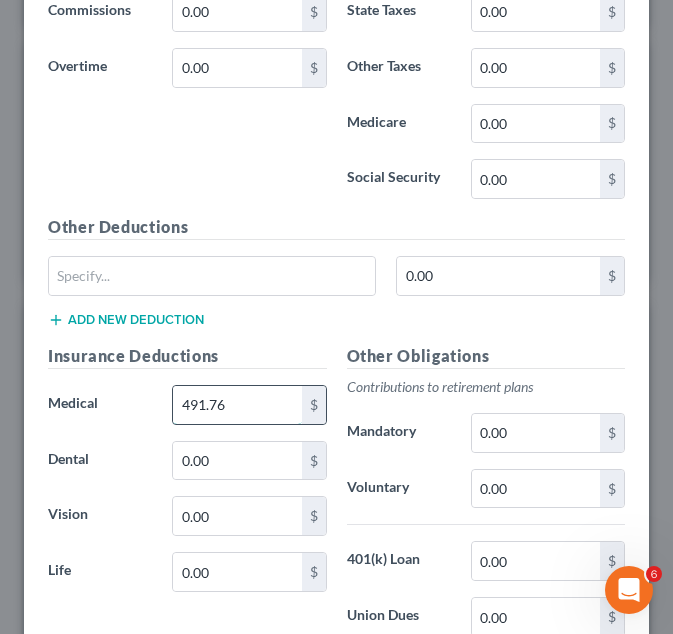 click on "491.76" at bounding box center [237, 405] 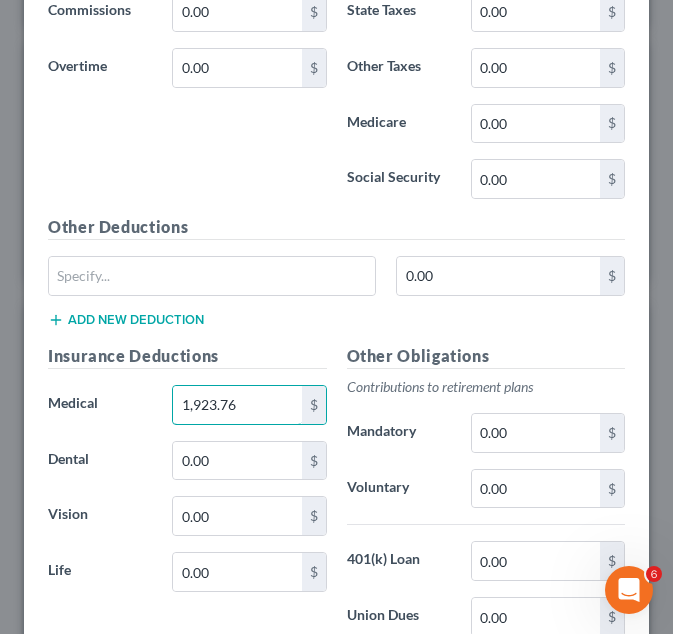 type on "1,923.76" 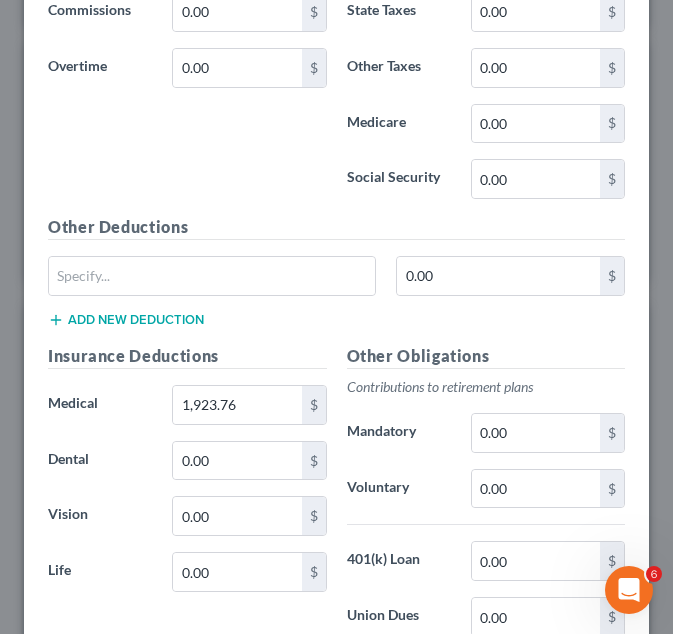 click on "Wages
Income
*
6,489.09 $ Commissions 0.00 $ Overtime 0.00 $" at bounding box center (187, 55) 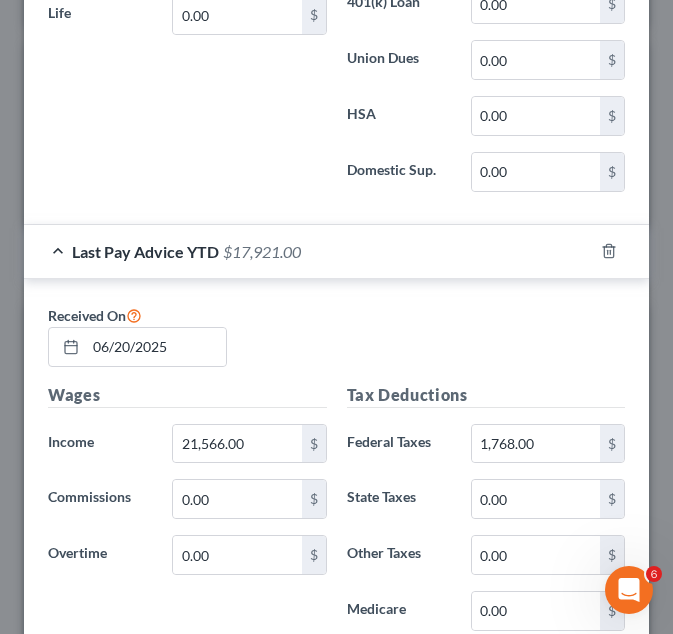 scroll, scrollTop: 1968, scrollLeft: 0, axis: vertical 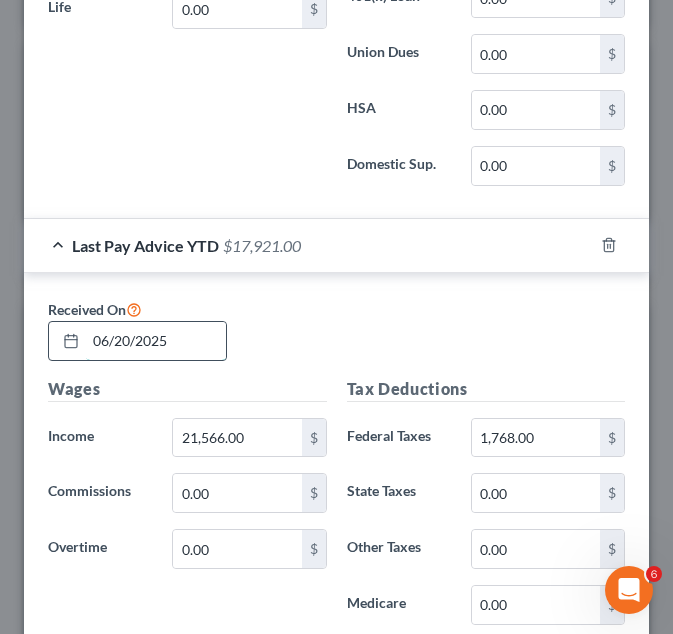 drag, startPoint x: 185, startPoint y: 348, endPoint x: 85, endPoint y: 341, distance: 100.2447 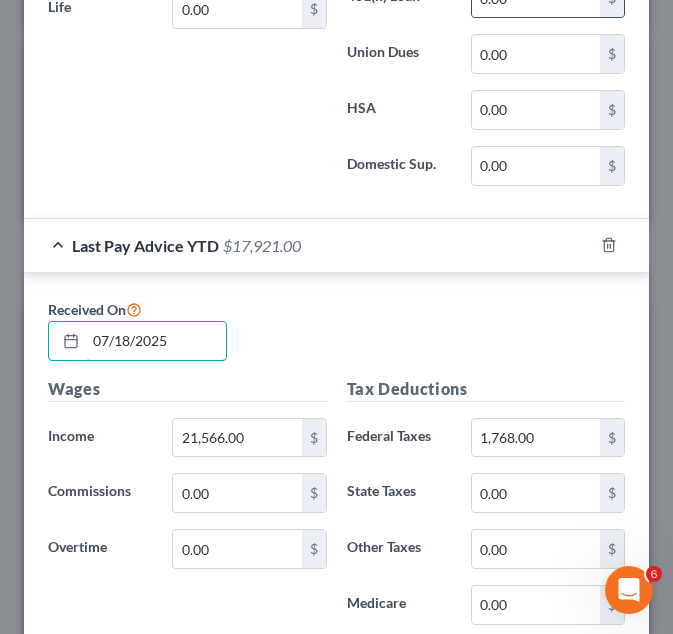 type on "07/18/2025" 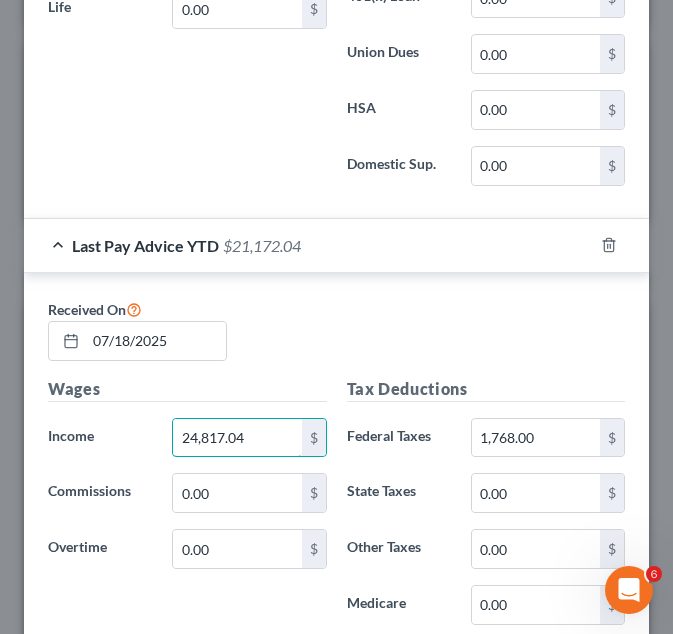 type on "24,817.04" 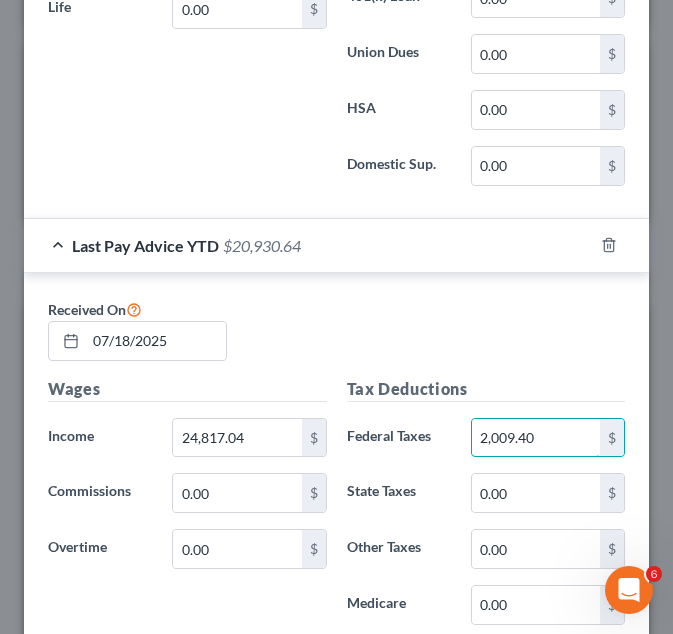 type on "2,009.40" 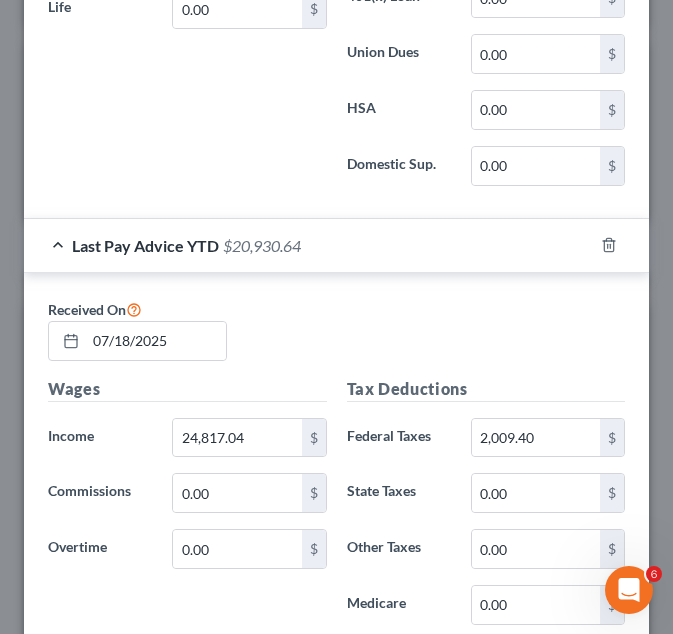 click on "Other Obligations Contributions to retirement plans Mandatory 0.00 $ Voluntary 0.00 $ 401(k) Loan 0.00 $ Union Dues 0.00 $ HSA 0.00 $ Domestic Sup. 0.00 $" at bounding box center (486, -9) 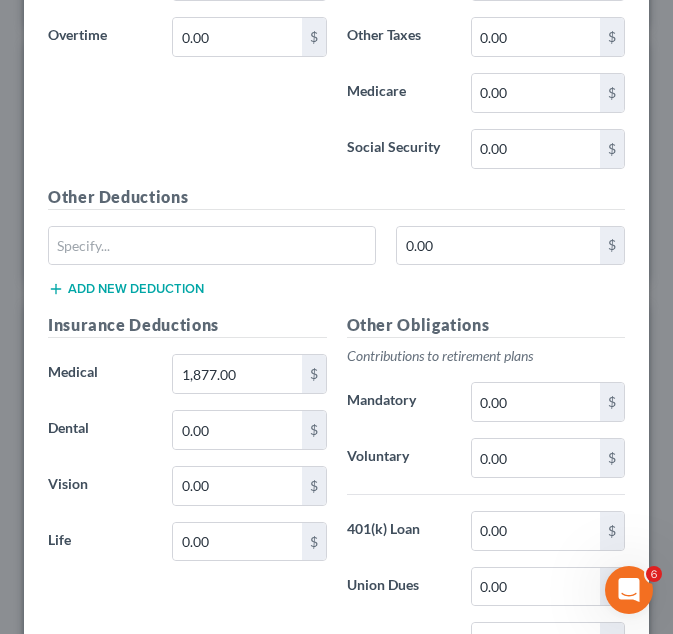 scroll, scrollTop: 2485, scrollLeft: 0, axis: vertical 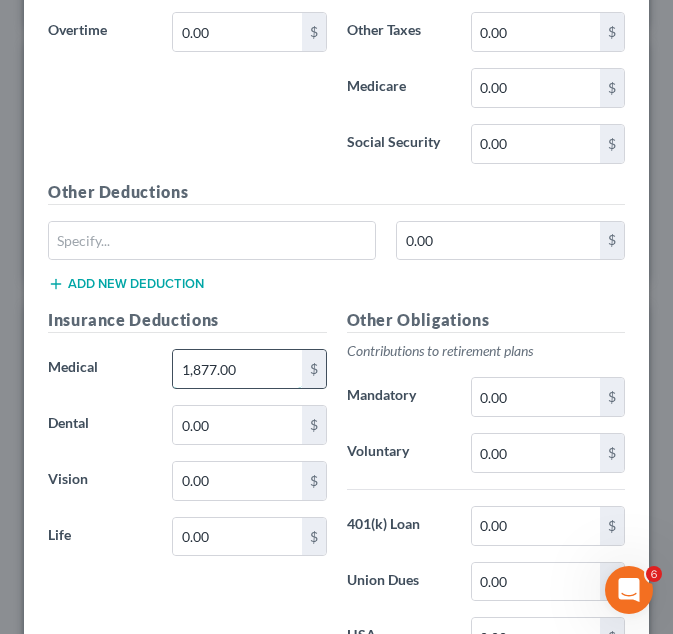 click on "1,877.00" at bounding box center [237, 369] 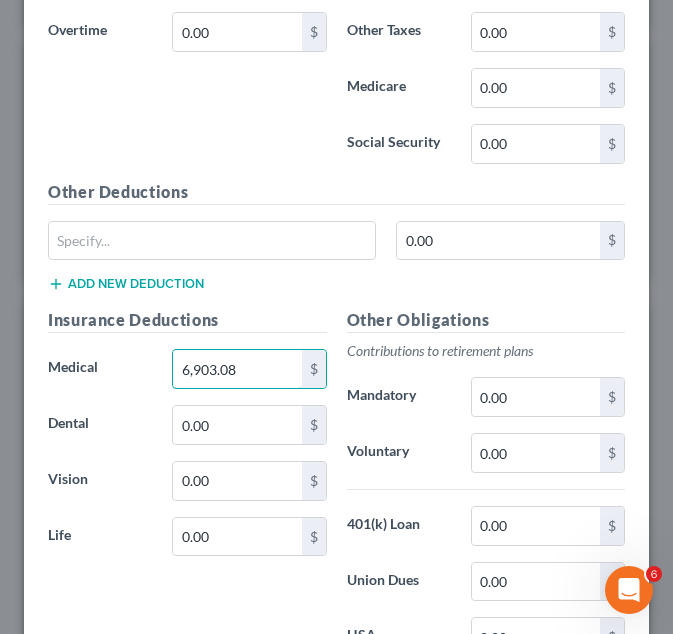 type on "6,903.08" 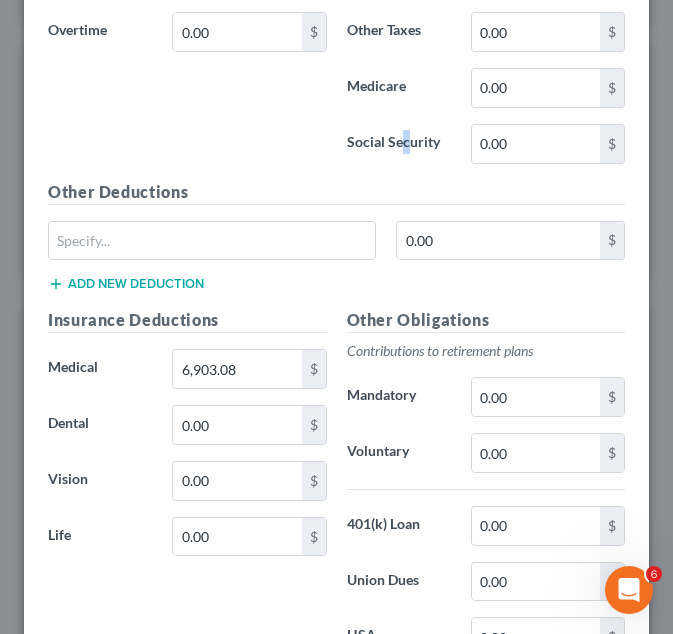 click on "Tax Deductions Federal Taxes 2,009.40 $ State Taxes 0.00 $ Other Taxes 0.00 $ Medicare 0.00 $ Social Security 0.00 $" at bounding box center (486, 20) 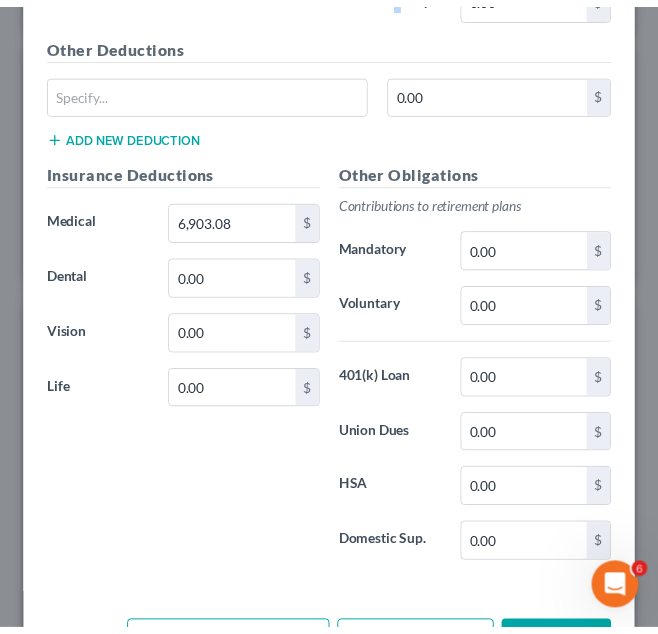 scroll, scrollTop: 2706, scrollLeft: 0, axis: vertical 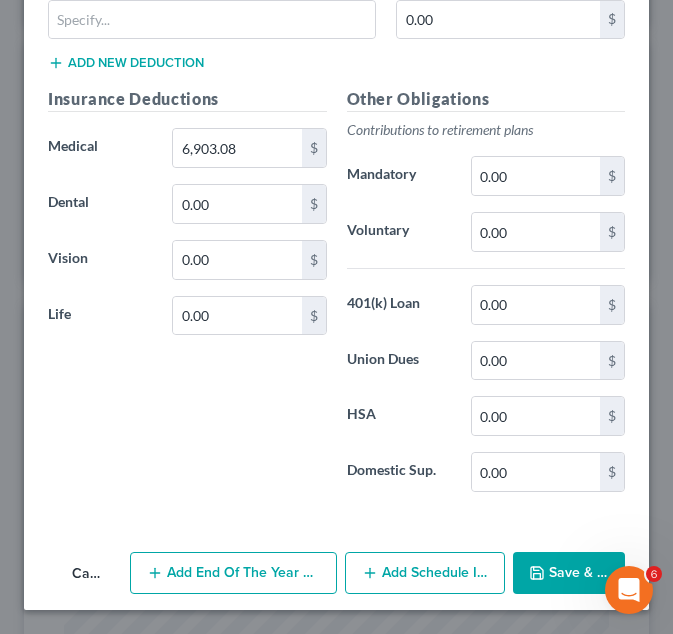 click on "Save & Close" at bounding box center [569, 573] 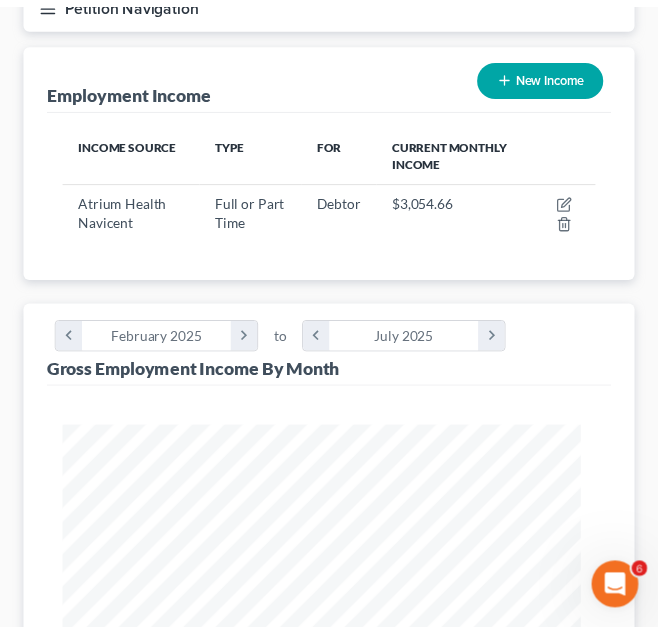 scroll, scrollTop: 265, scrollLeft: 570, axis: both 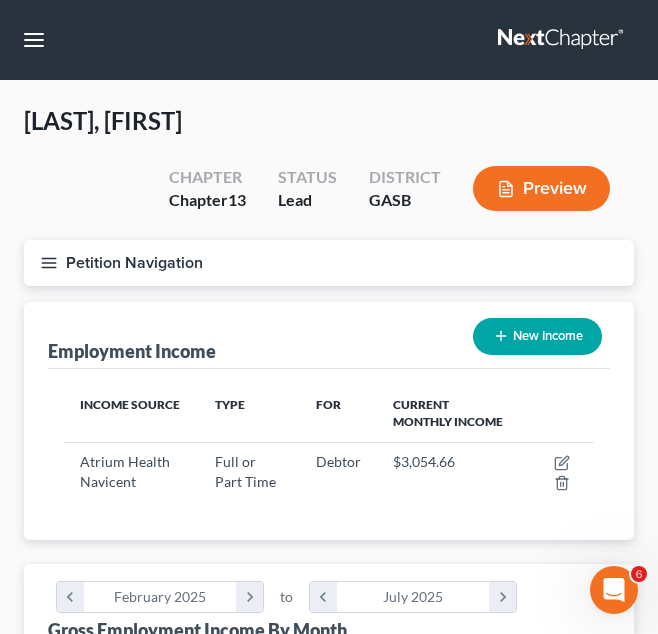 click on "Petition Navigation" at bounding box center [329, 263] 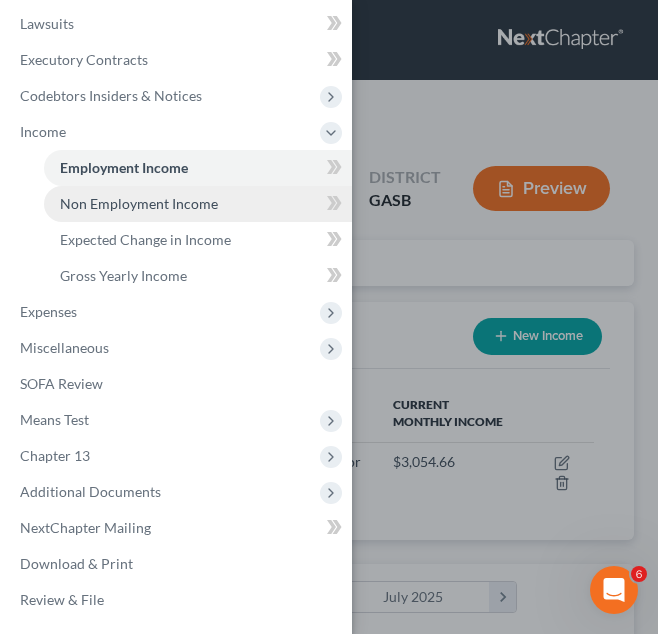 click on "Non Employment Income" at bounding box center (139, 203) 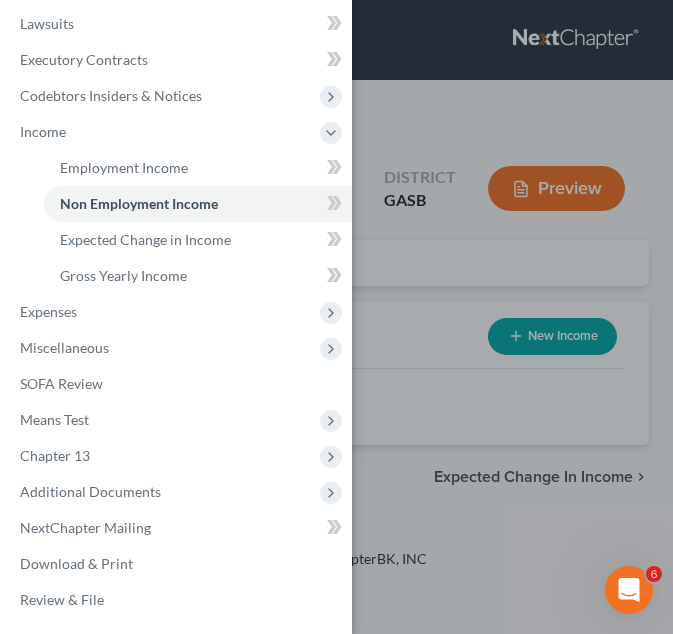 click on "Case Dashboard
Payments
Invoices
Payments
Payments
Credit Report
Client Profile" at bounding box center (336, 317) 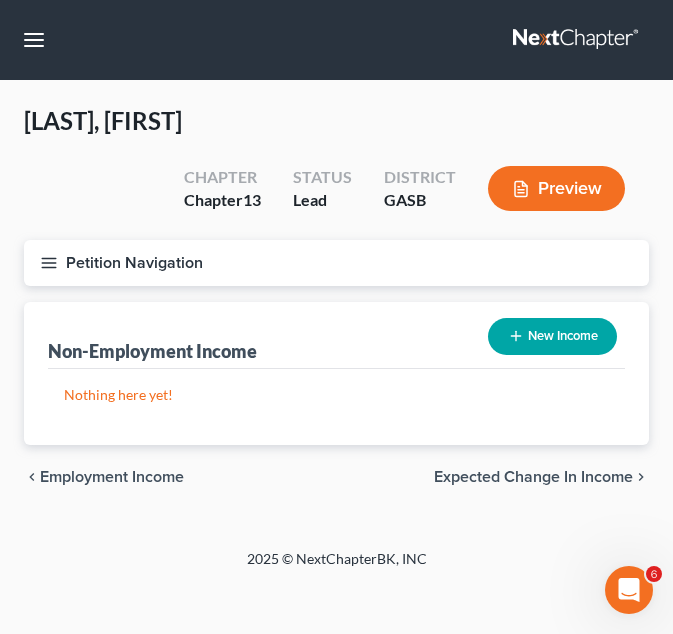 click 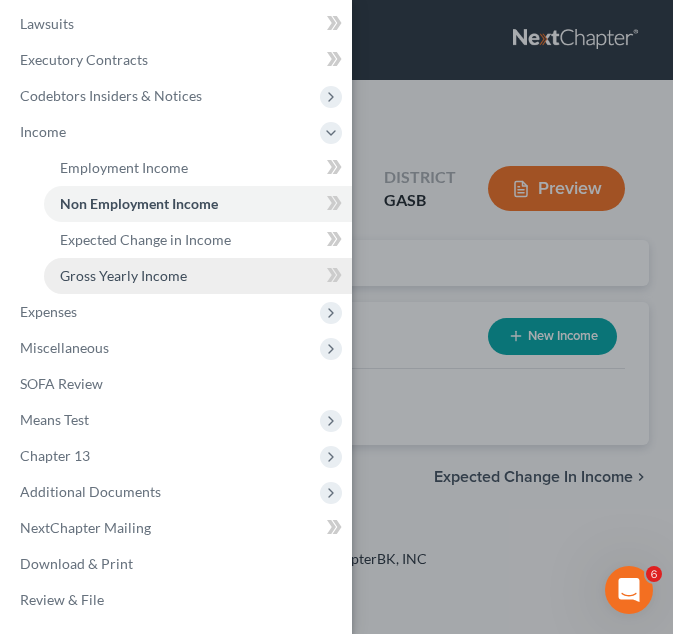 click on "Gross Yearly Income" at bounding box center [123, 275] 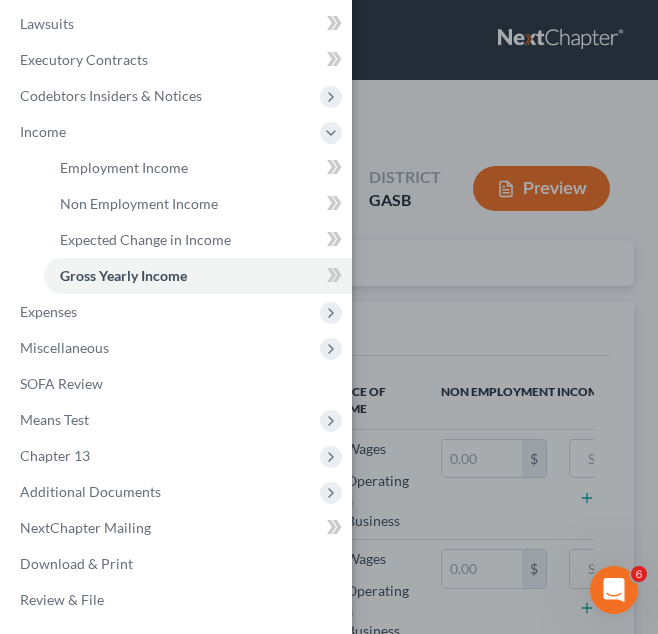 click on "Case Dashboard
Payments
Invoices
Payments
Payments
Credit Report
Client Profile" at bounding box center [329, 317] 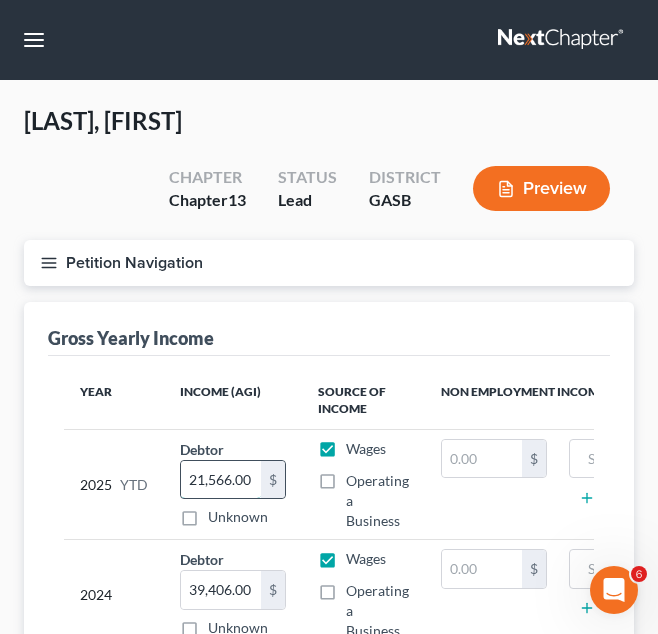 click on "21,566.00" at bounding box center [221, 480] 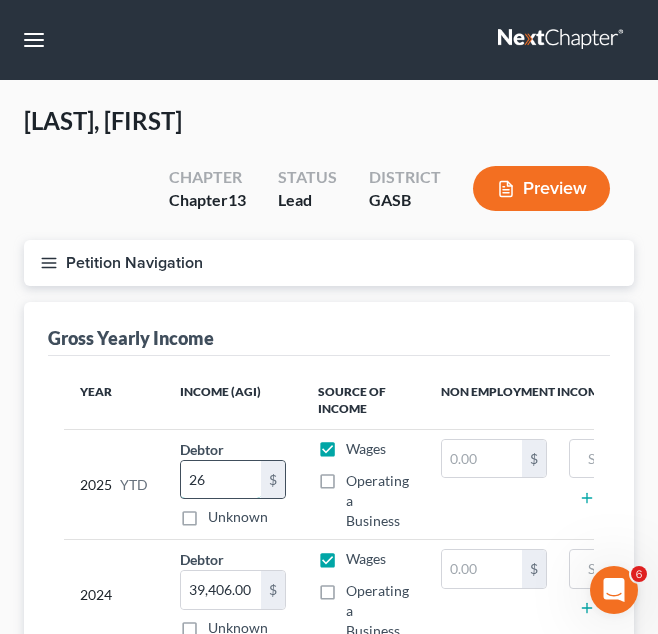 click on "26" at bounding box center (221, 480) 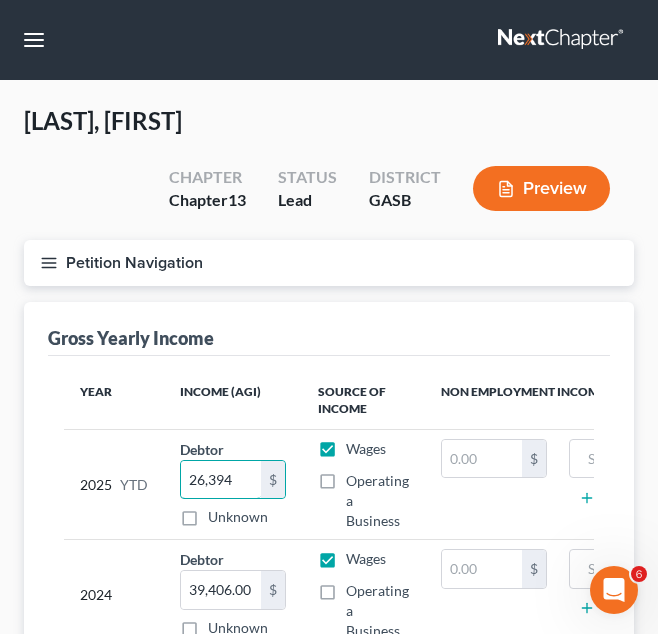 type on "26,394" 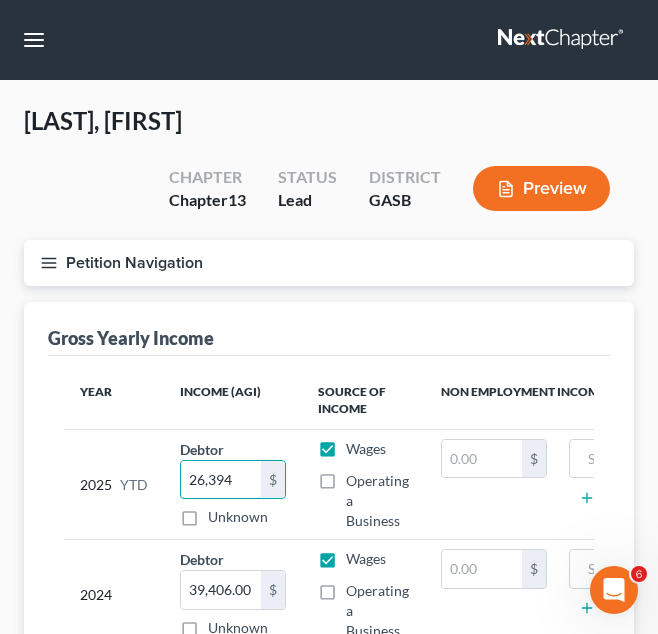 scroll, scrollTop: 175, scrollLeft: 0, axis: vertical 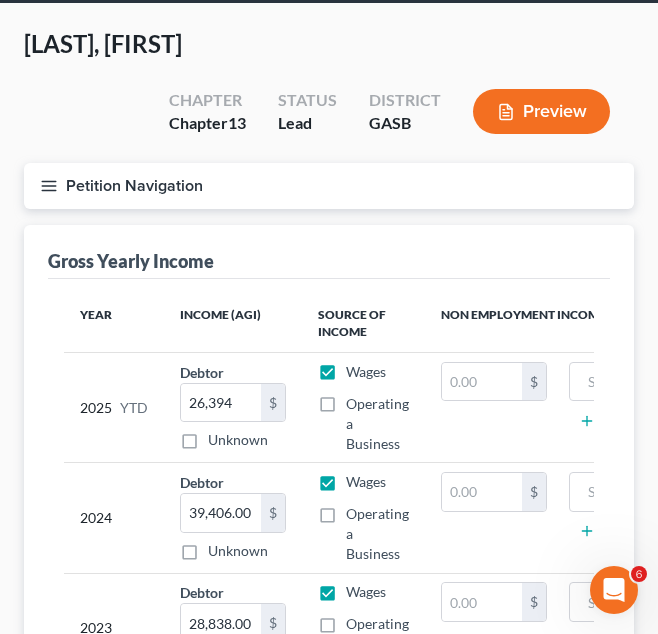 click on "Petition Navigation" at bounding box center (329, 186) 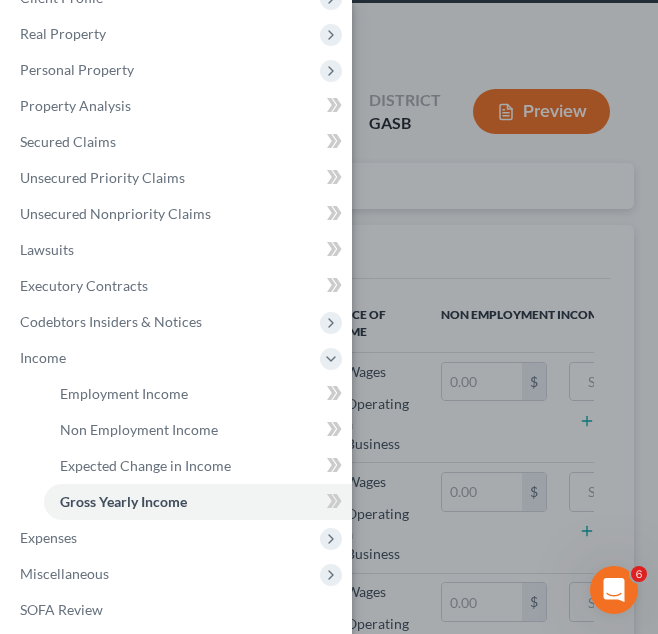 scroll, scrollTop: 94, scrollLeft: 0, axis: vertical 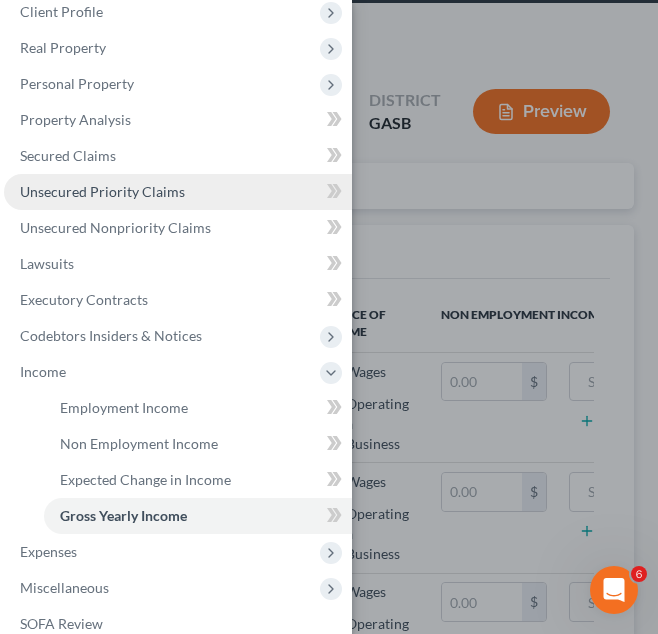 click on "Unsecured Priority Claims" at bounding box center [102, 191] 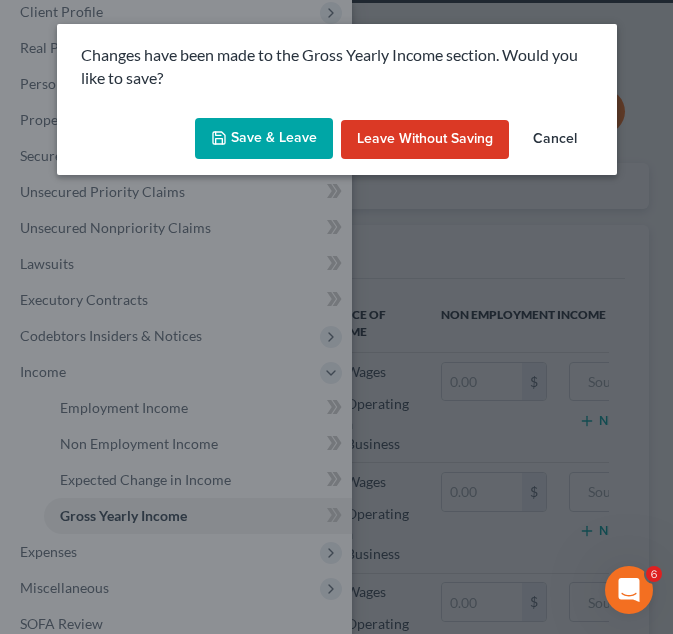 click on "Save & Leave" at bounding box center (264, 139) 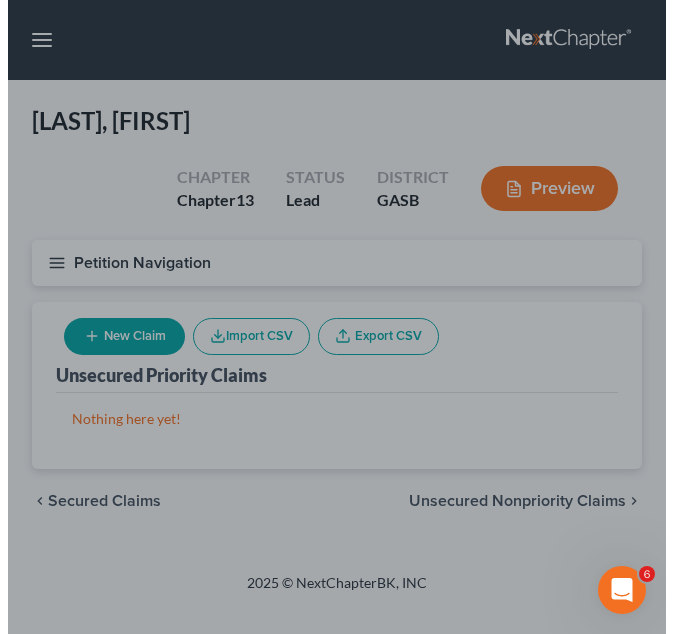 scroll, scrollTop: 0, scrollLeft: 0, axis: both 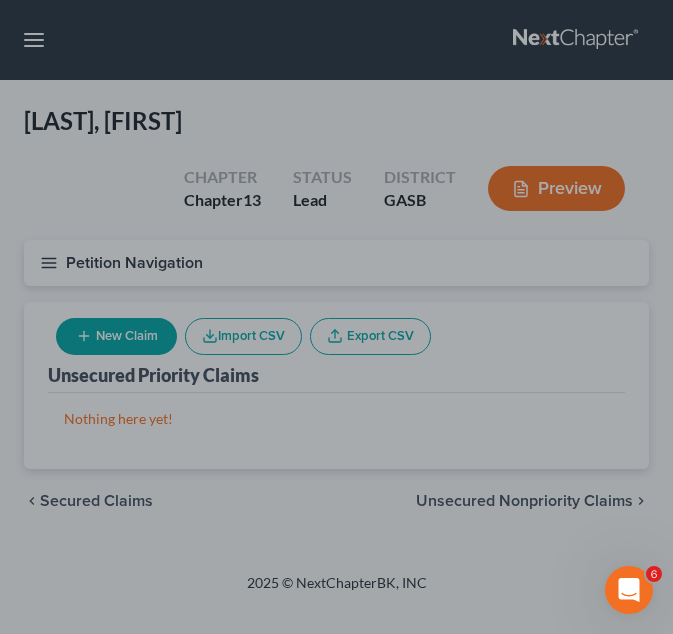 click at bounding box center [336, 317] 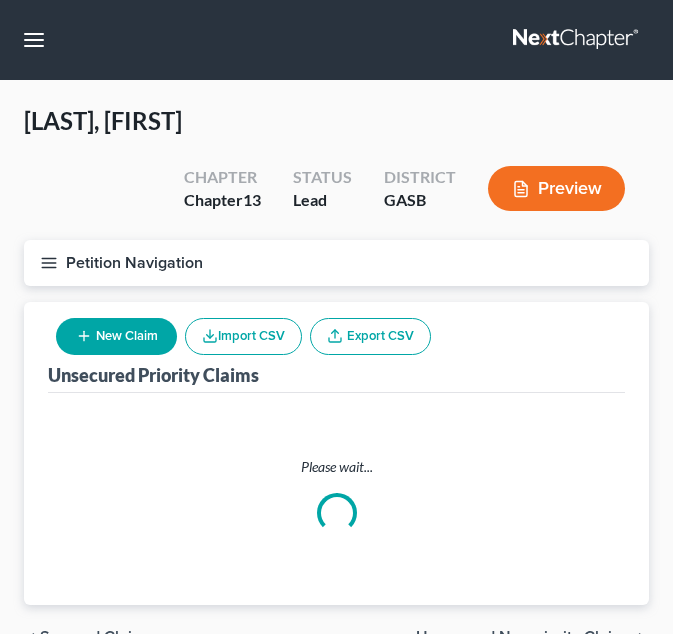 scroll, scrollTop: 0, scrollLeft: 0, axis: both 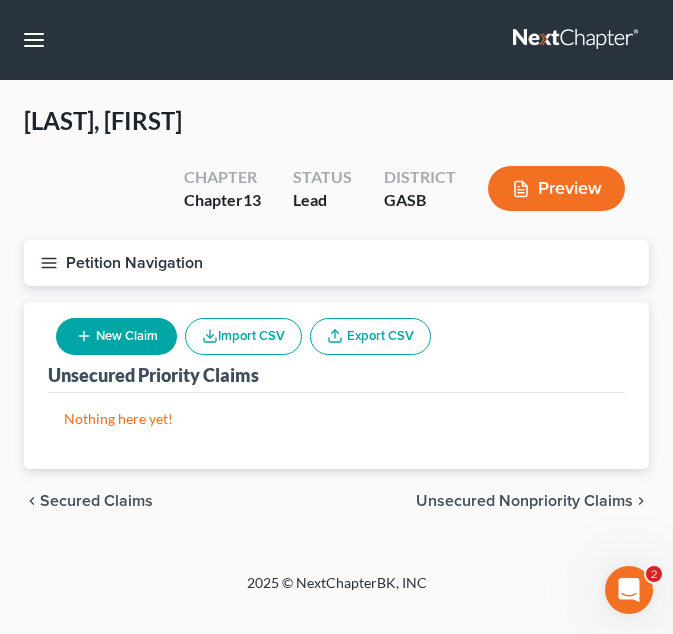 click 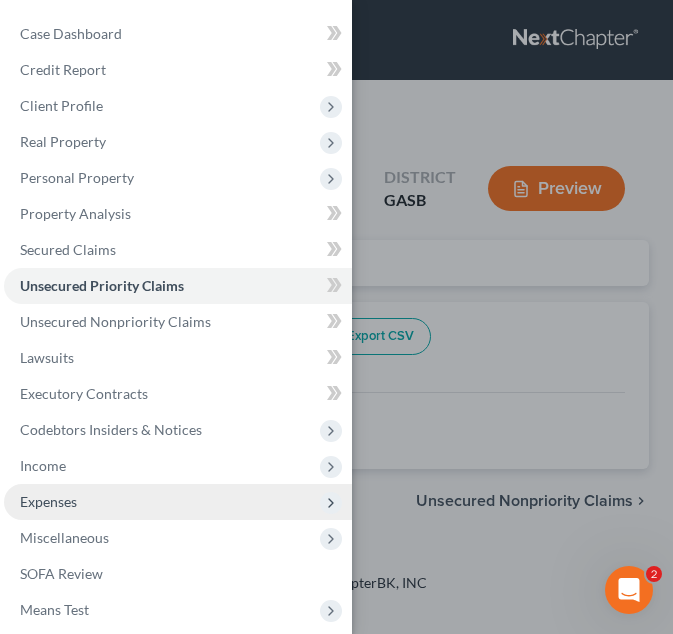 click on "Expenses" at bounding box center [48, 501] 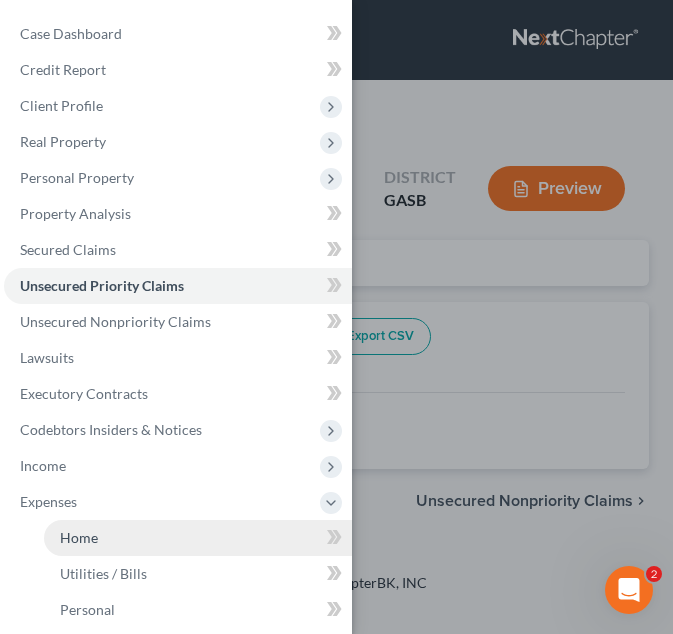 click on "Home" at bounding box center [79, 537] 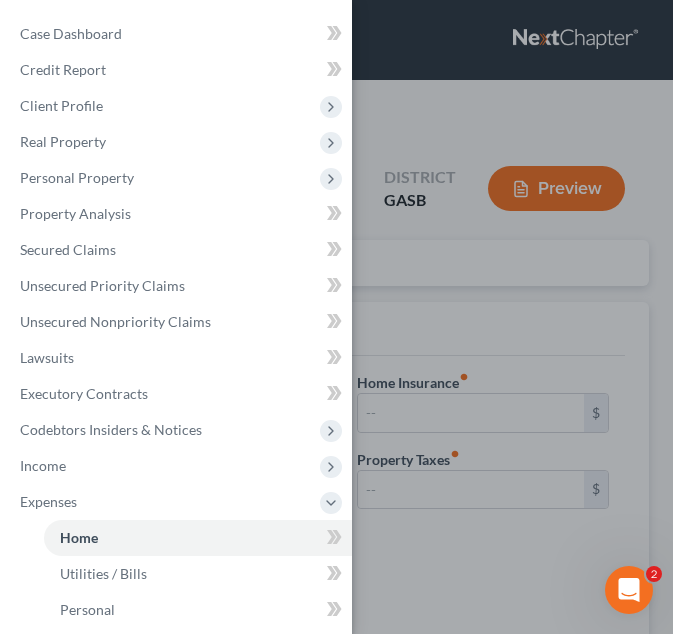 type on "400.00" 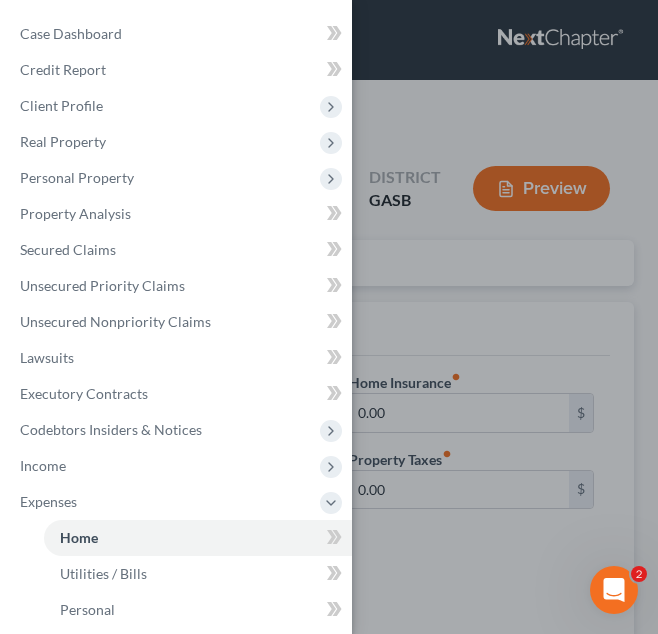 click on "Case Dashboard
Payments
Invoices
Payments
Payments
Credit Report
Client Profile" at bounding box center [329, 317] 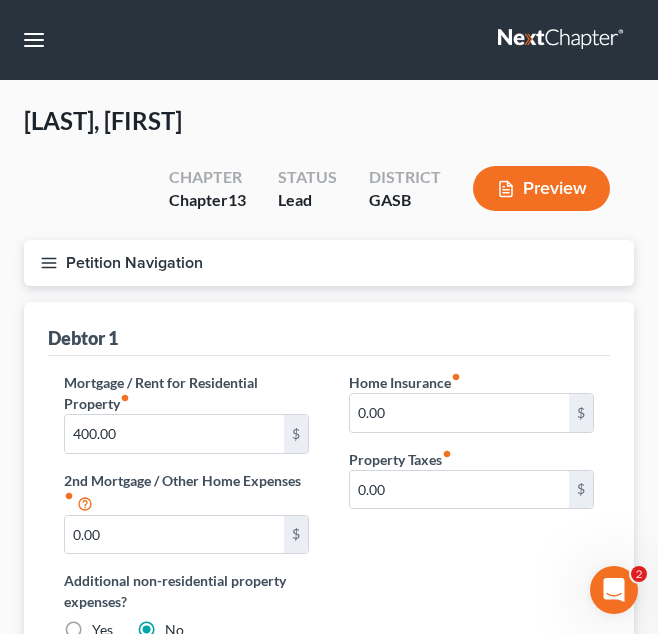 click on "Petition Navigation" at bounding box center (329, 263) 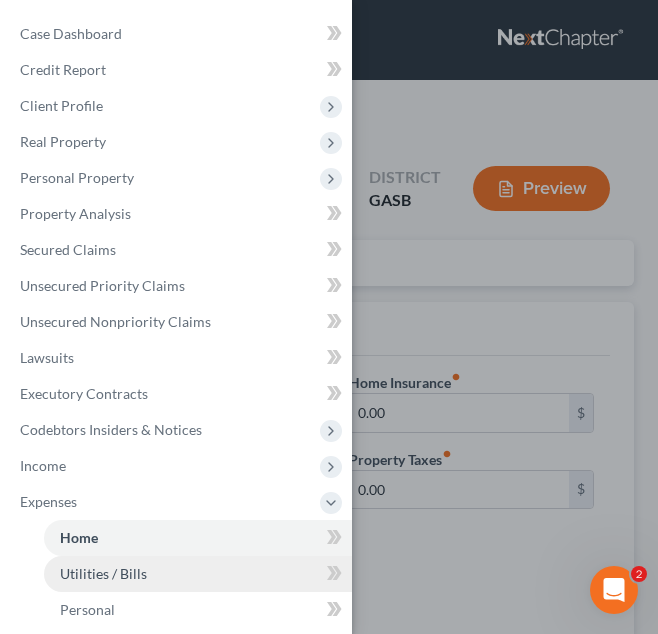 click on "Utilities / Bills" at bounding box center (103, 573) 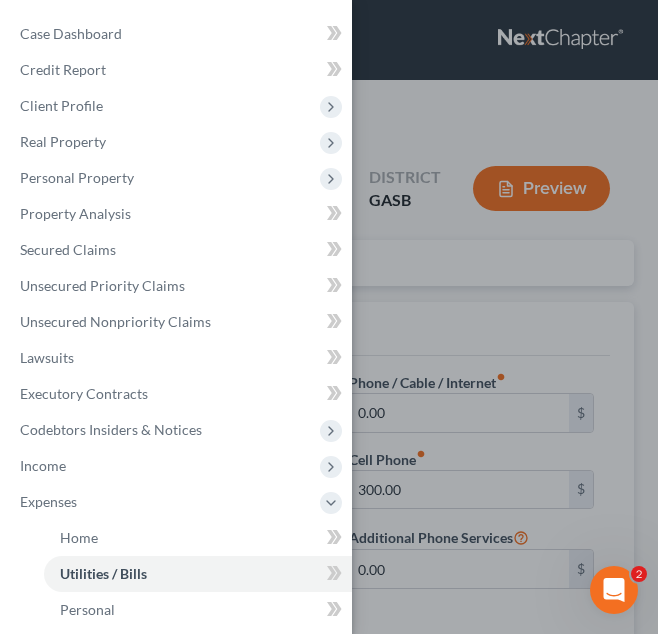 click on "Case Dashboard
Payments
Invoices
Payments
Payments
Credit Report
Client Profile" at bounding box center [329, 317] 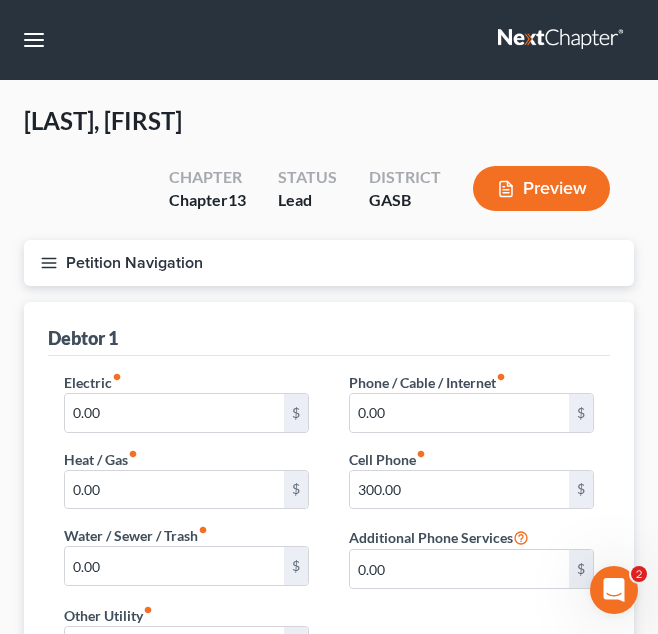 click 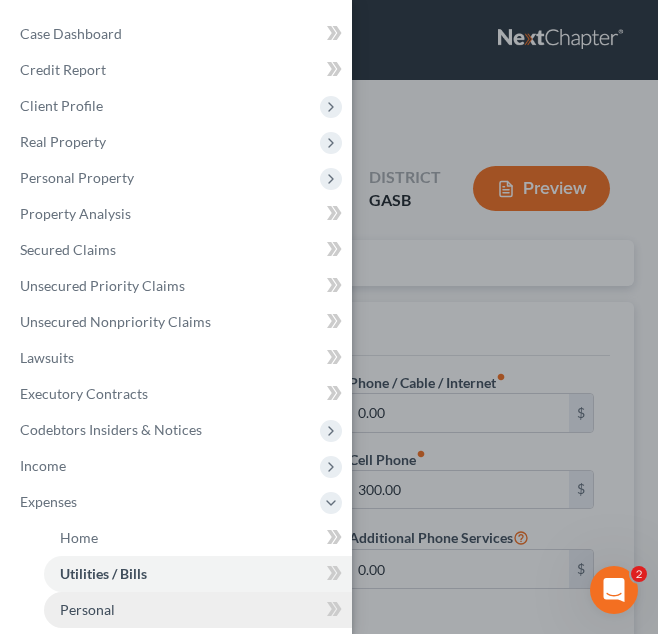 click on "Personal" at bounding box center [87, 609] 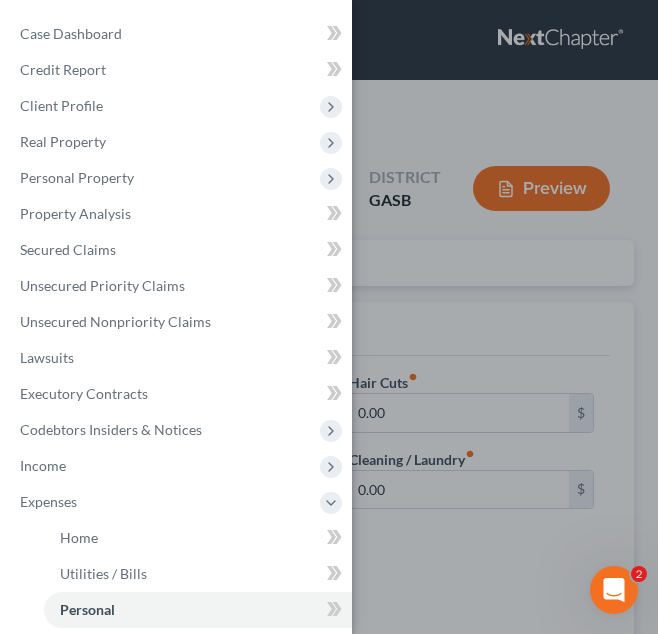 click on "Case Dashboard
Payments
Invoices
Payments
Payments
Credit Report
Client Profile" at bounding box center (329, 317) 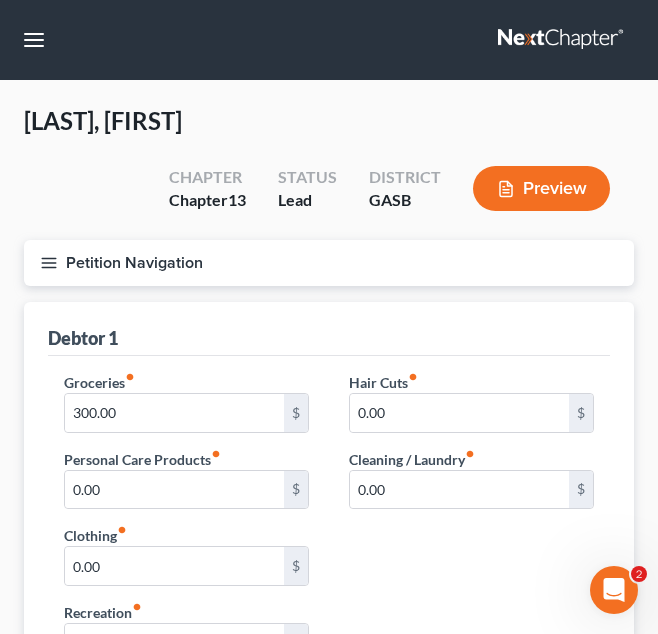 click on "Petition Navigation" at bounding box center [329, 263] 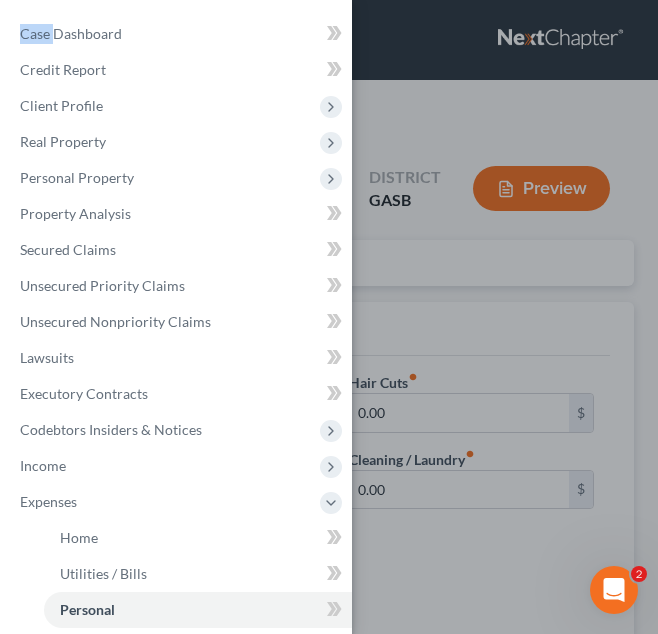 click on "Case Dashboard
Payments
Invoices
Payments
Payments
Credit Report
Client Profile" at bounding box center [329, 317] 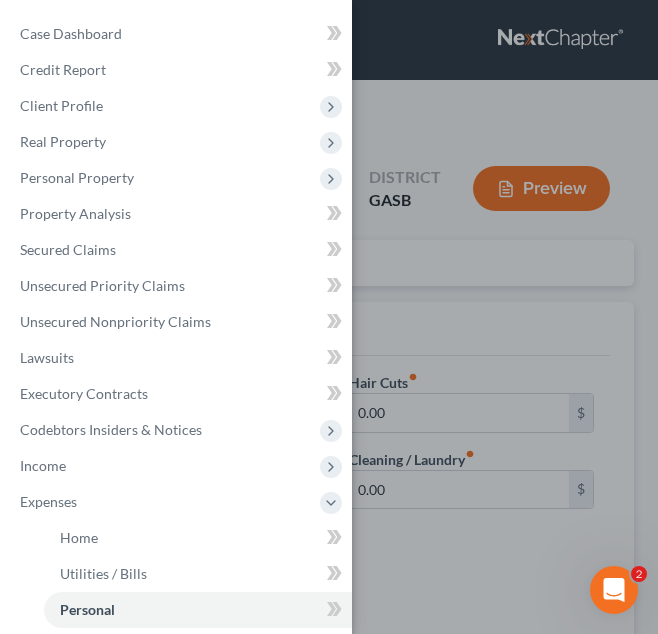 click on "Case Dashboard
Payments
Invoices
Payments
Payments
Credit Report
Client Profile" at bounding box center (329, 317) 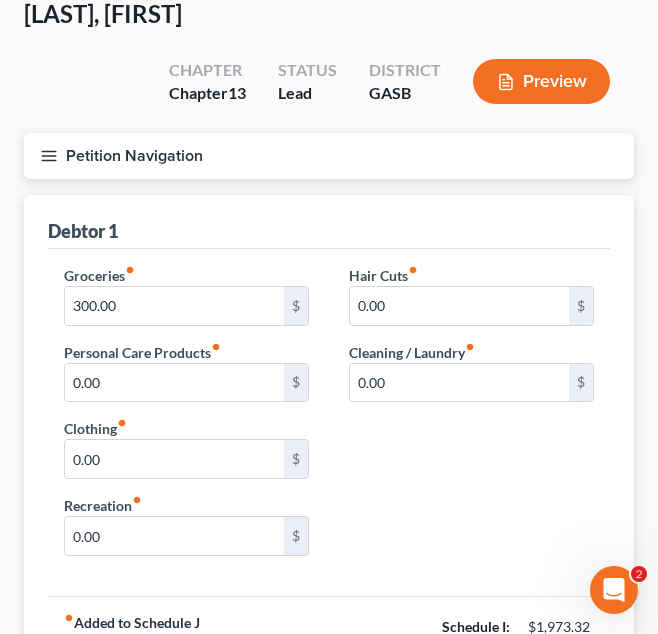scroll, scrollTop: 120, scrollLeft: 0, axis: vertical 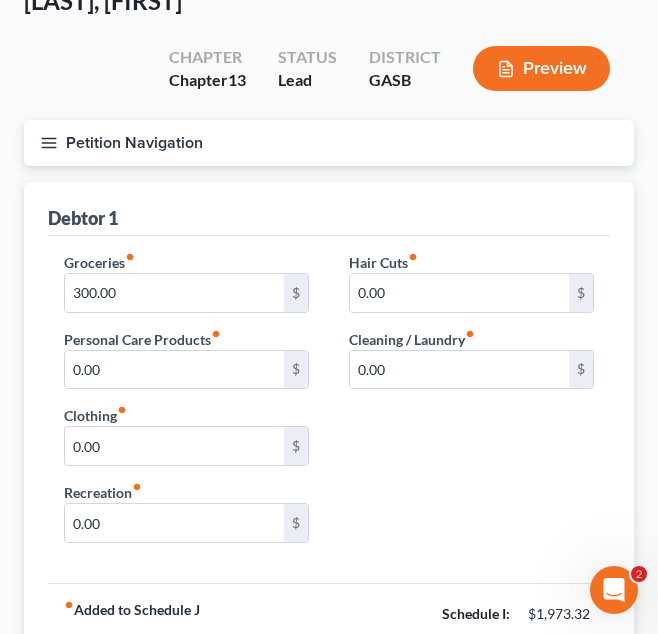 click 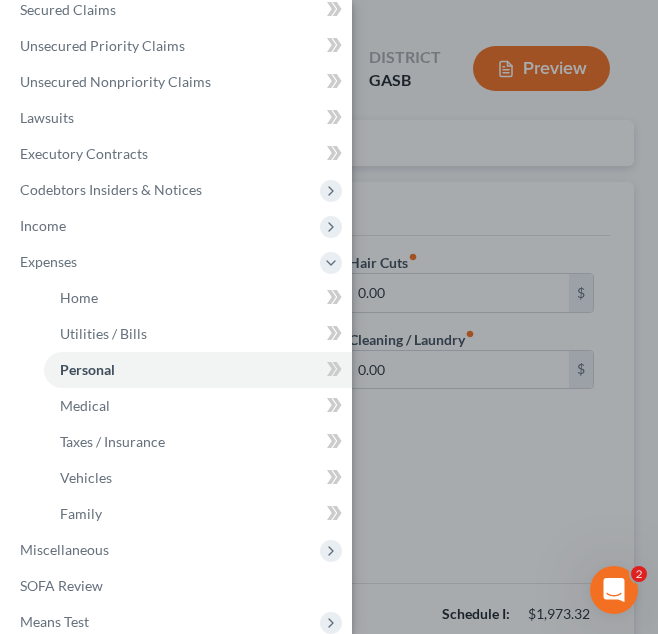 scroll, scrollTop: 280, scrollLeft: 0, axis: vertical 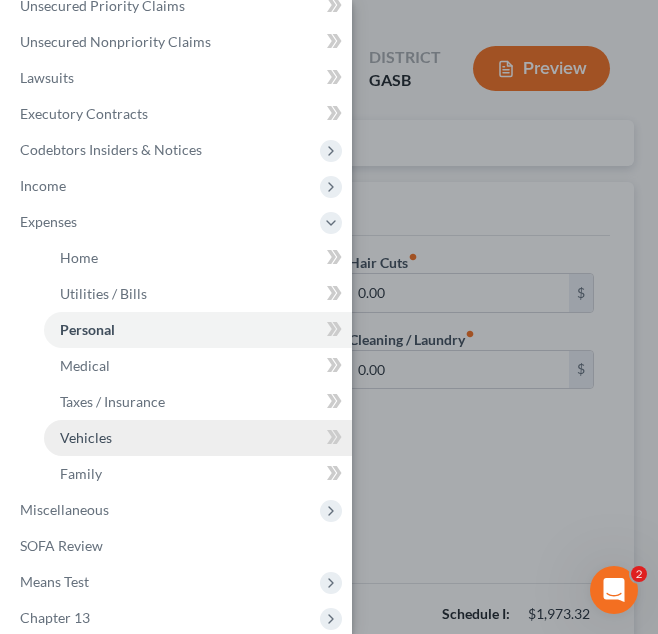 click on "Vehicles" at bounding box center [86, 437] 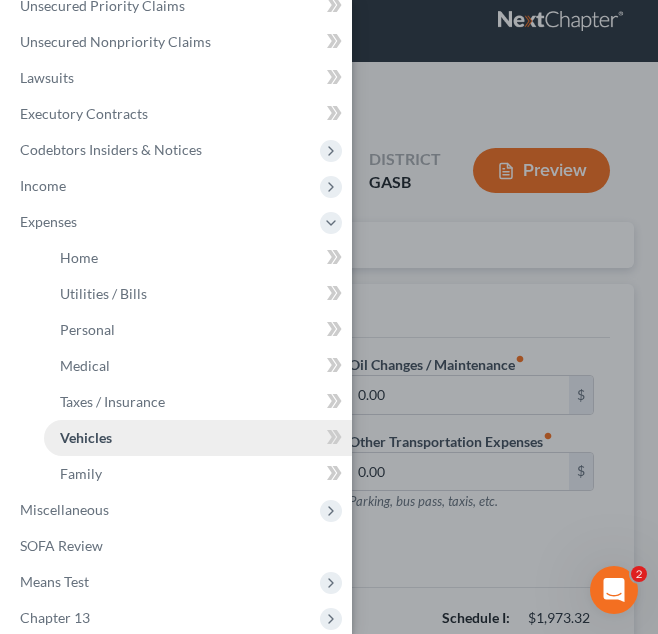 scroll, scrollTop: 0, scrollLeft: 0, axis: both 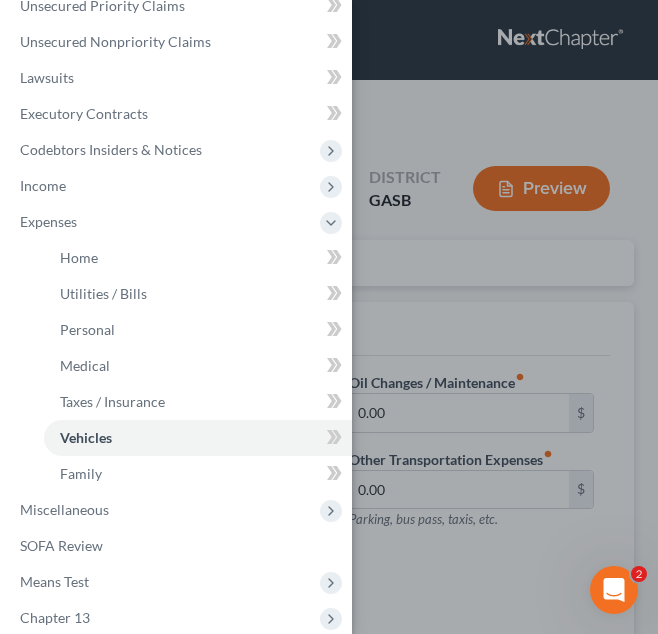 click on "Case Dashboard
Payments
Invoices
Payments
Payments
Credit Report
Client Profile" at bounding box center [329, 317] 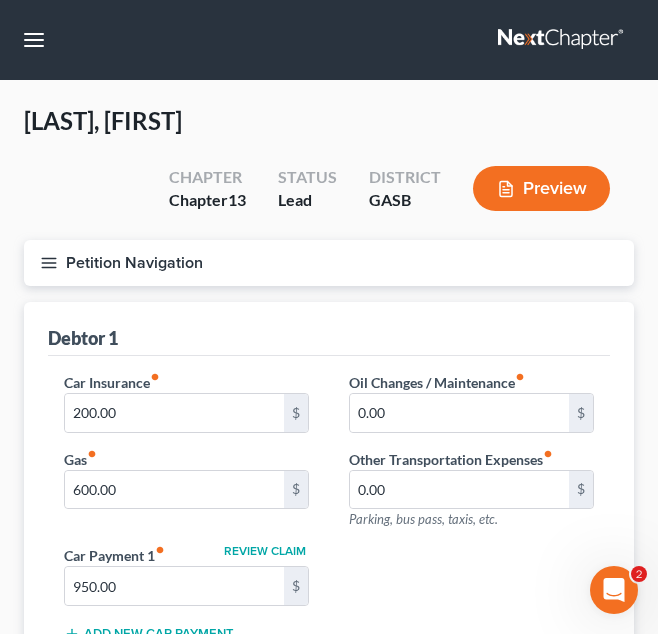 click 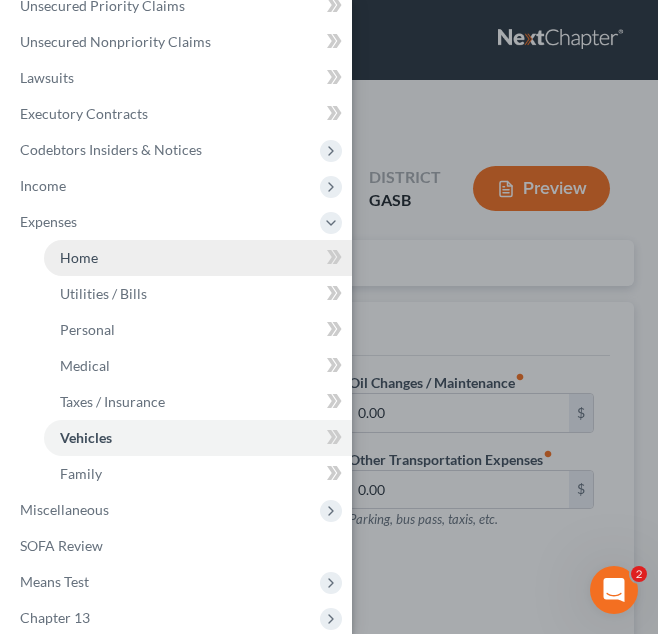 click on "Home" at bounding box center (79, 257) 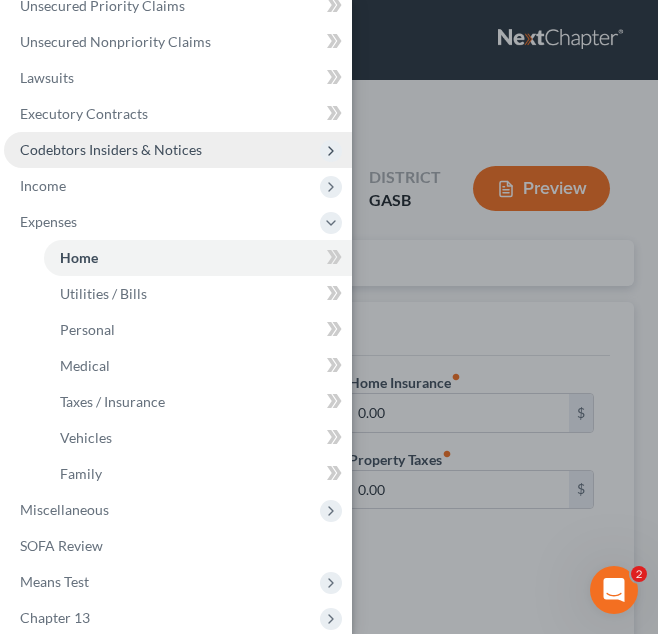 click on "Codebtors Insiders & Notices" at bounding box center [178, 150] 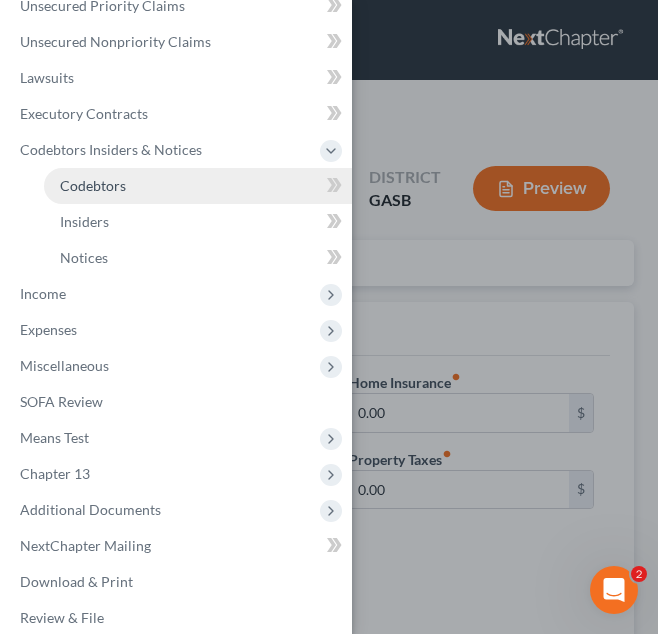click on "Codebtors" at bounding box center (198, 186) 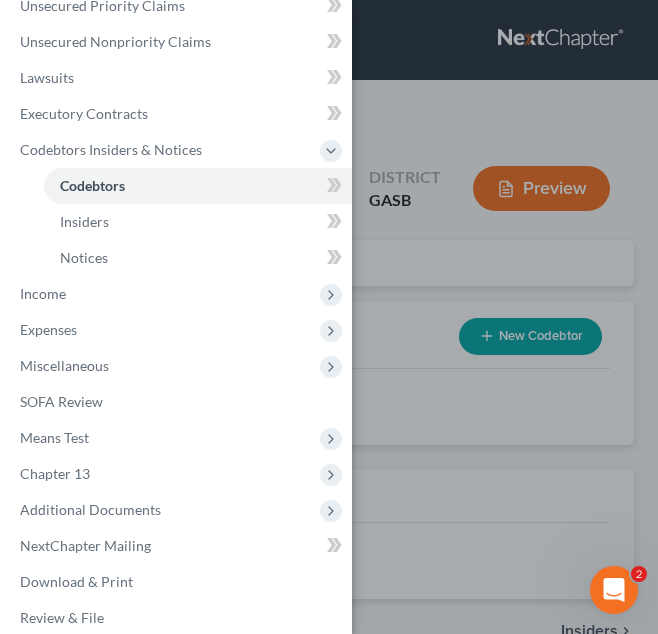 click on "Case Dashboard
Payments
Invoices
Payments
Payments
Credit Report
Client Profile" at bounding box center [329, 317] 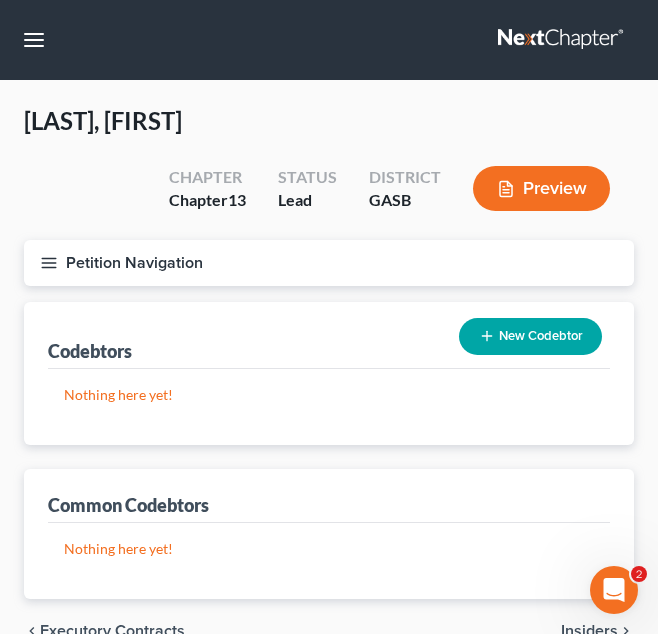 click at bounding box center [562, 40] 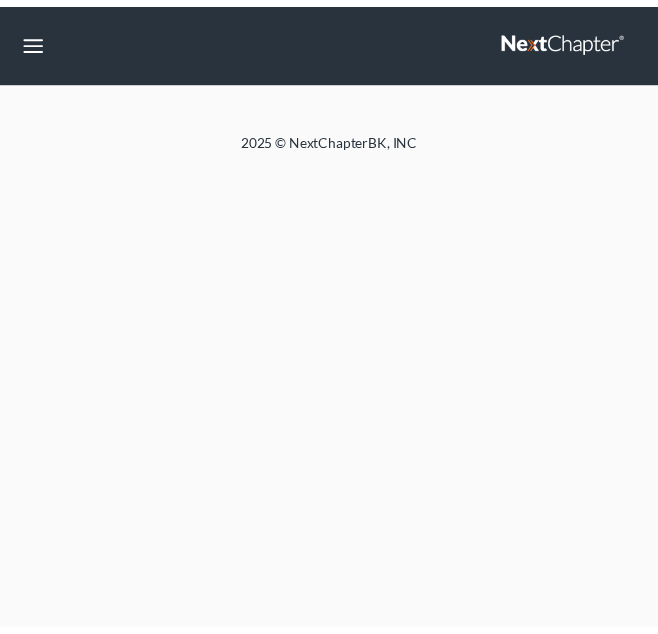 scroll, scrollTop: 0, scrollLeft: 0, axis: both 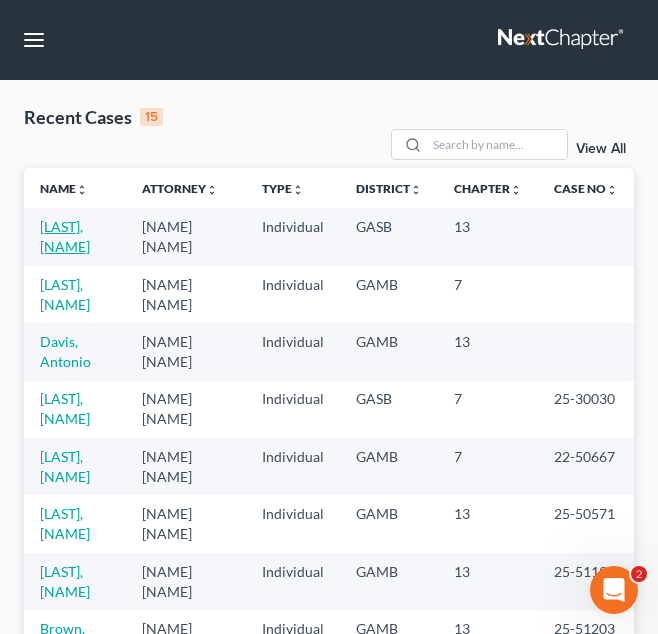 click on "[LAST], [NAME]" at bounding box center (65, 236) 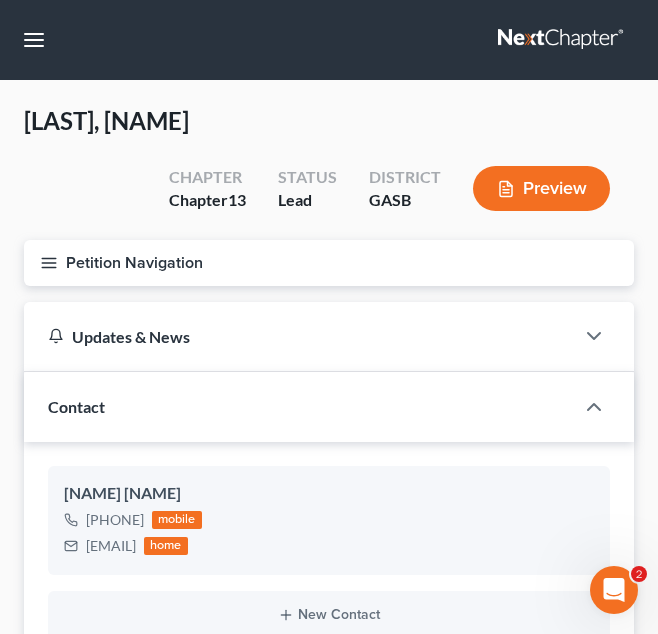 click 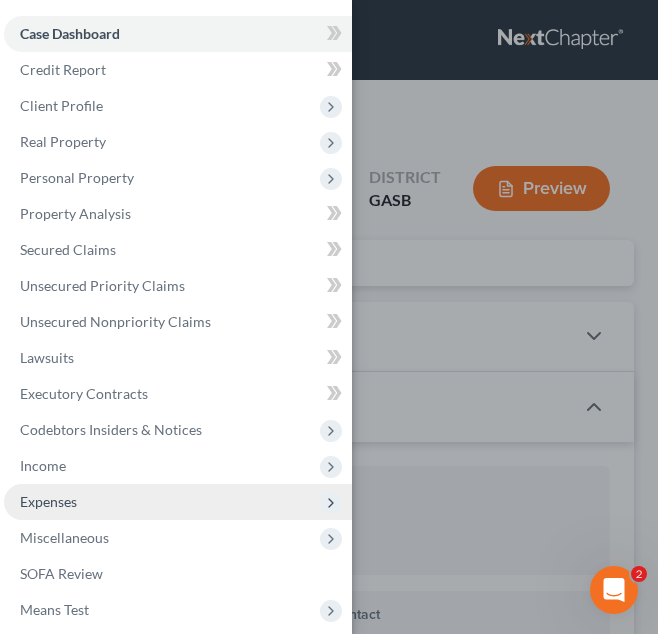 click on "Expenses" at bounding box center [178, 502] 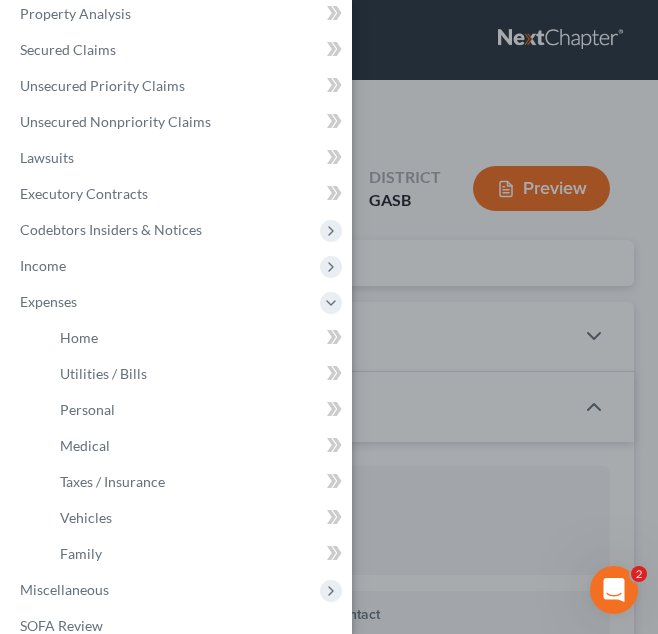 scroll, scrollTop: 240, scrollLeft: 0, axis: vertical 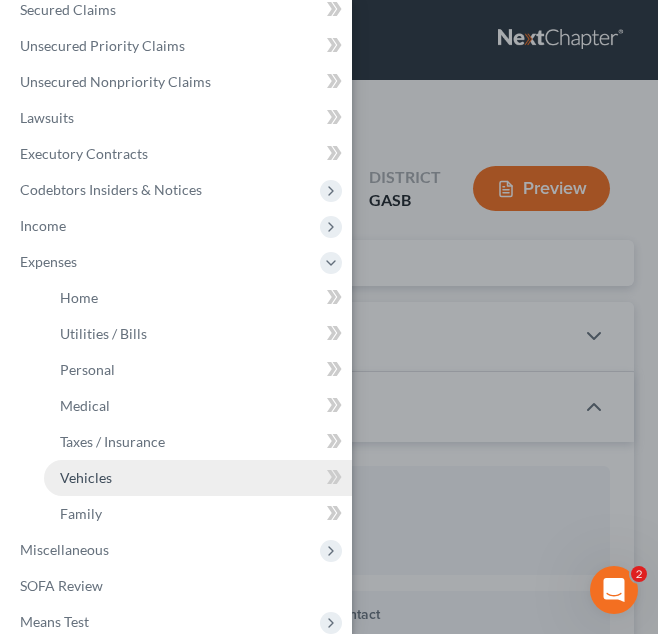 click on "Vehicles" at bounding box center [86, 477] 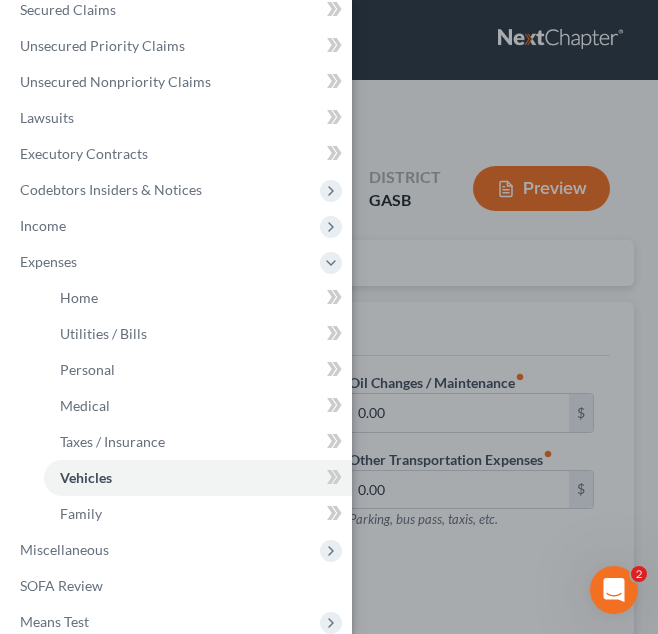 click on "Case Dashboard
Payments
Invoices
Payments
Payments
Credit Report
Client Profile" at bounding box center [329, 317] 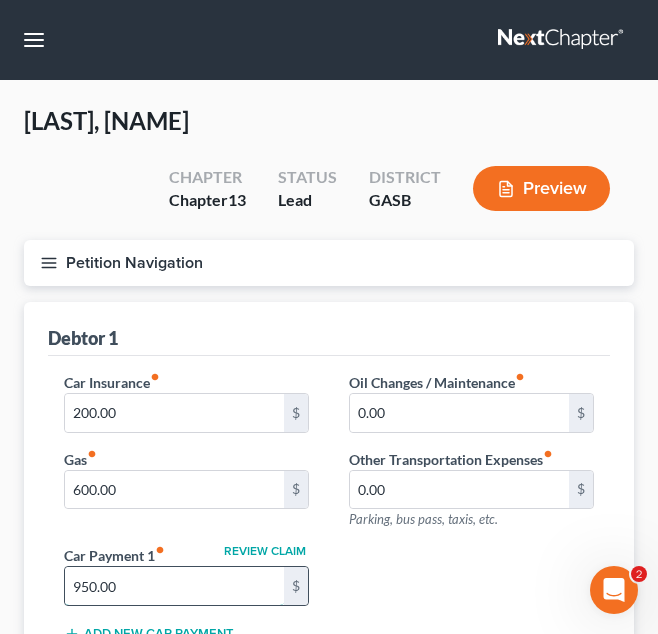 click on "950.00" at bounding box center [174, 586] 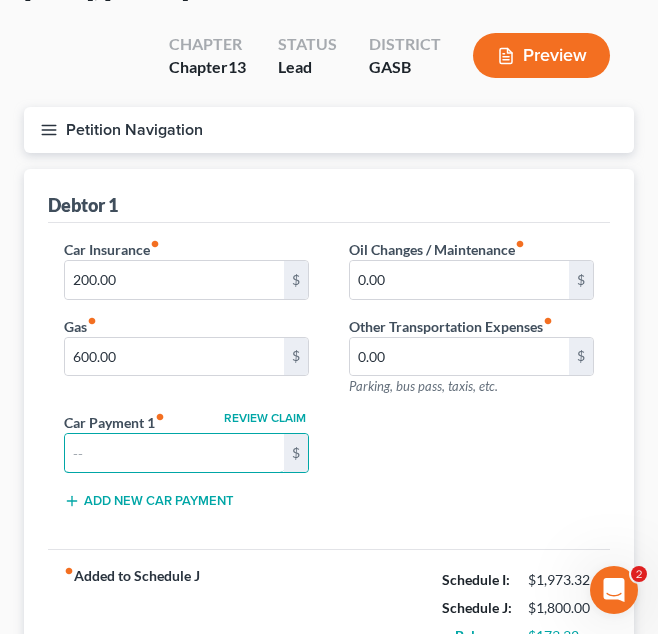 scroll, scrollTop: 305, scrollLeft: 0, axis: vertical 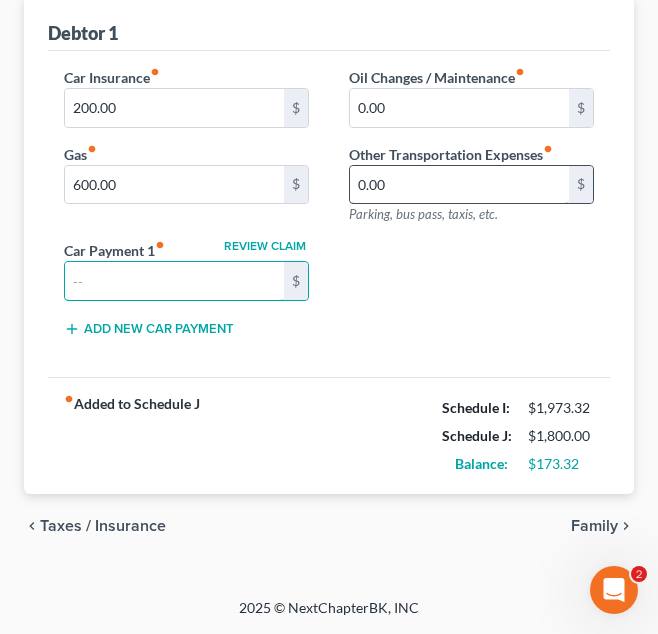 type 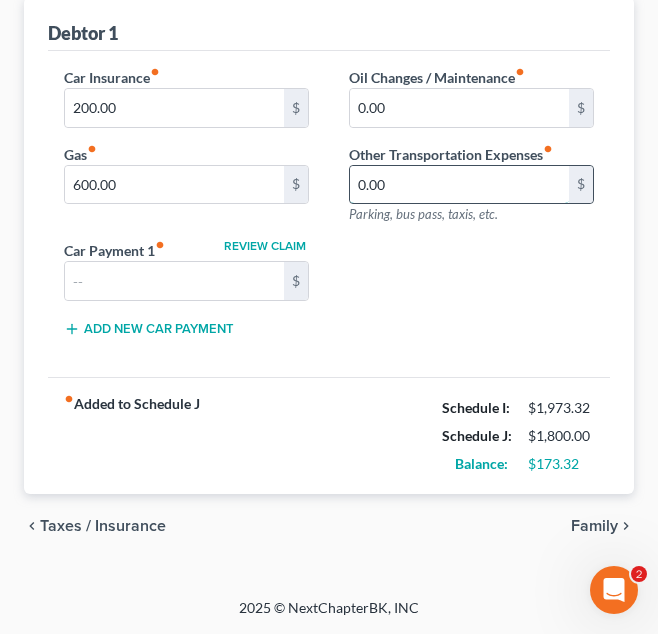 click on "0.00" at bounding box center [459, 185] 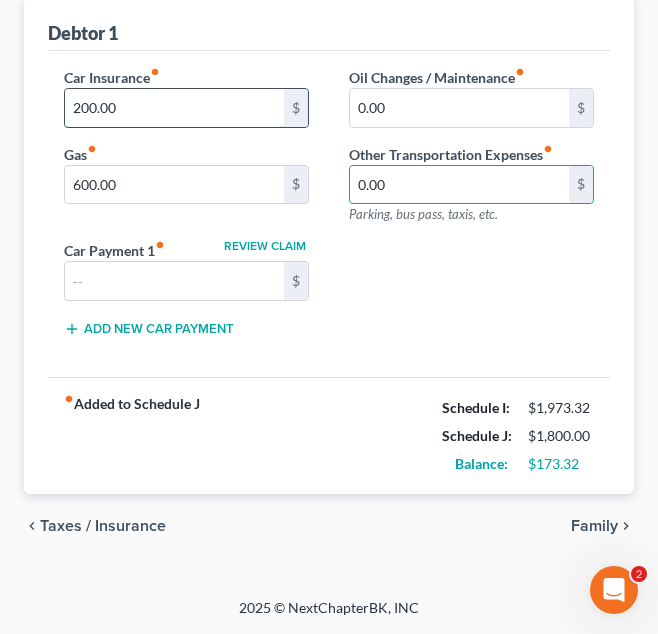 click on "200.00" at bounding box center (174, 108) 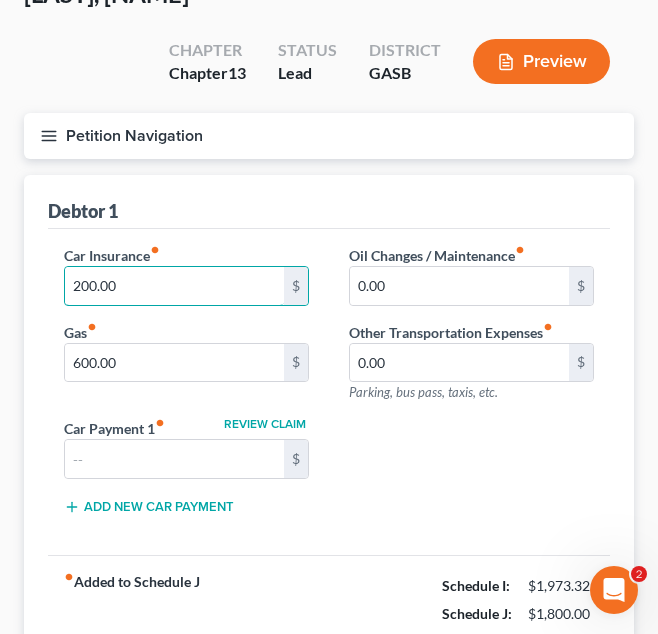 scroll, scrollTop: 118, scrollLeft: 0, axis: vertical 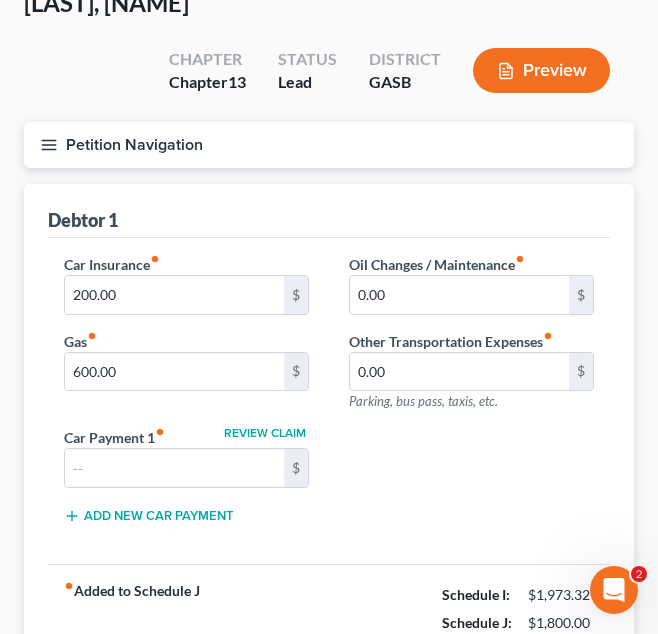 click 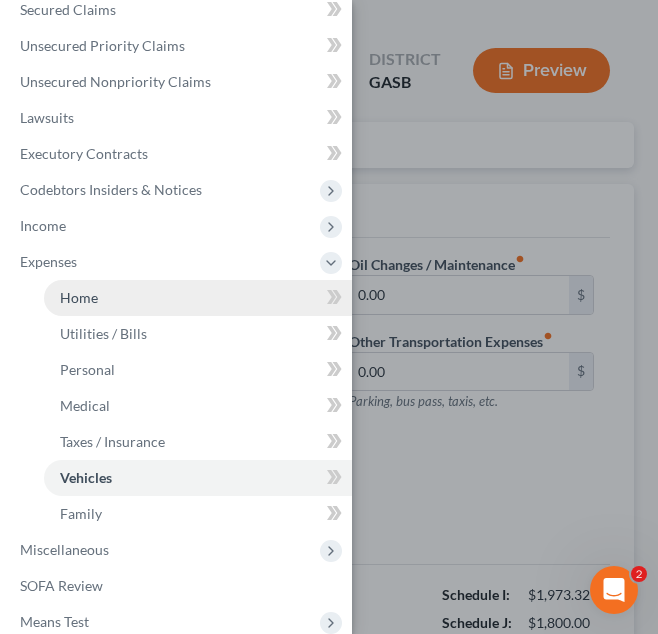 click on "Home" at bounding box center [79, 297] 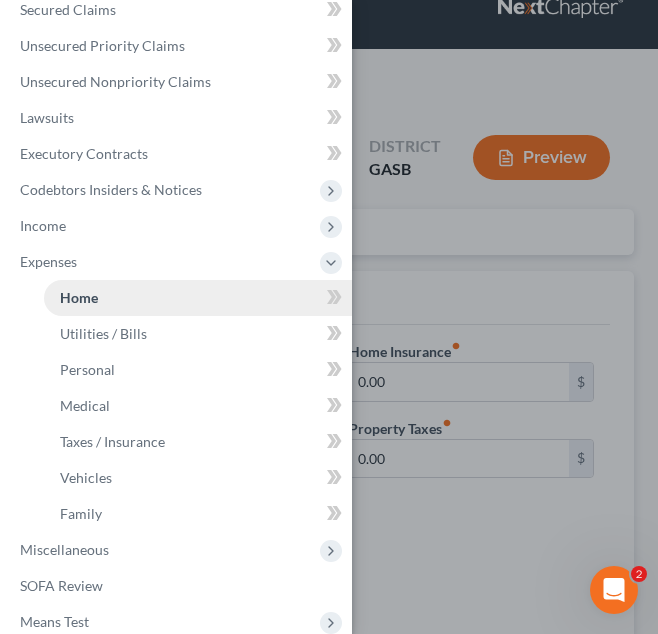 scroll, scrollTop: 0, scrollLeft: 0, axis: both 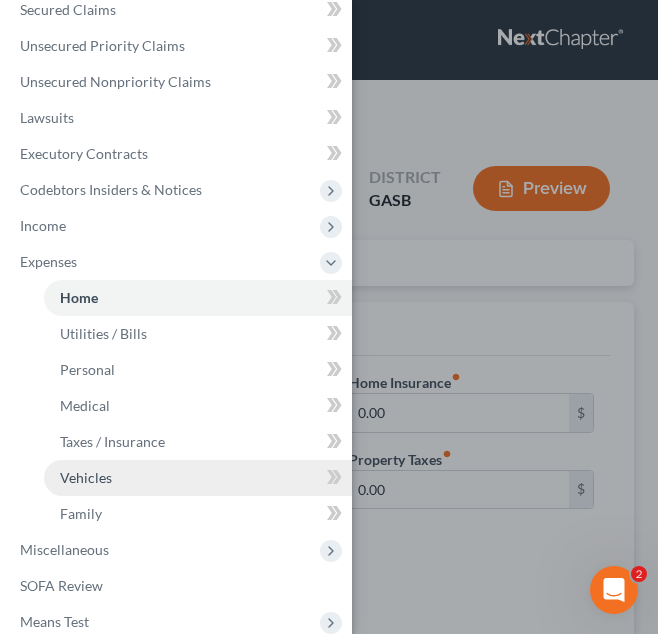 click on "Vehicles" at bounding box center [86, 477] 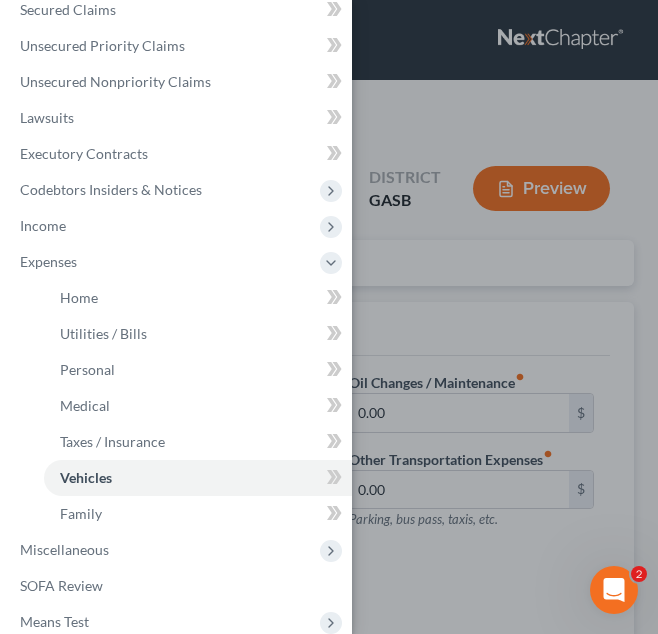 click on "Case Dashboard
Payments
Invoices
Payments
Payments
Credit Report
Client Profile" at bounding box center (329, 317) 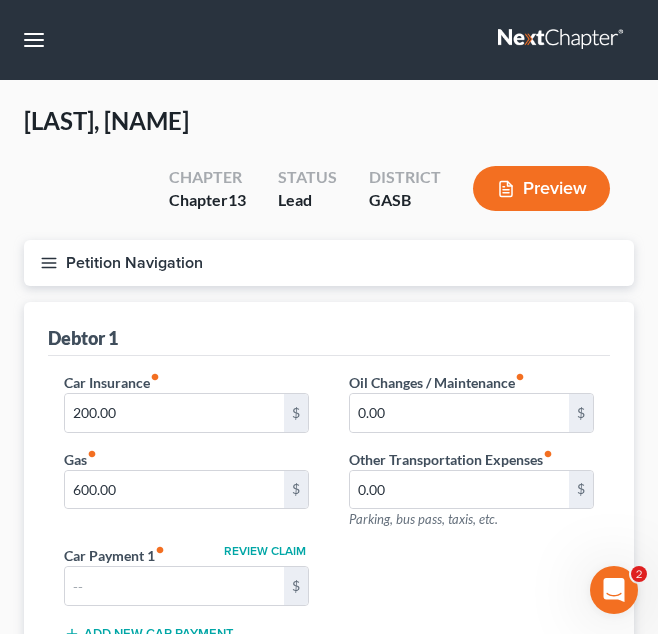 click on "[NAME] [NAME] Upgraded Chapter Chapter  13 Status Lead District GASB Preview" at bounding box center [329, 172] 